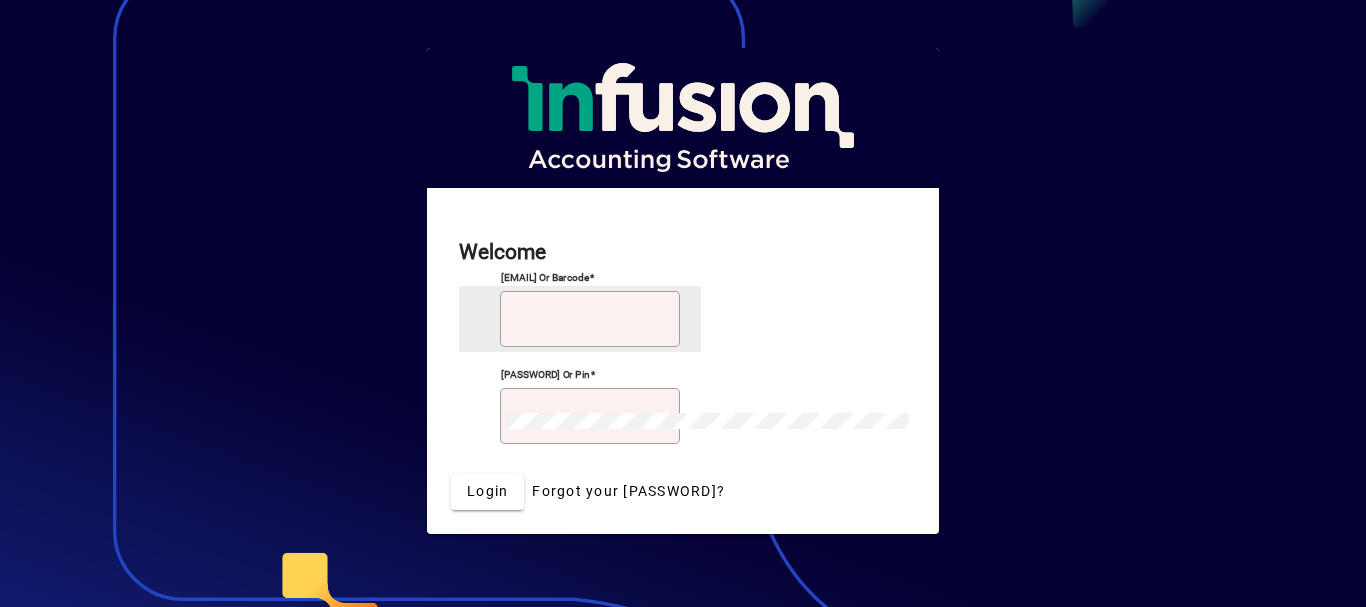 scroll, scrollTop: 0, scrollLeft: 0, axis: both 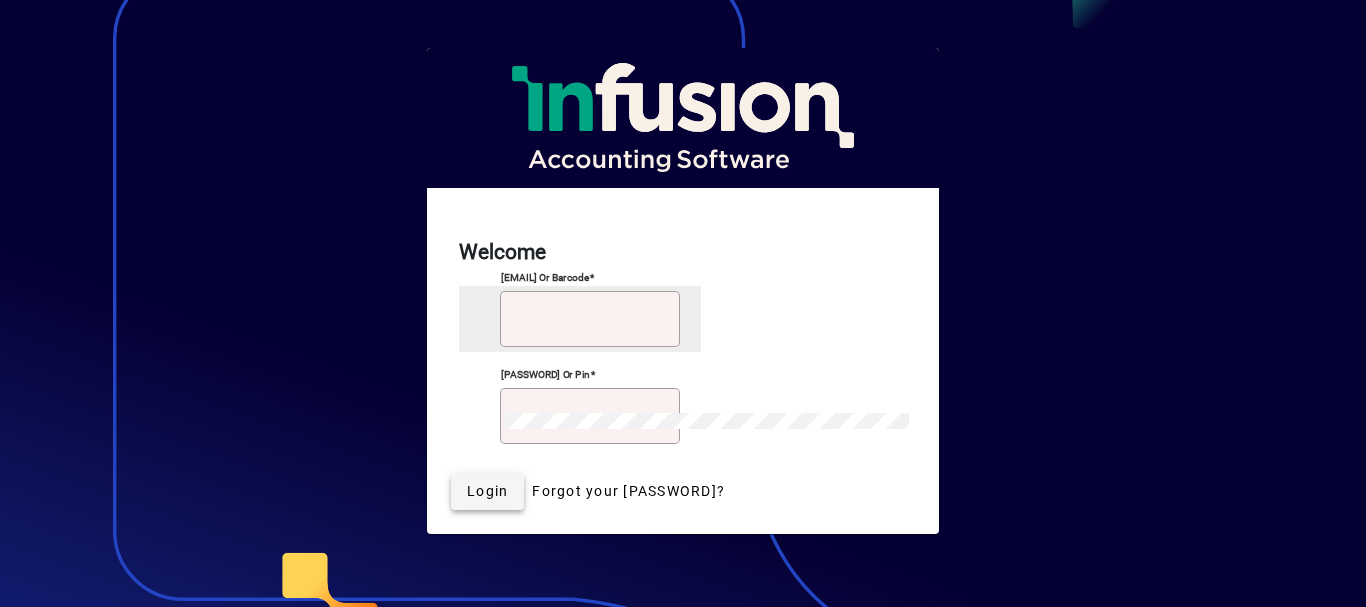 type on "**********" 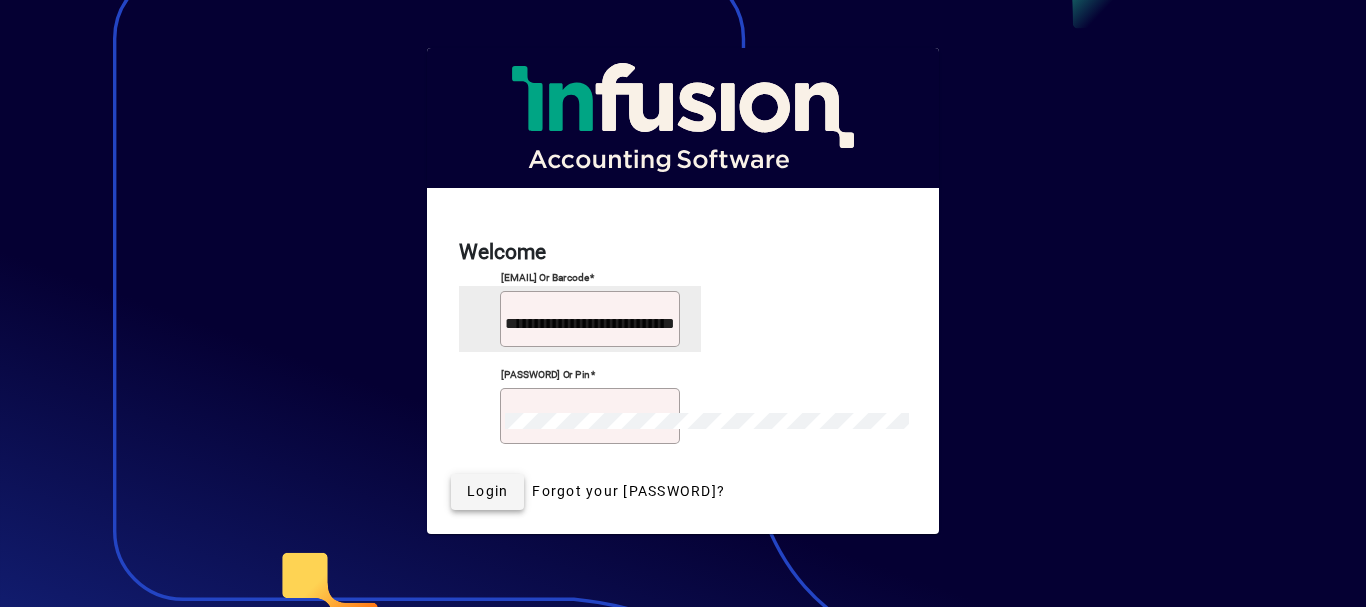 click on "Login" at bounding box center (487, 491) 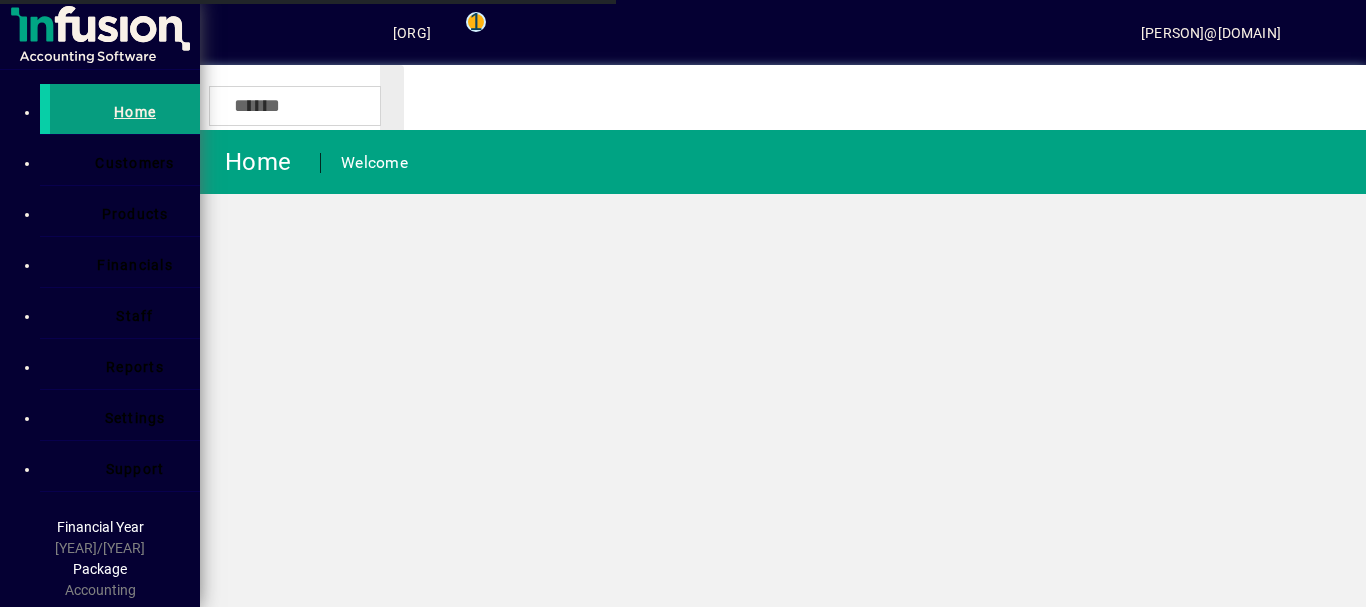 scroll, scrollTop: 0, scrollLeft: 0, axis: both 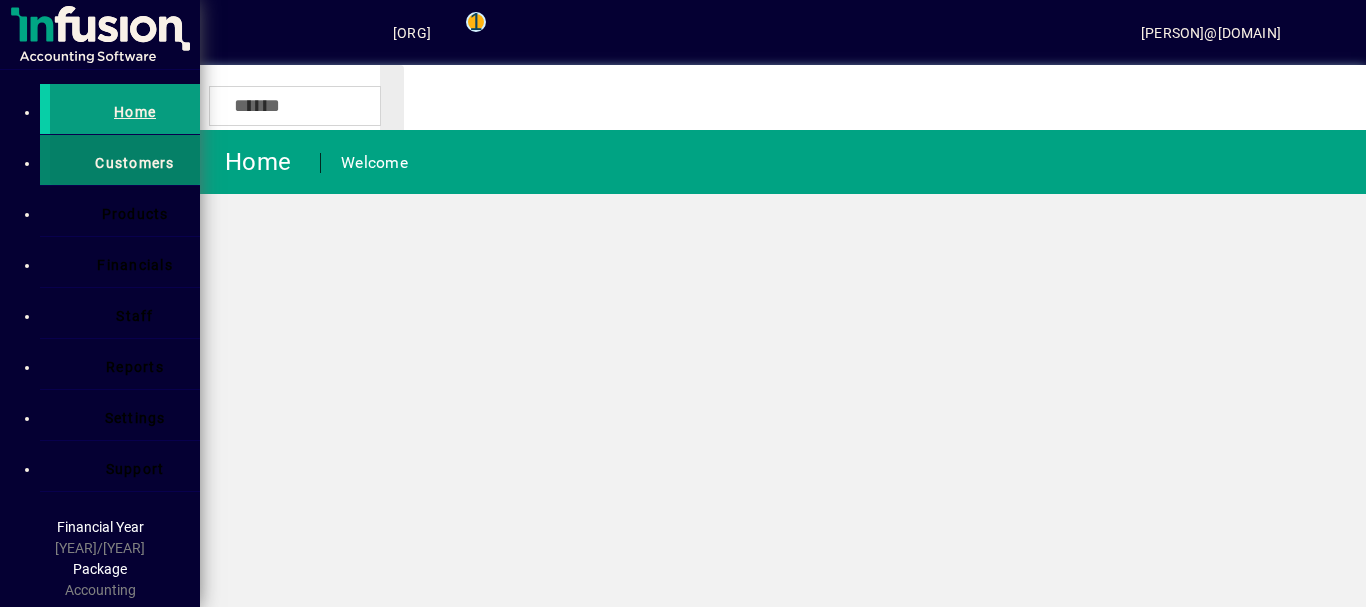 click on "Customers" at bounding box center (134, 163) 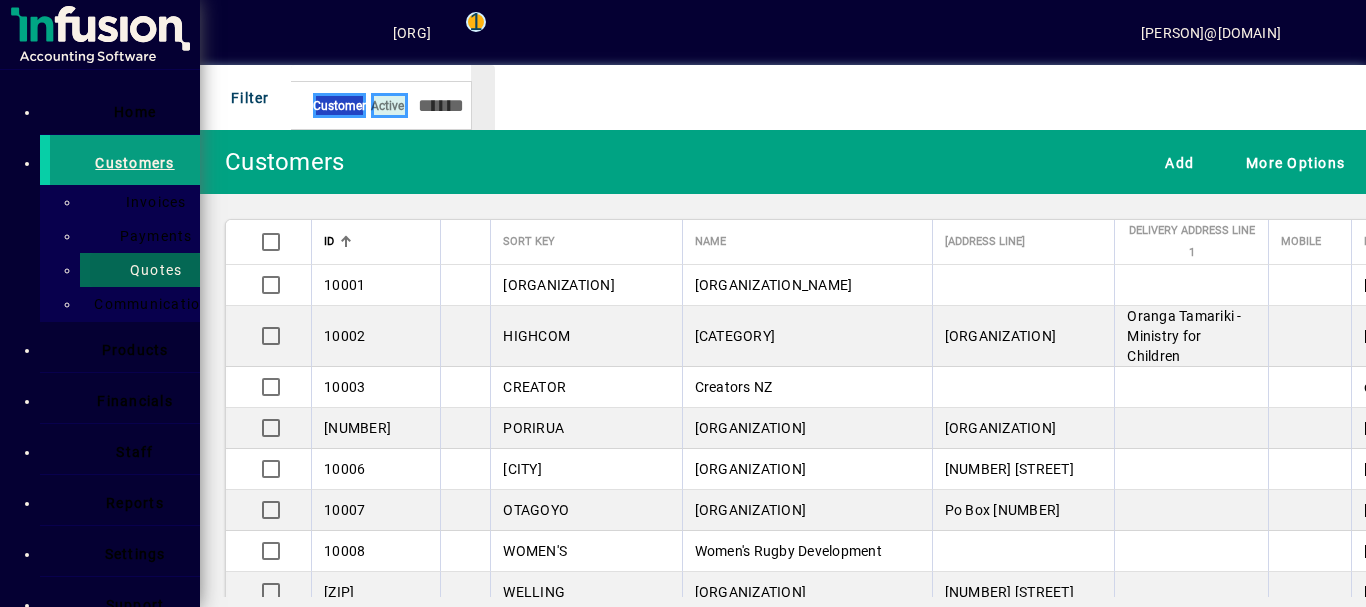 click on "Quotes" at bounding box center (150, 270) 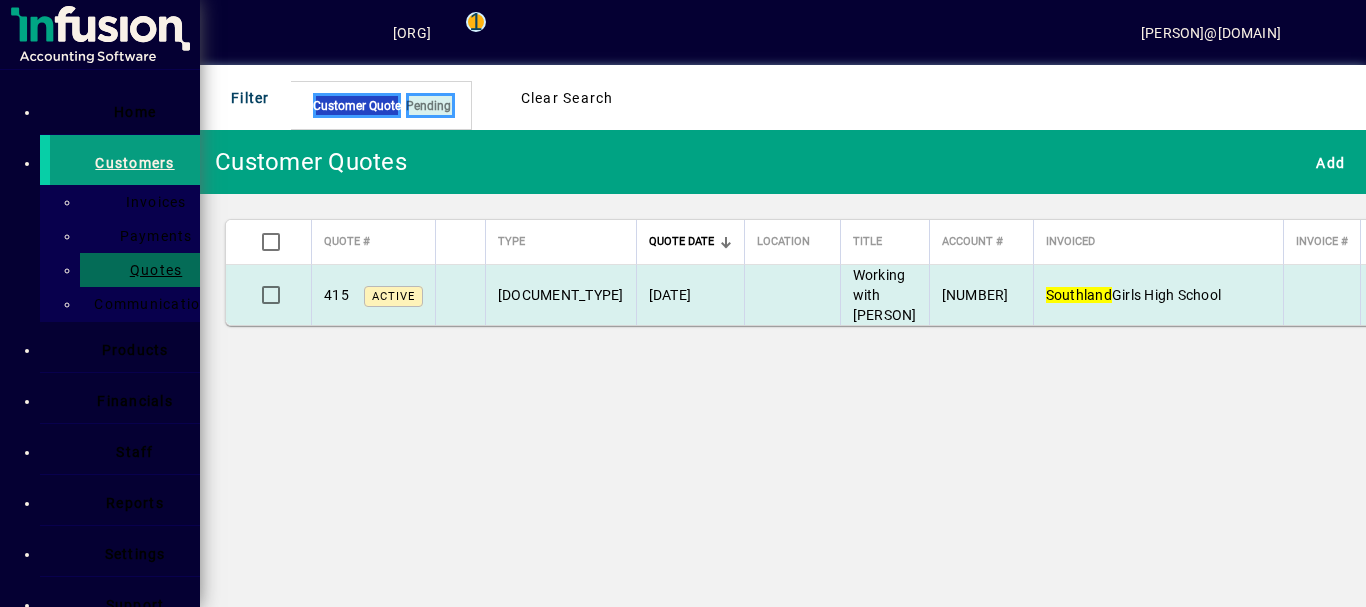 click on "Southland" at bounding box center [1079, 295] 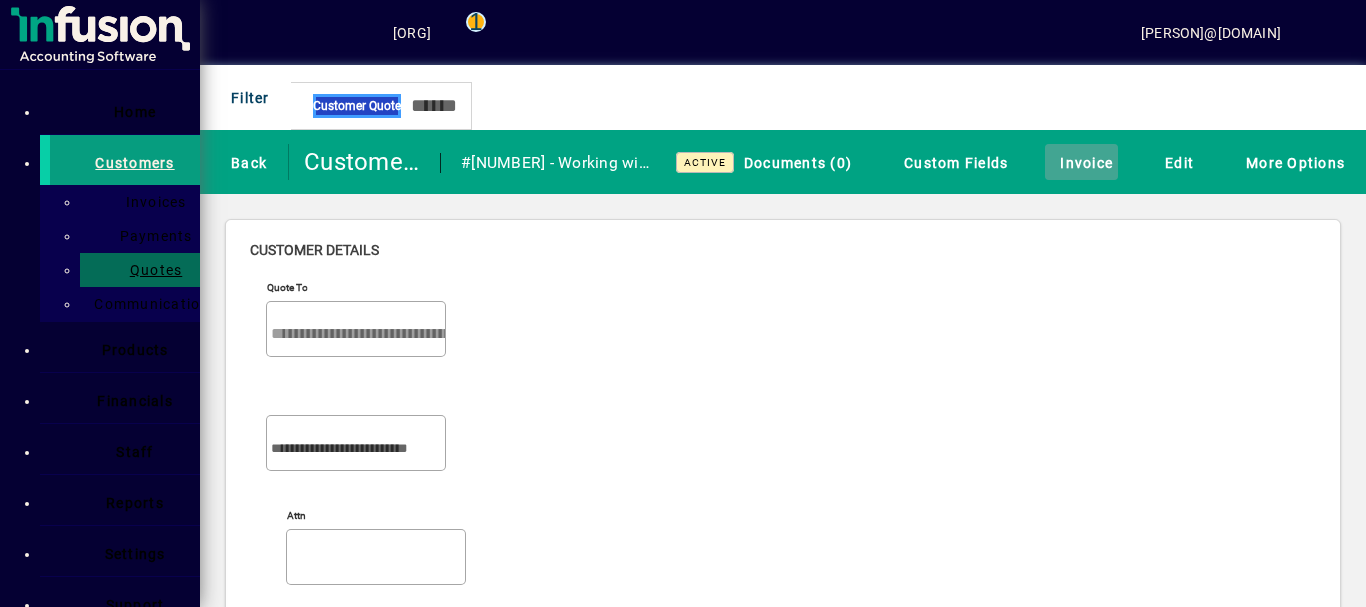 click on "Invoice" at bounding box center [1081, 162] 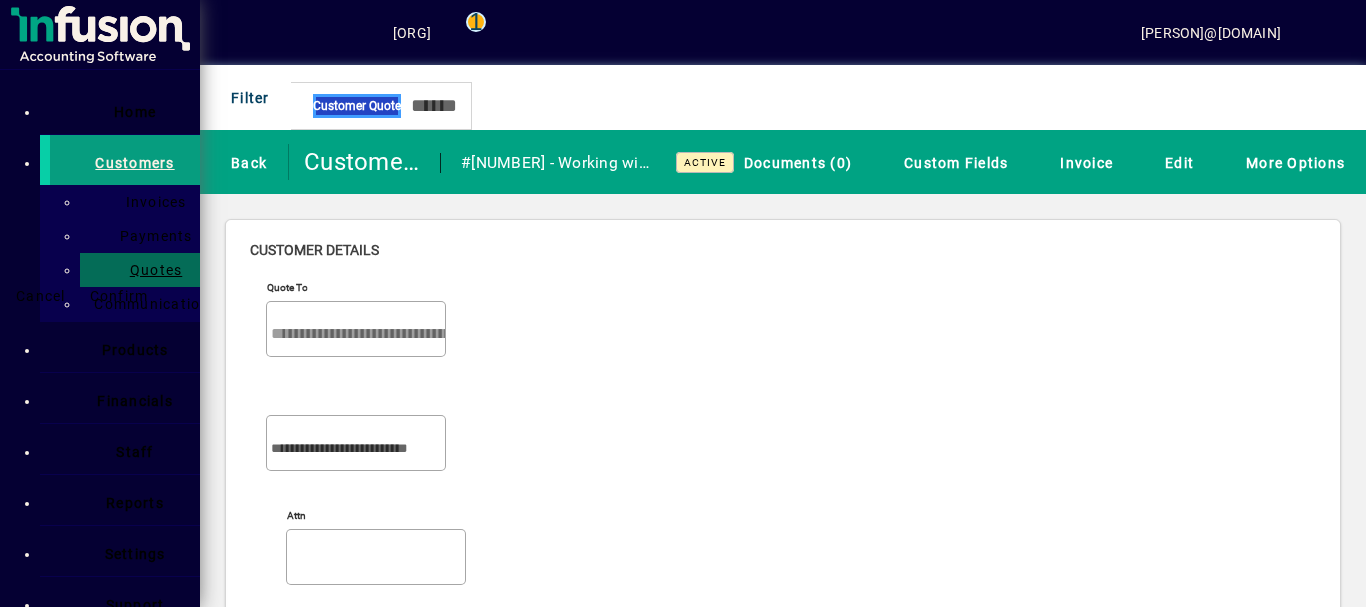 click on "Confirm" at bounding box center [119, 296] 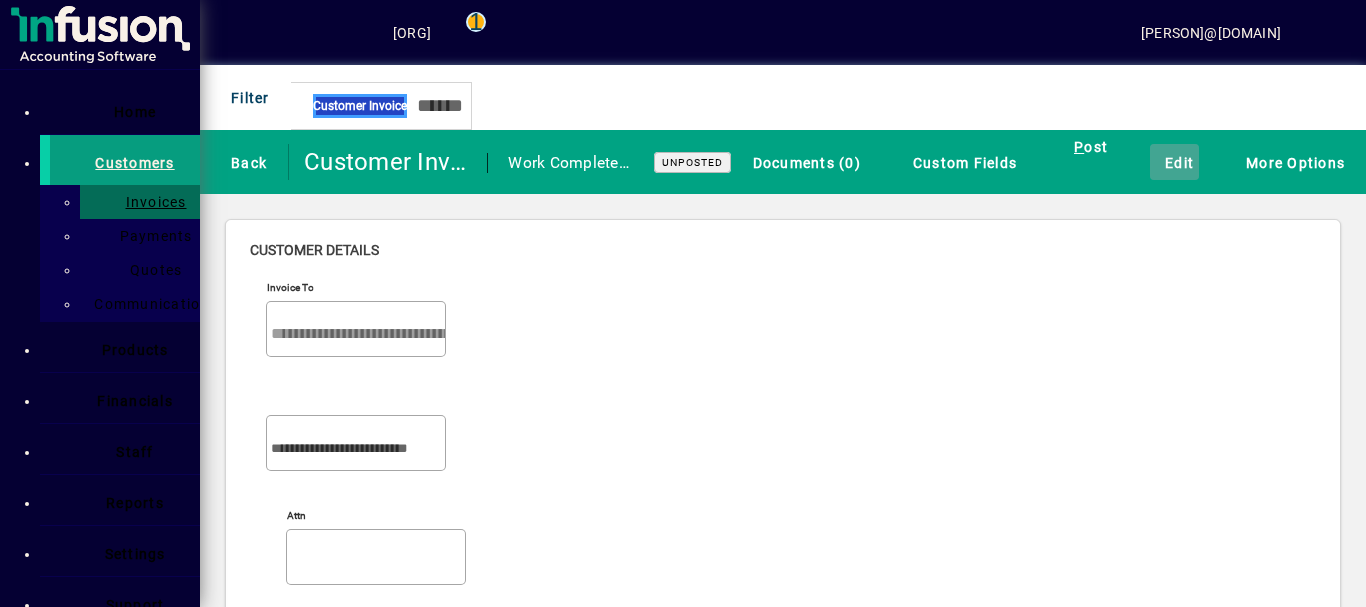 click on "Edit" at bounding box center (1174, 162) 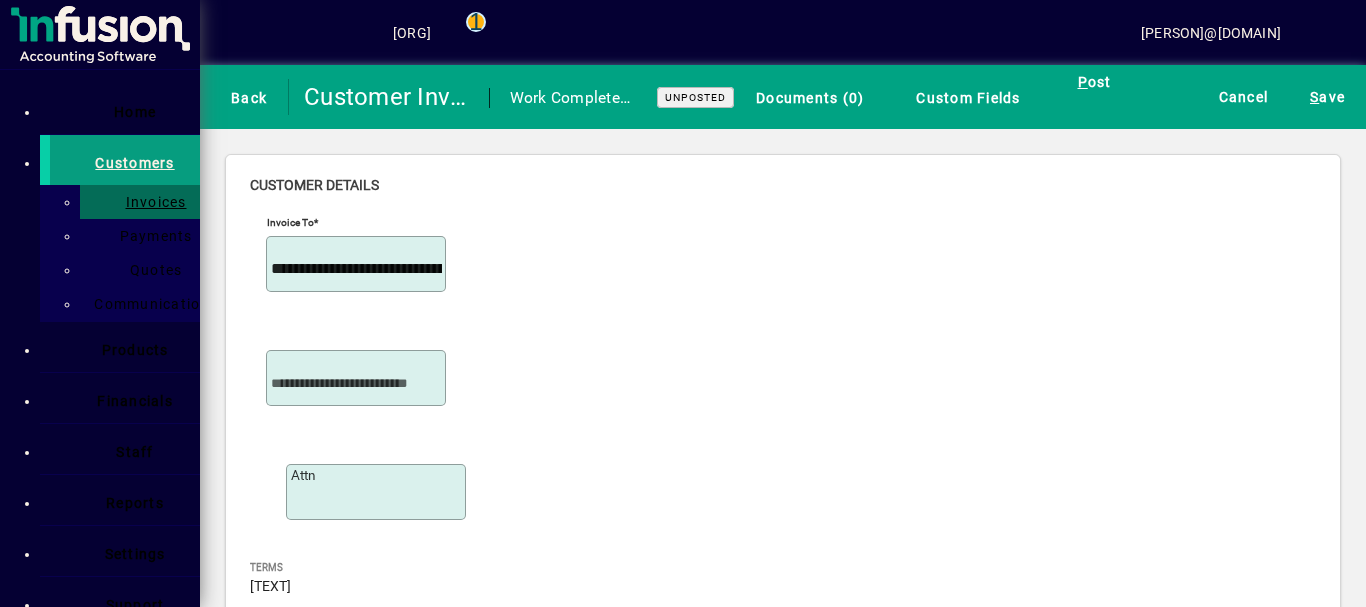 scroll, scrollTop: 667, scrollLeft: 0, axis: vertical 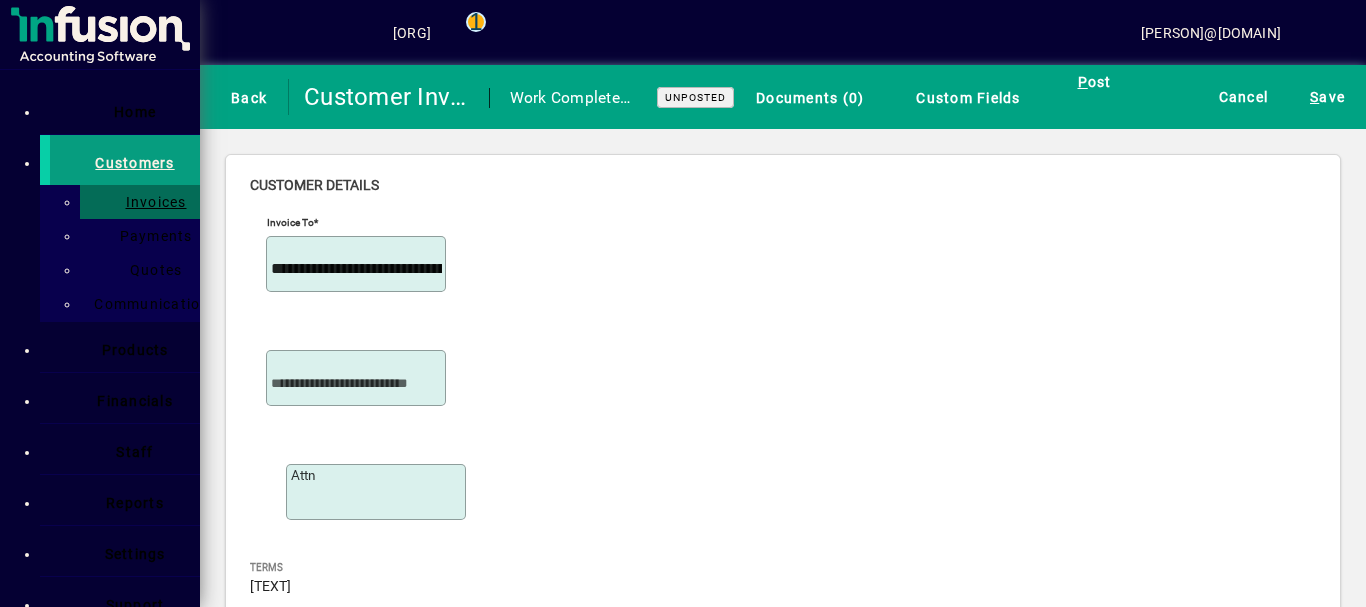 click at bounding box center (442, 3375) 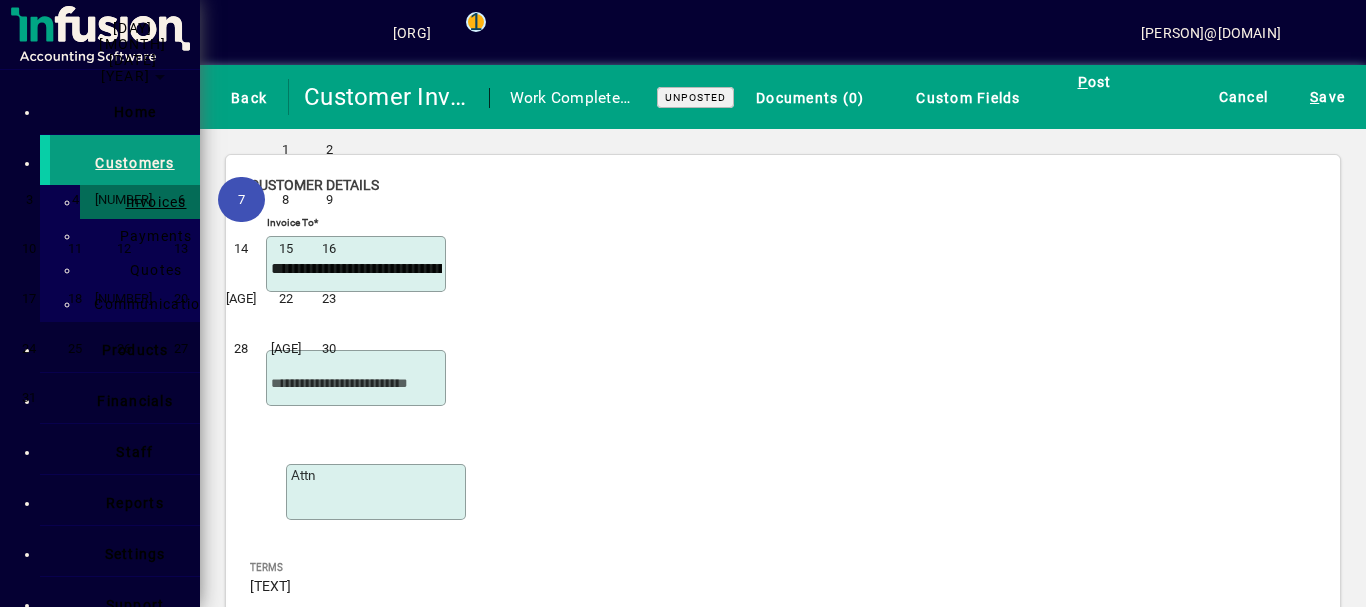 click at bounding box center (219, 52) 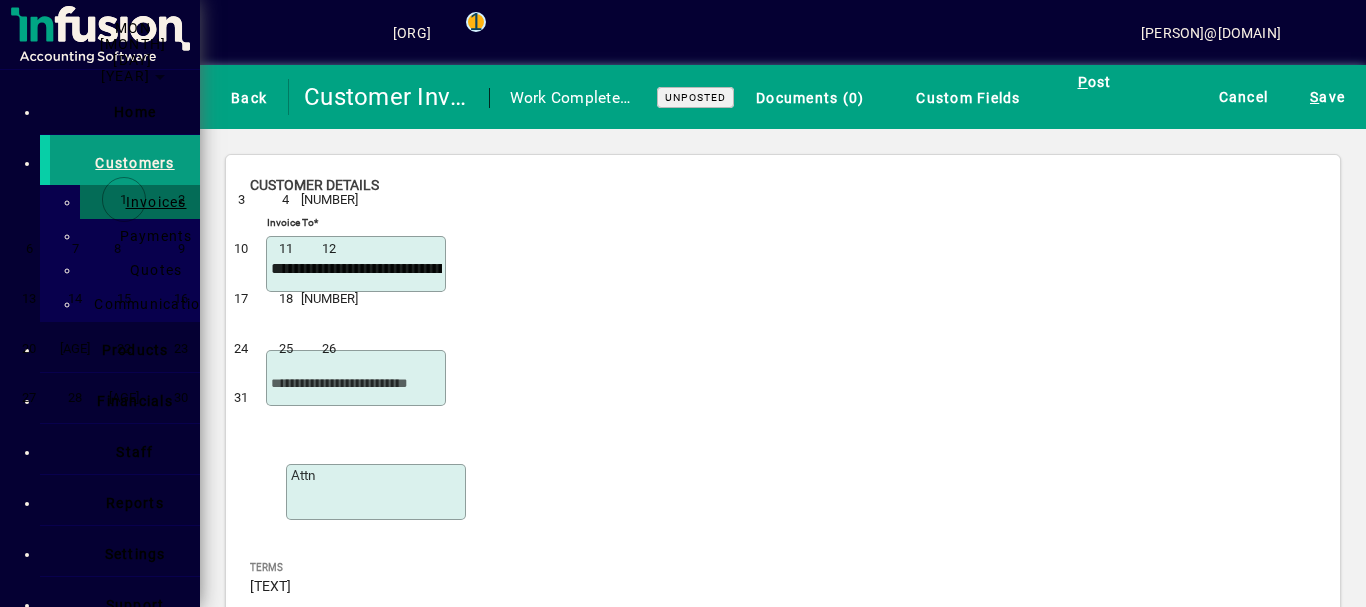 click on "8" at bounding box center [123, 249] 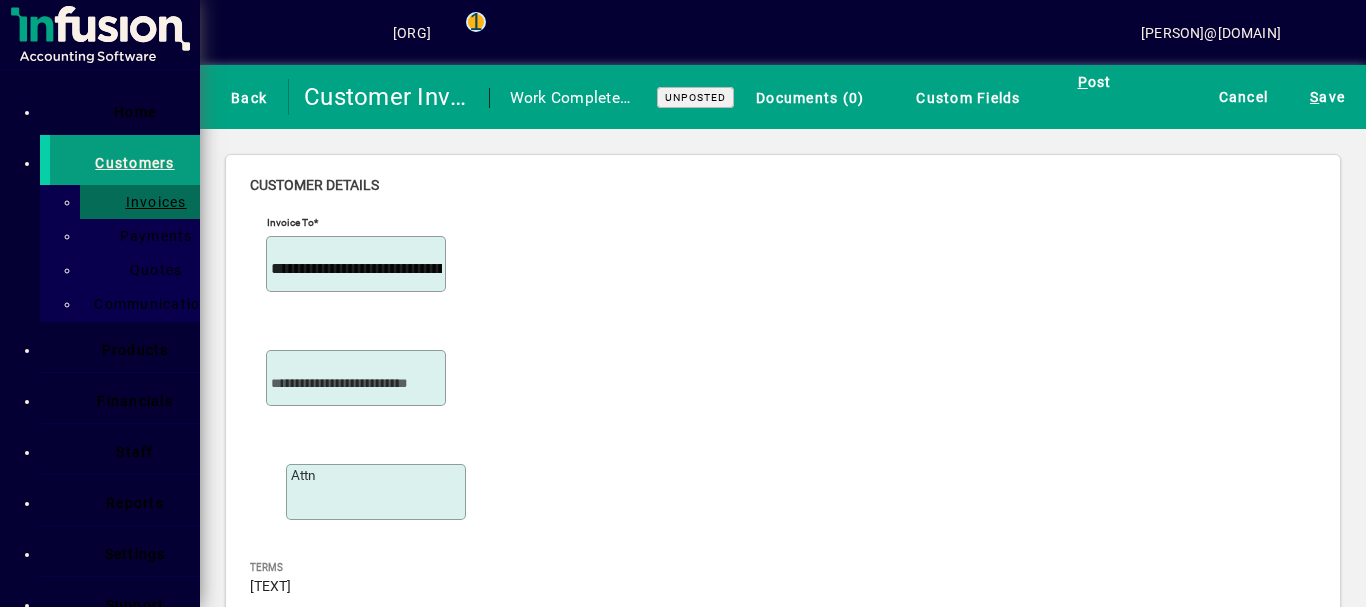 scroll, scrollTop: 667, scrollLeft: 0, axis: vertical 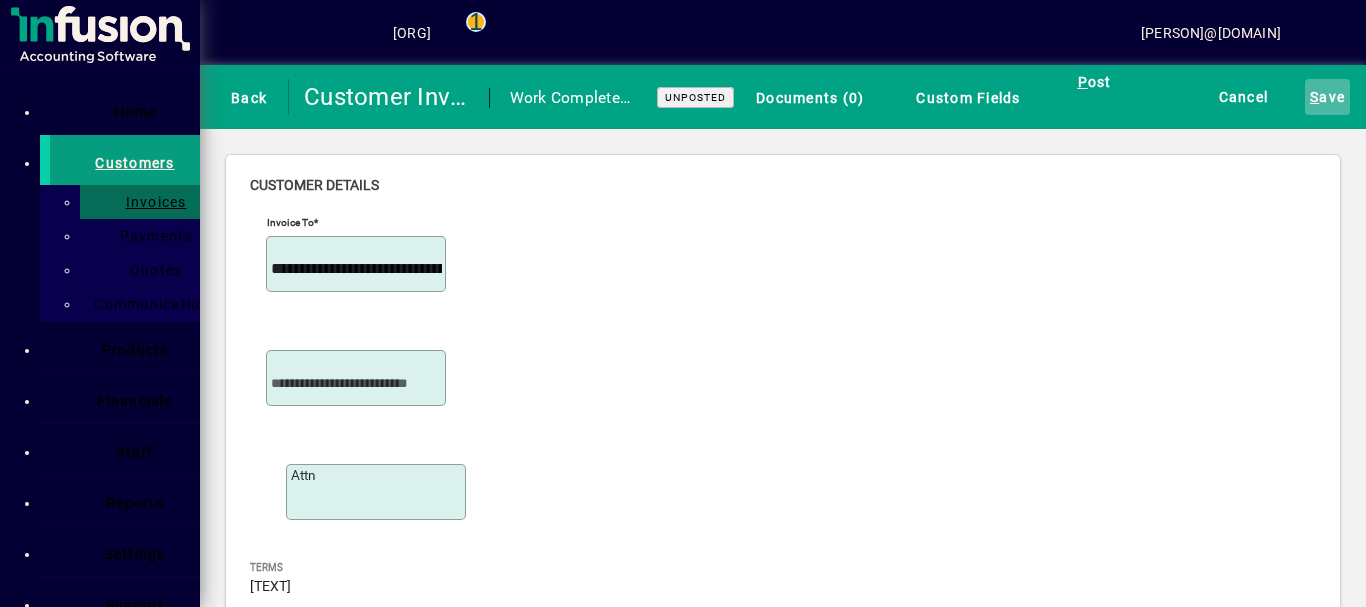 click on "[CITY] ave" at bounding box center [1327, 97] 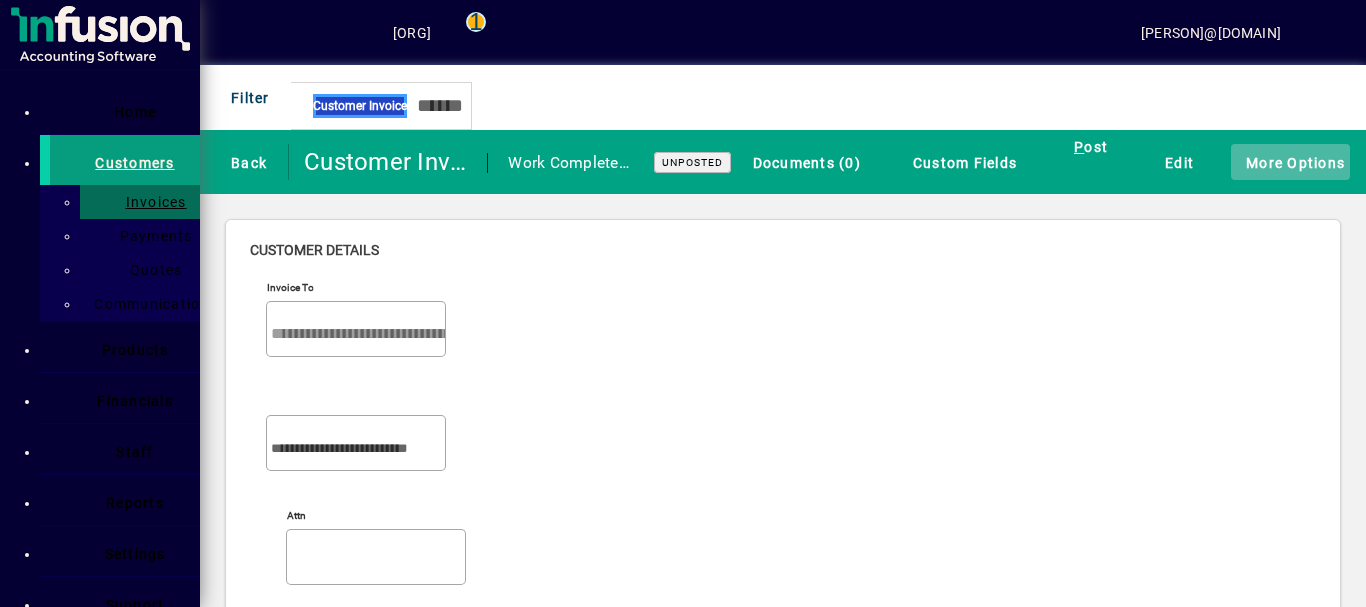 click at bounding box center [1236, 161] 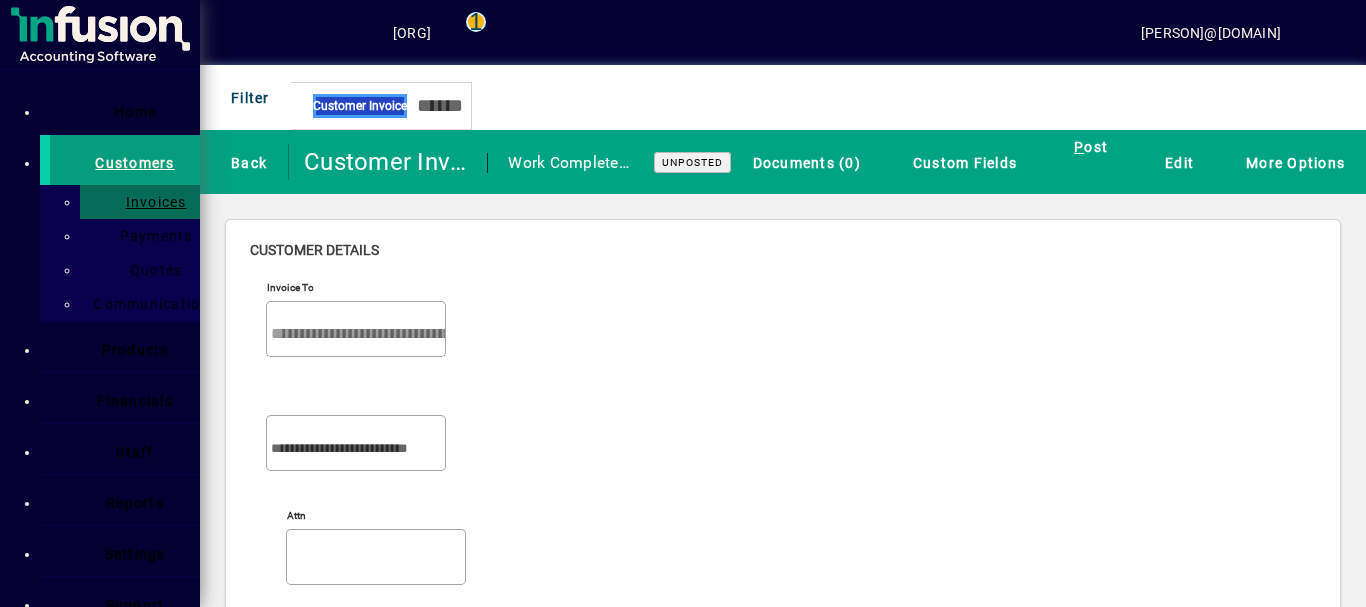 click on "Invoice" at bounding box center (48, 81) 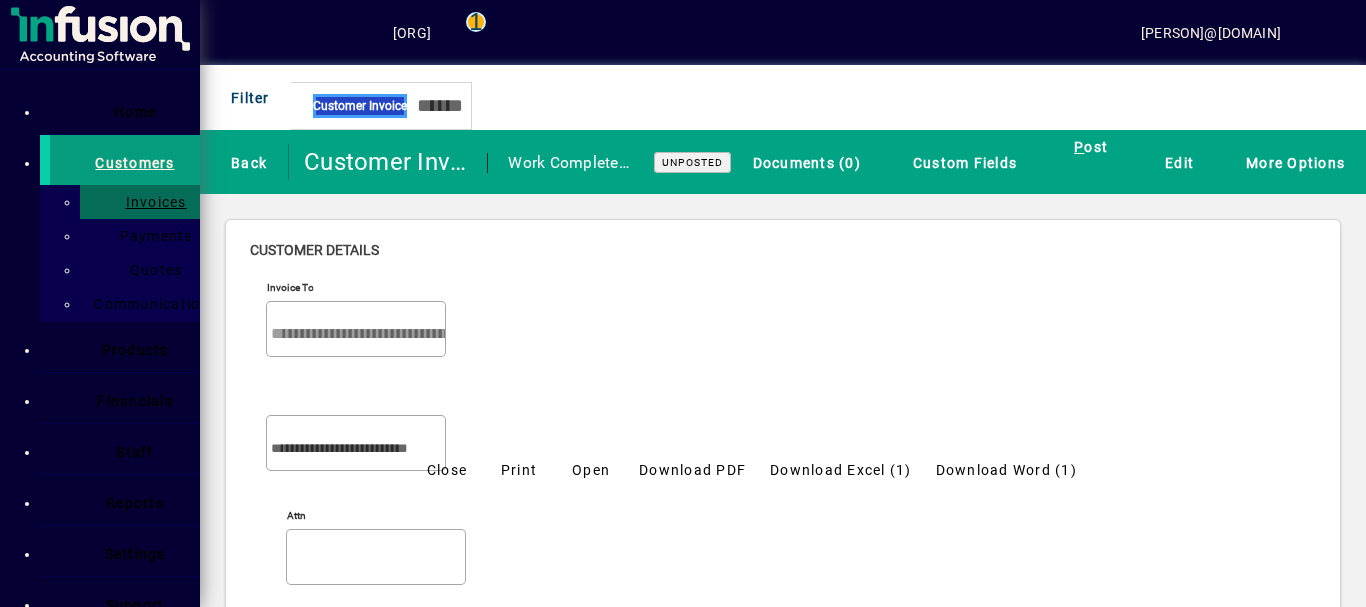 scroll, scrollTop: 0, scrollLeft: 0, axis: both 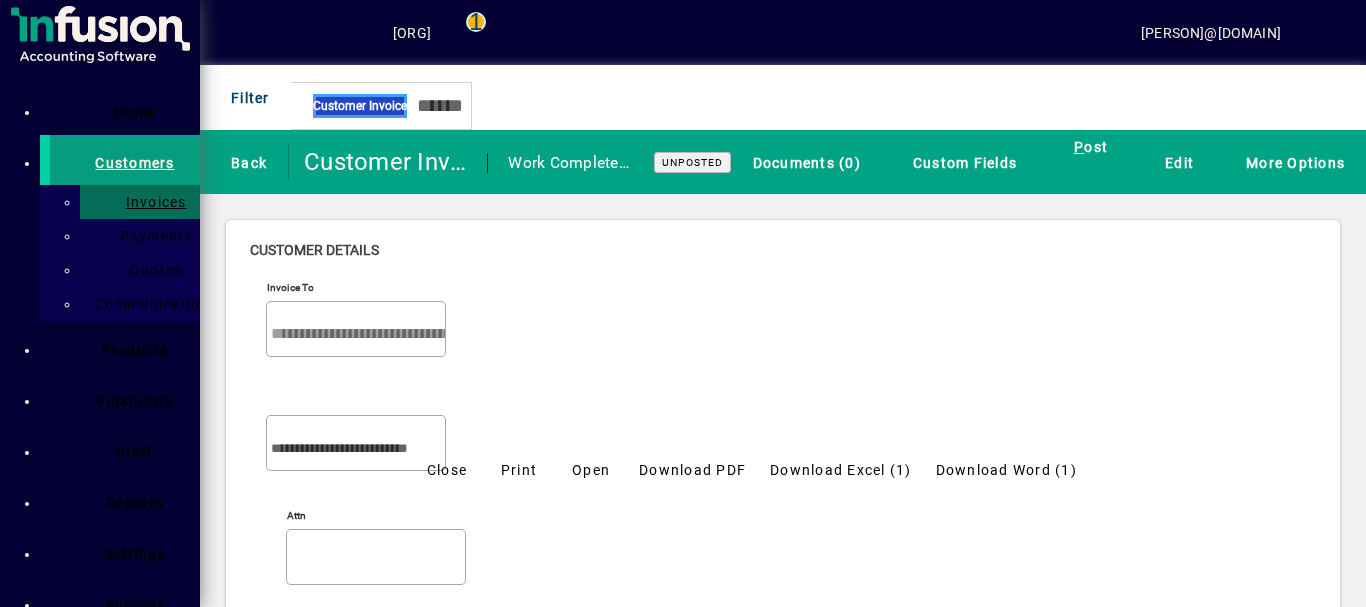 click on "Download PDF" at bounding box center (692, 470) 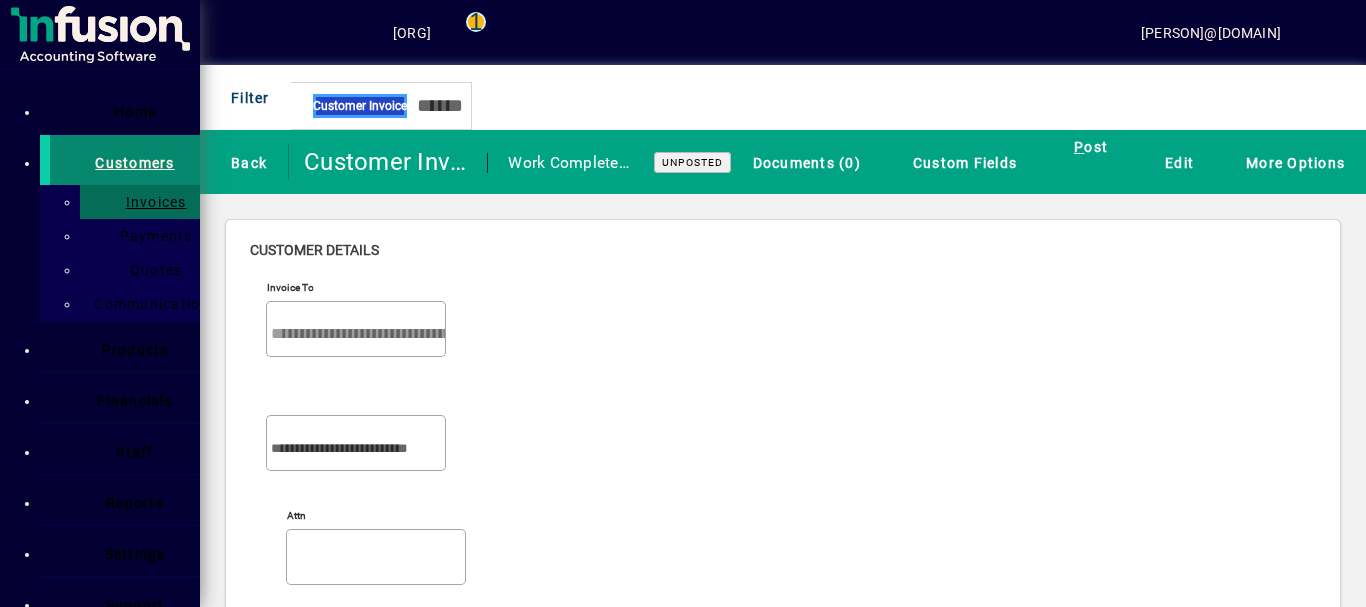 click on "Customers" at bounding box center [134, 163] 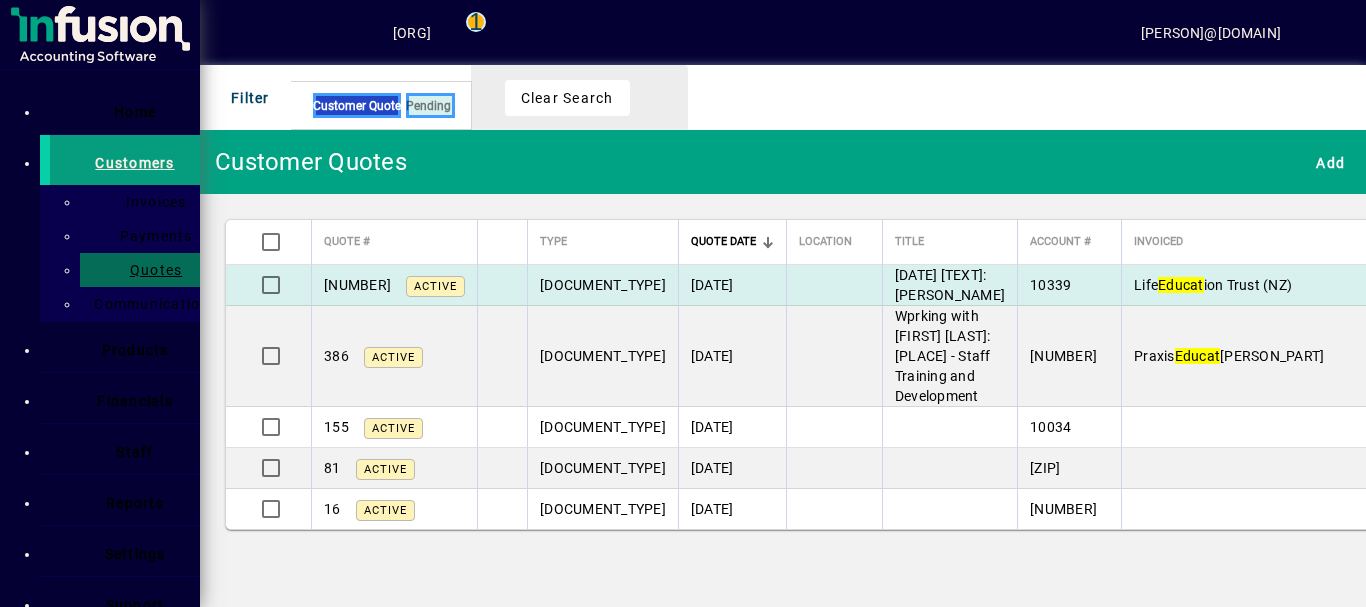 click on "[DATE]" at bounding box center [732, 285] 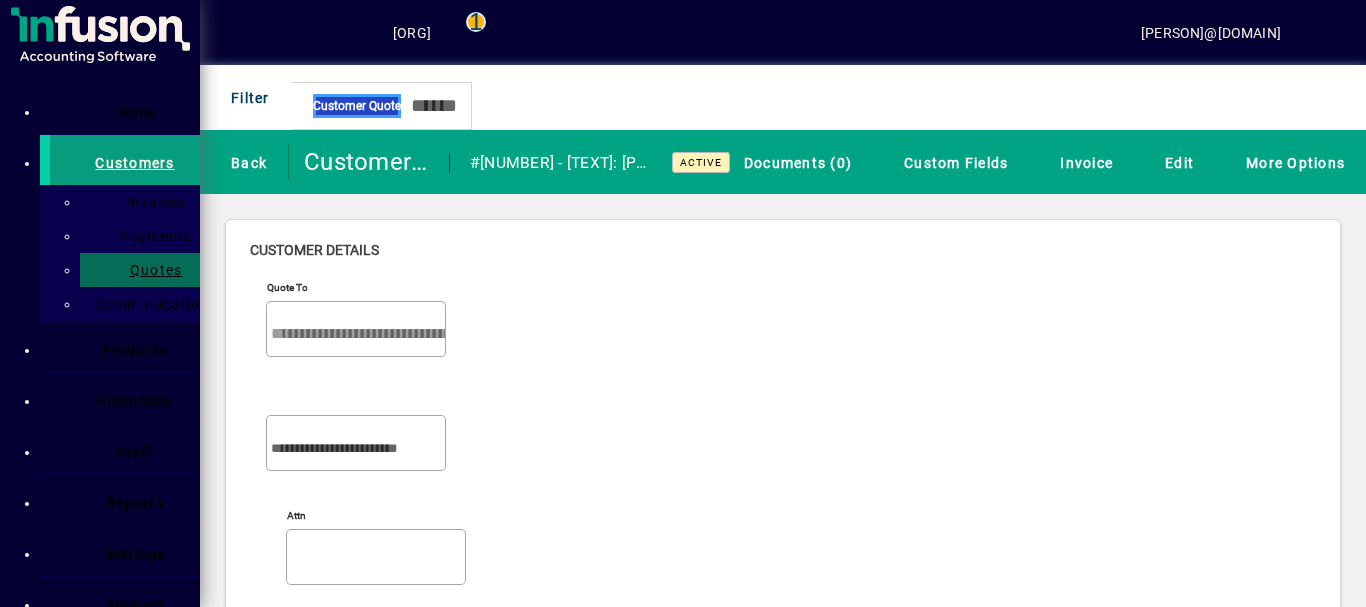 scroll, scrollTop: 472, scrollLeft: 0, axis: vertical 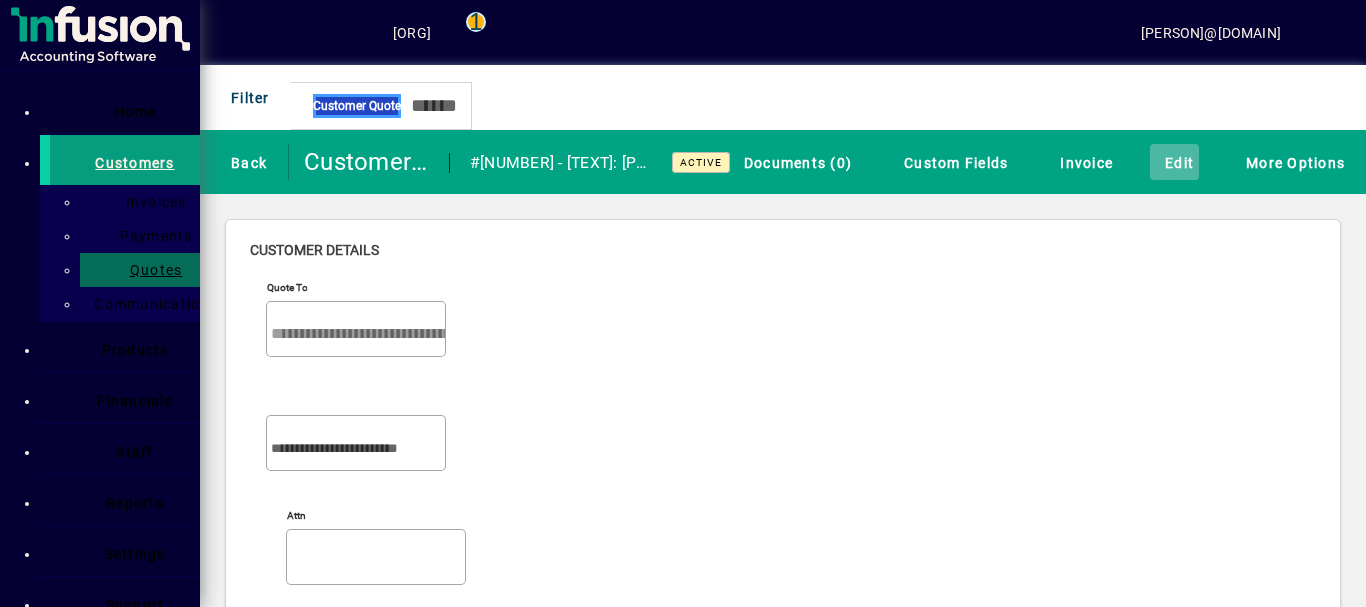 click on "Edit" at bounding box center [1174, 162] 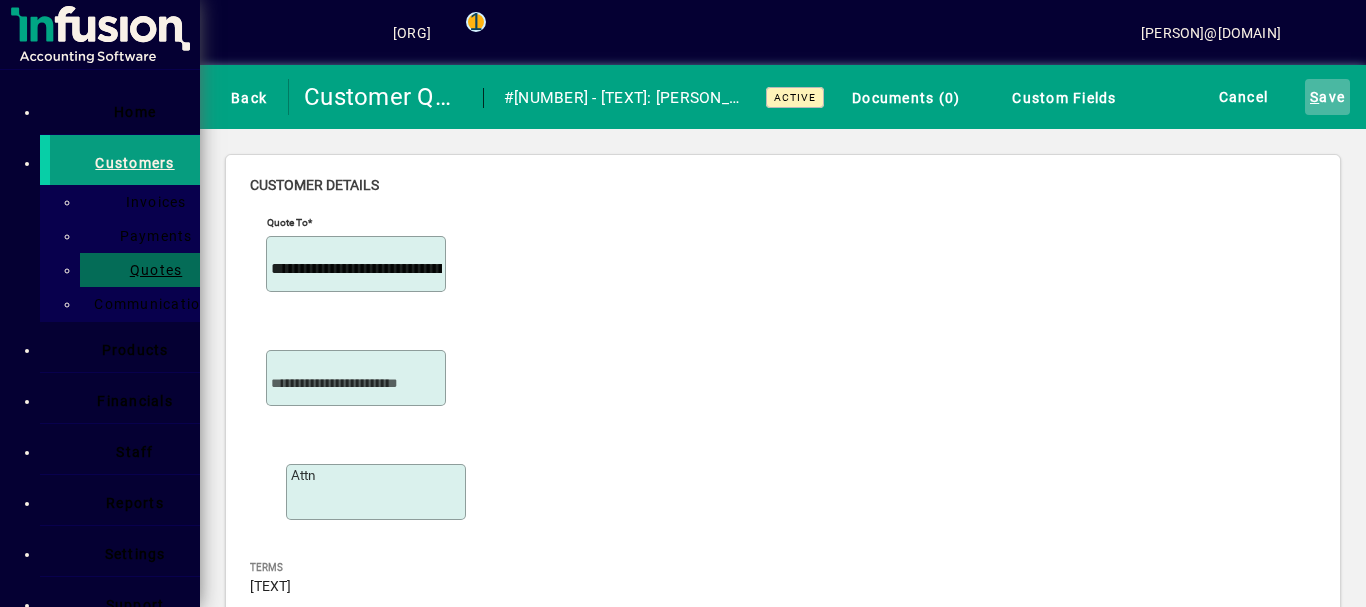 click on "[CITY] ave" at bounding box center [1327, 97] 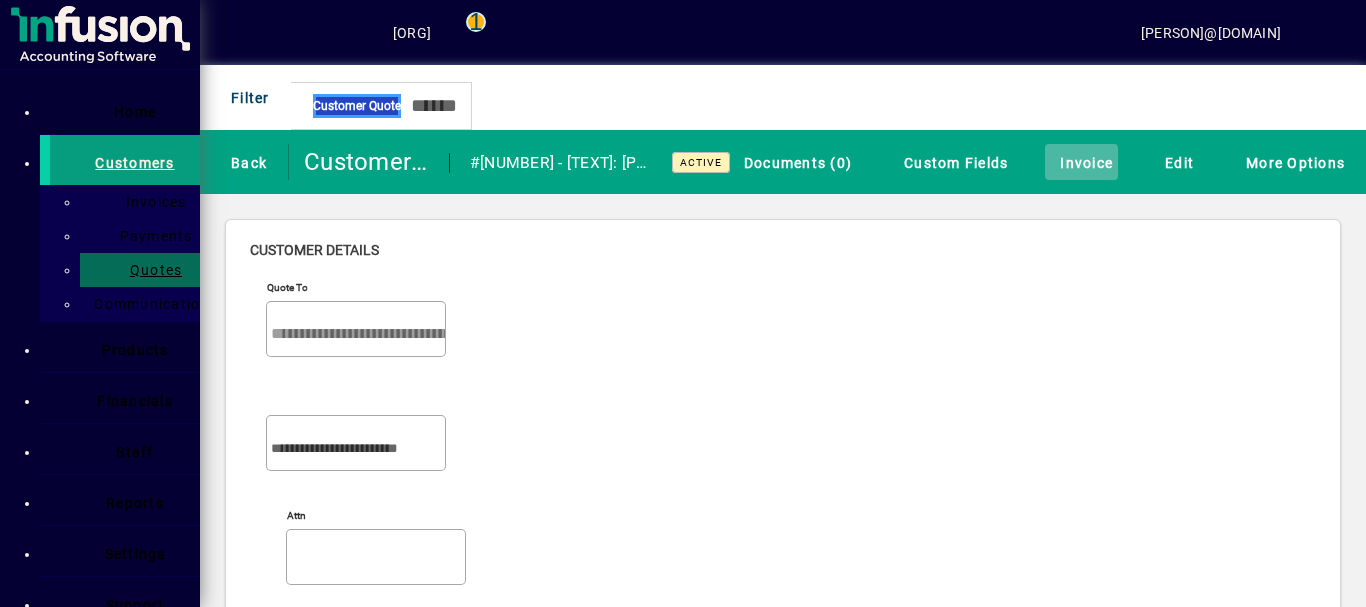 click on "Invoice" at bounding box center [1081, 162] 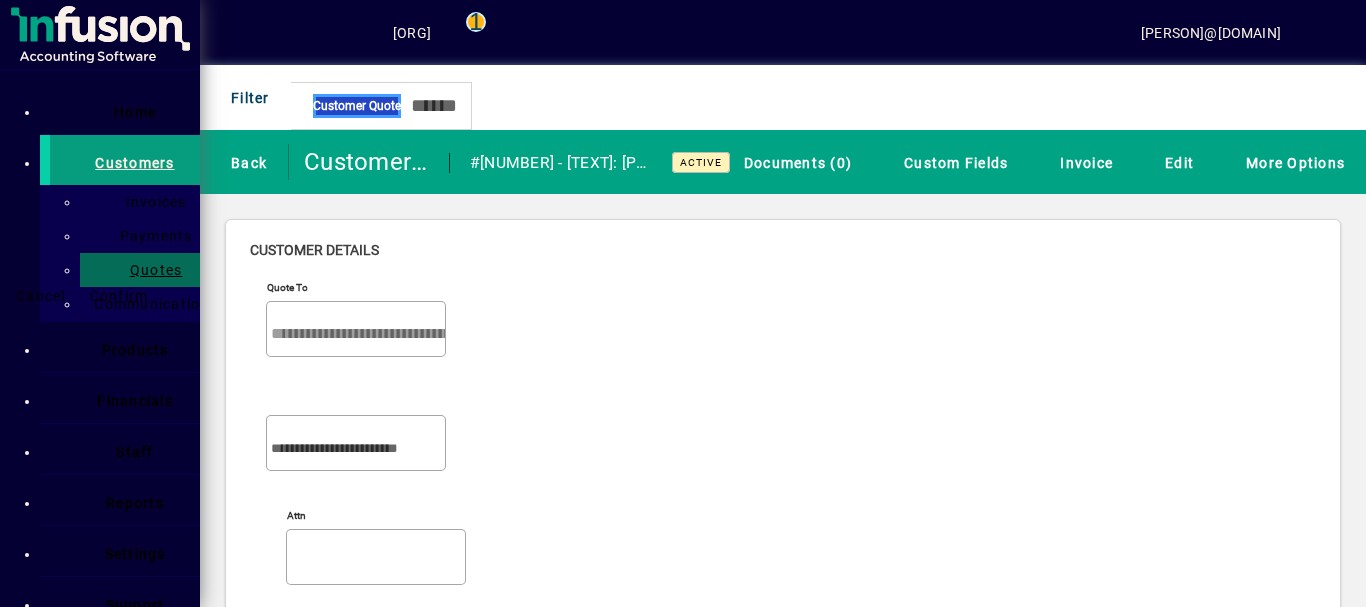 click on "Confirm" at bounding box center [119, 296] 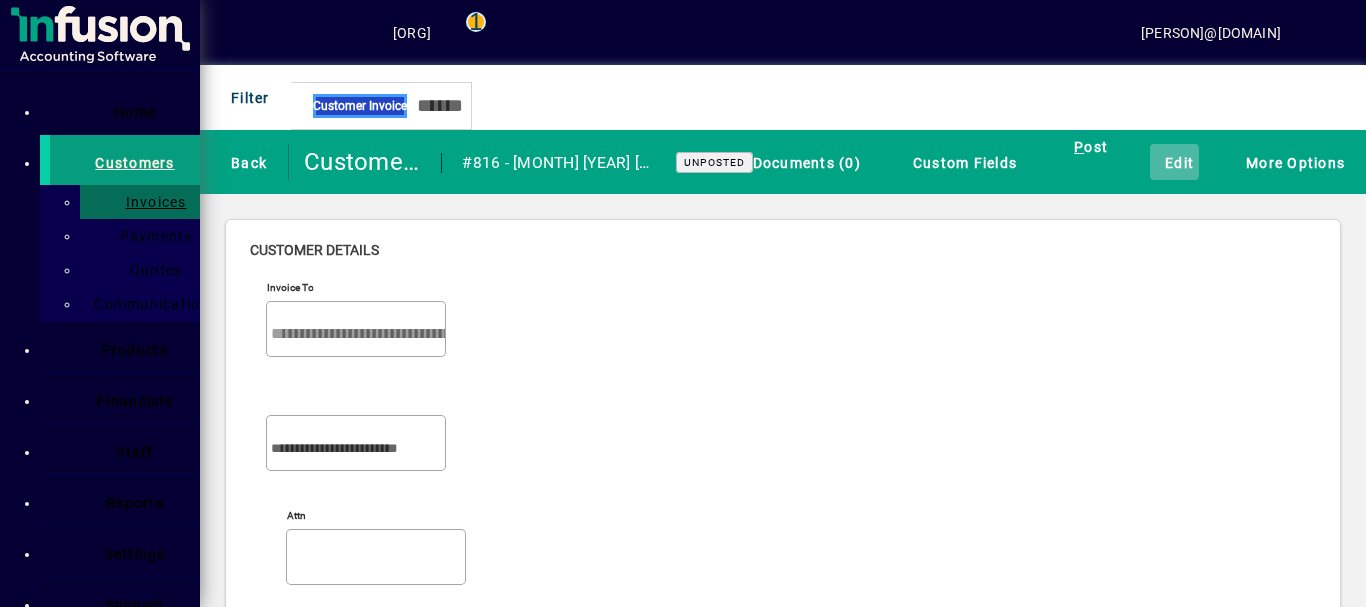 click on "Edit" at bounding box center (1174, 162) 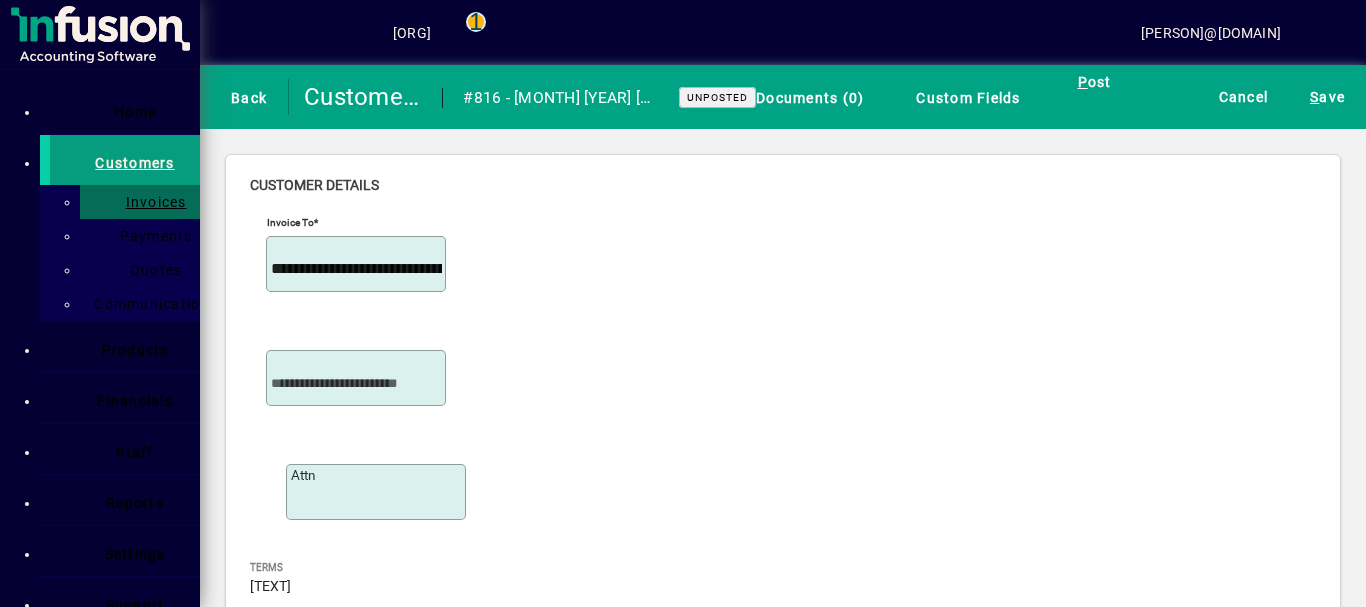 scroll, scrollTop: 667, scrollLeft: 0, axis: vertical 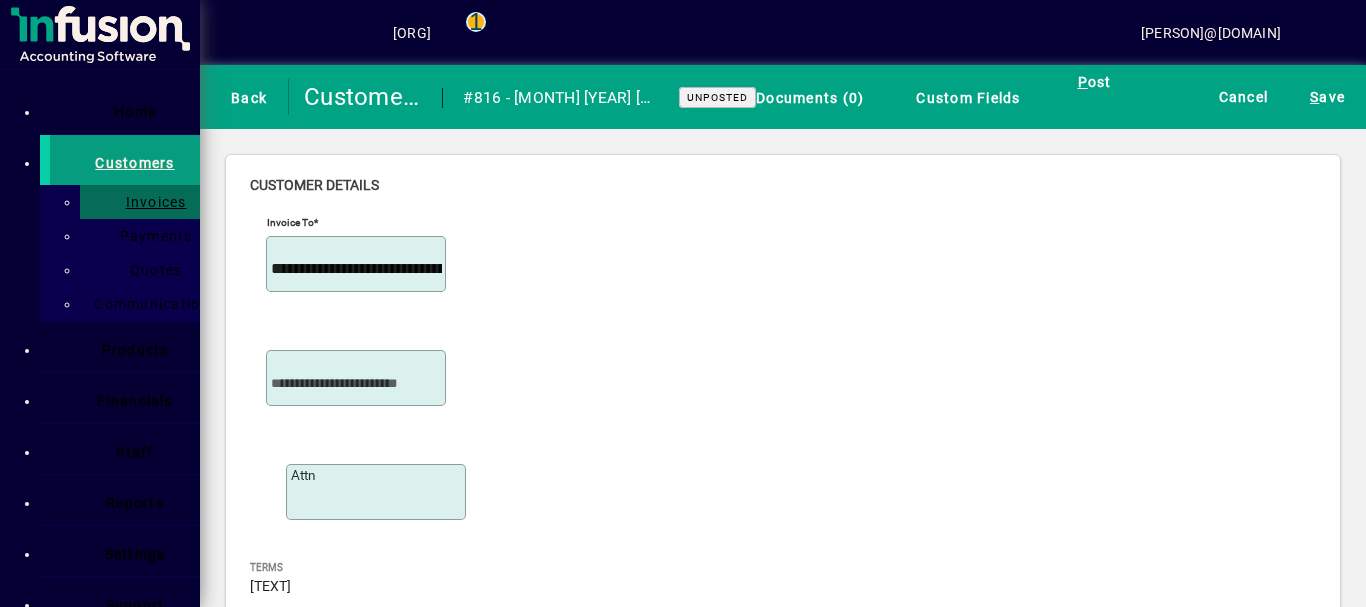 click at bounding box center [442, 3375] 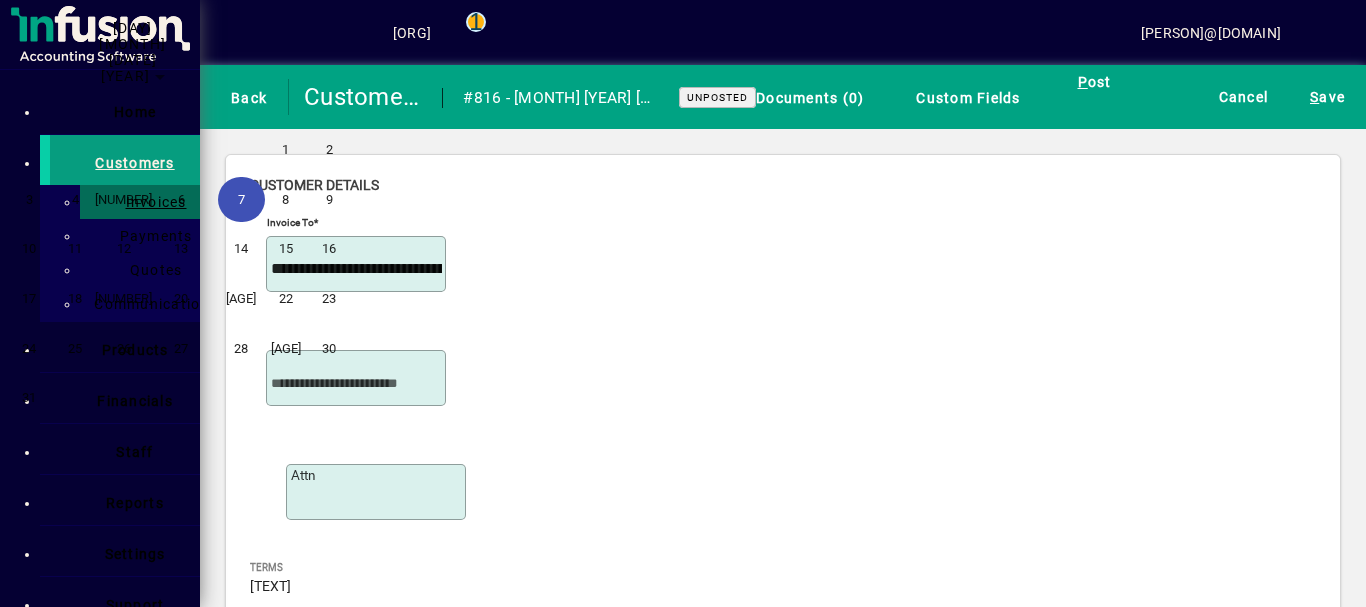 click at bounding box center (219, 52) 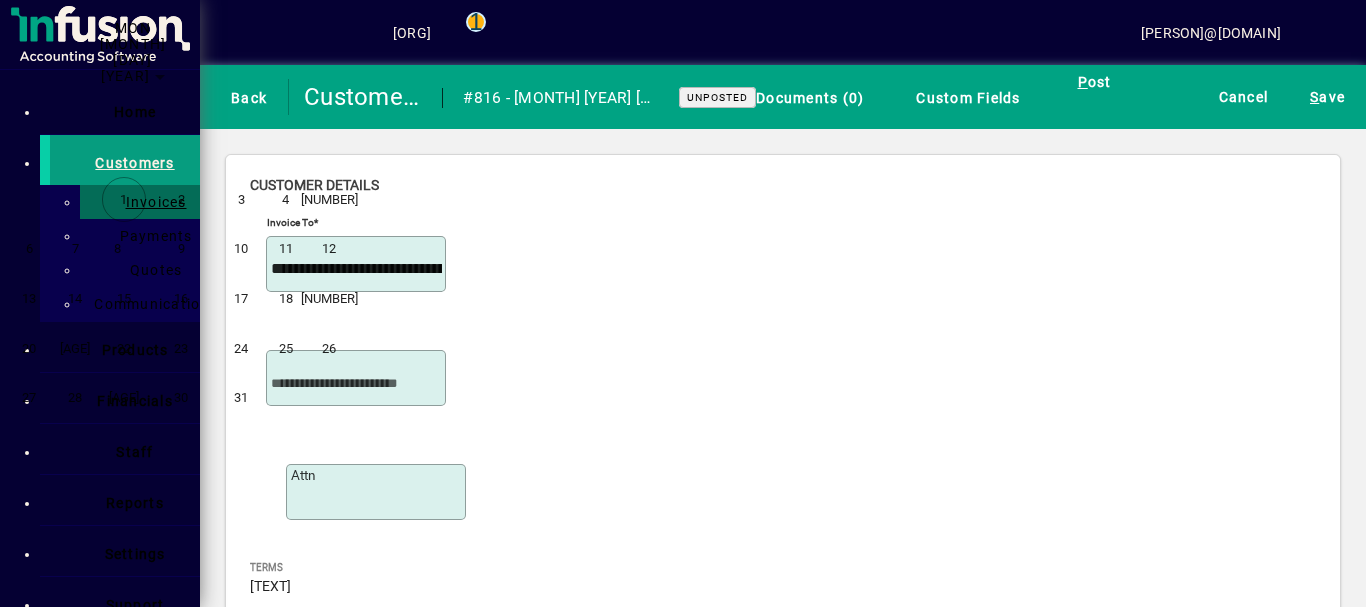 click on "8" at bounding box center (123, 249) 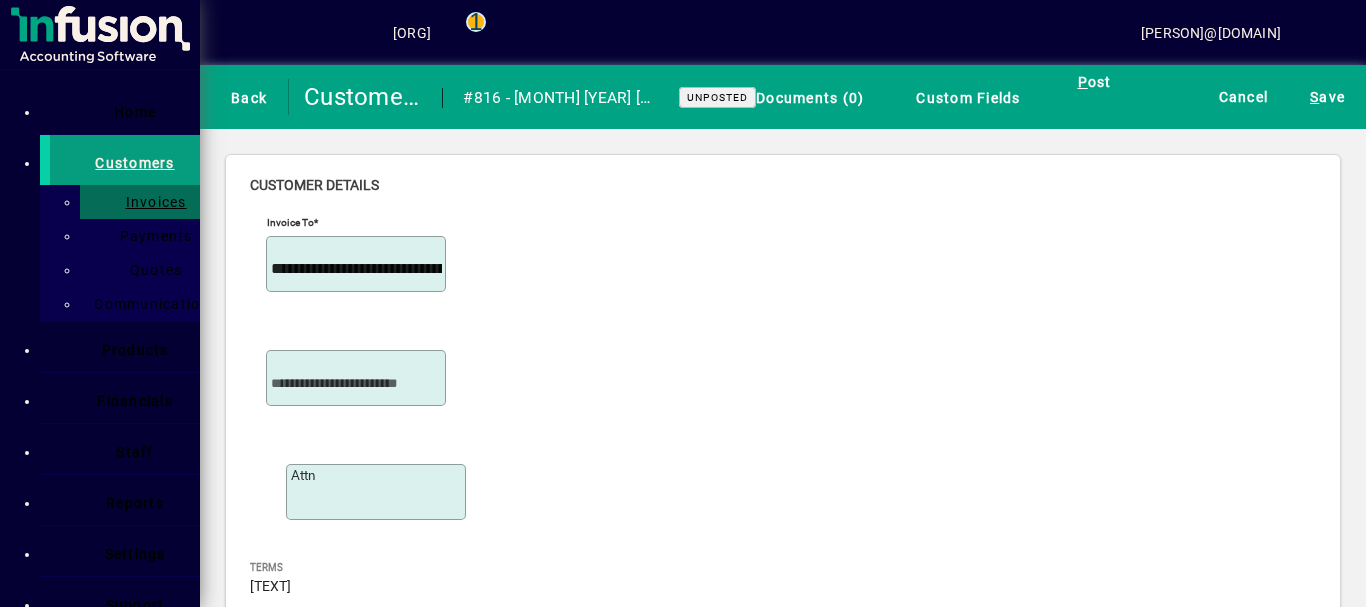scroll, scrollTop: 1000, scrollLeft: 0, axis: vertical 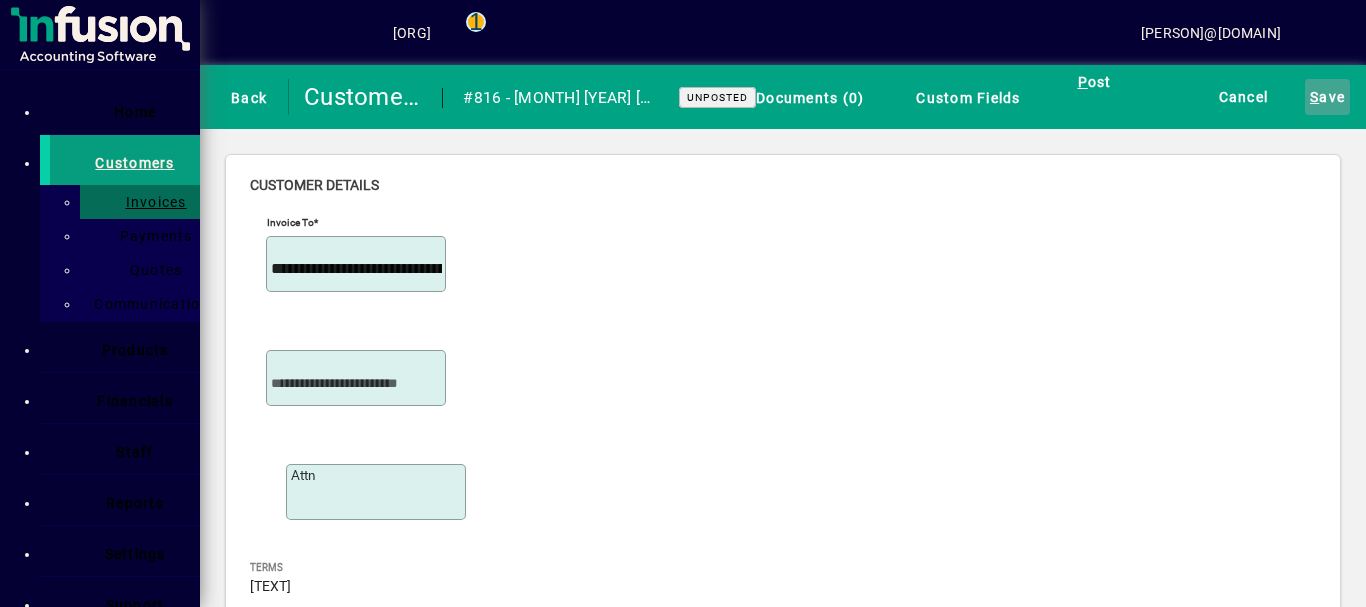 click on "S" at bounding box center [1314, 97] 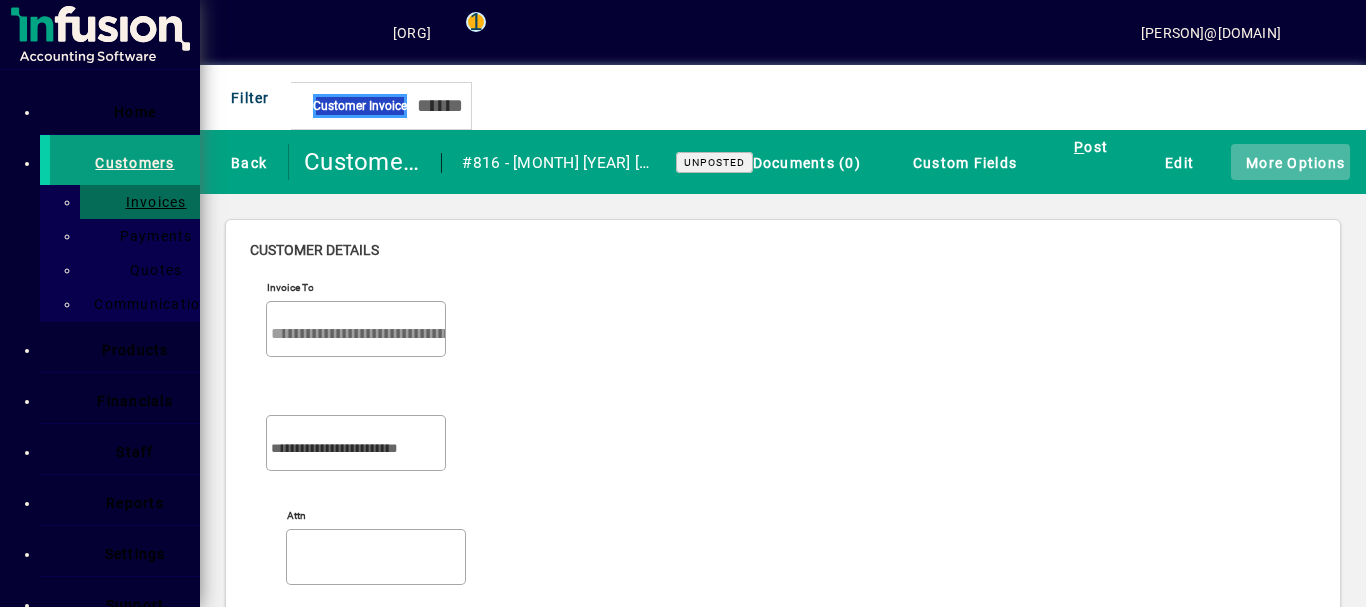 click at bounding box center (1236, 161) 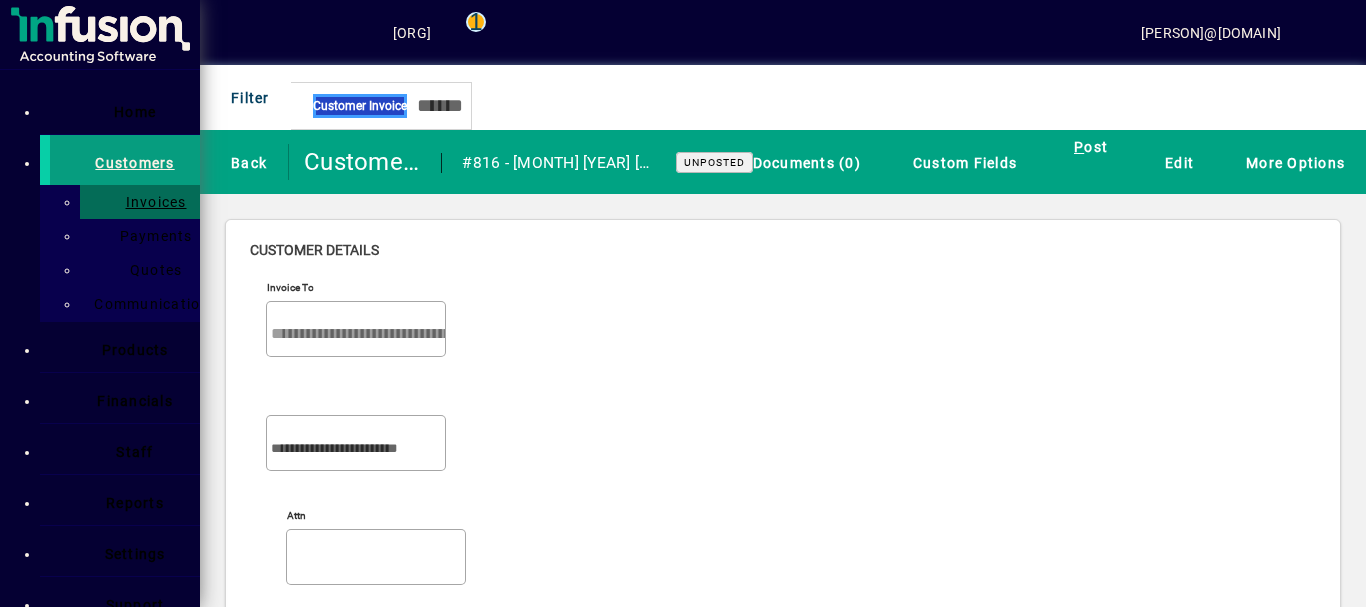 click on "Invoice" at bounding box center [48, 81] 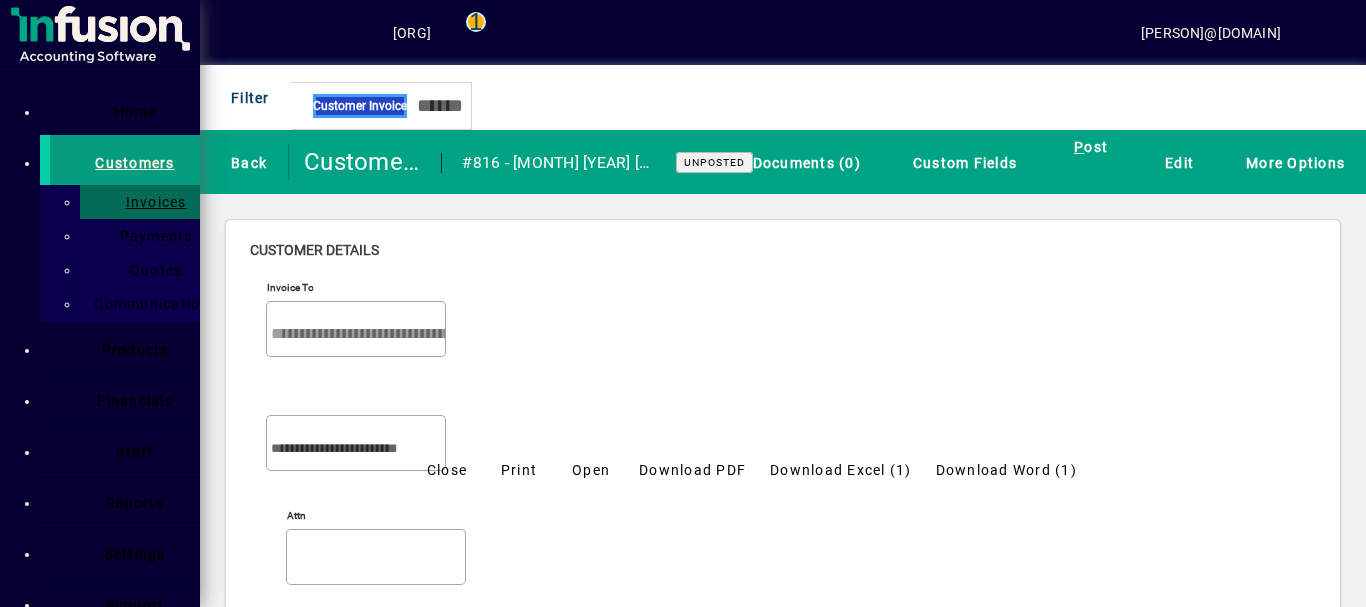 scroll, scrollTop: 0, scrollLeft: 0, axis: both 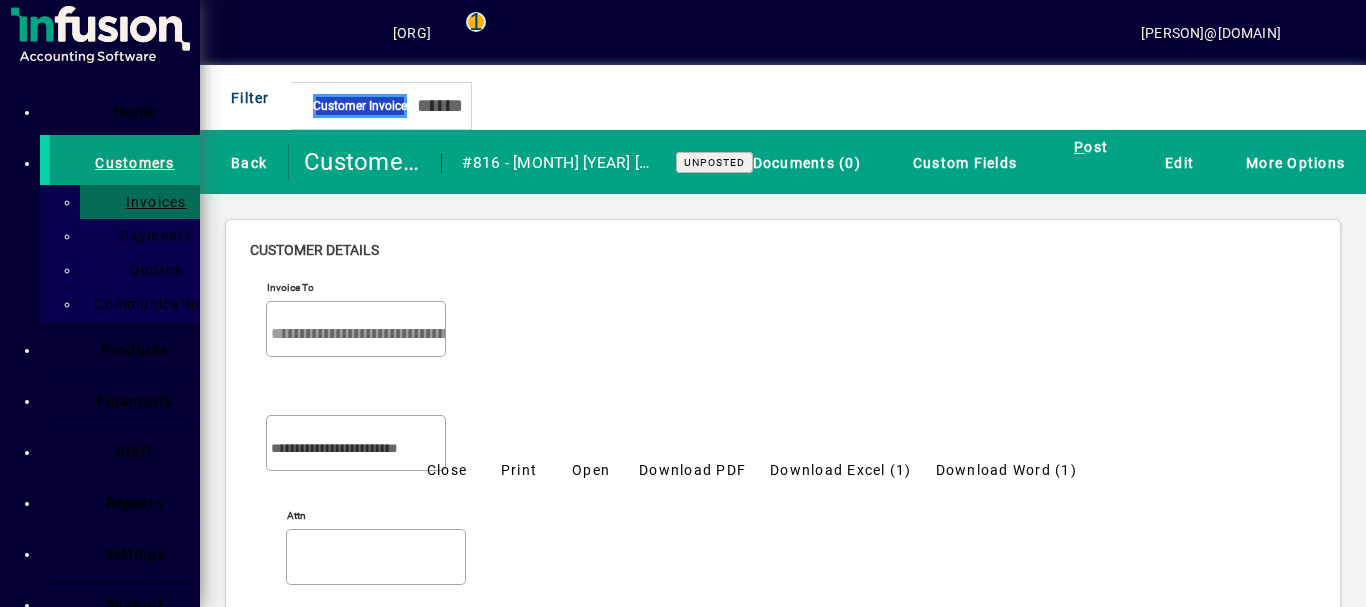 click on "Download PDF" at bounding box center (692, 470) 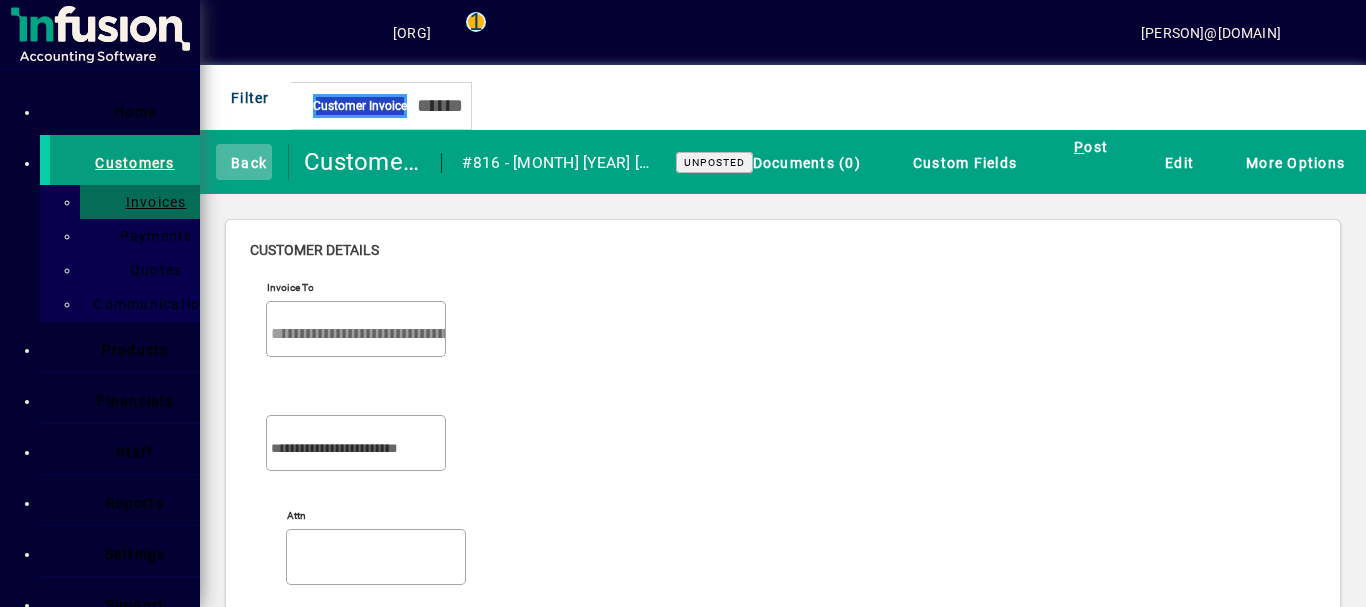 click on "Back" at bounding box center (244, 162) 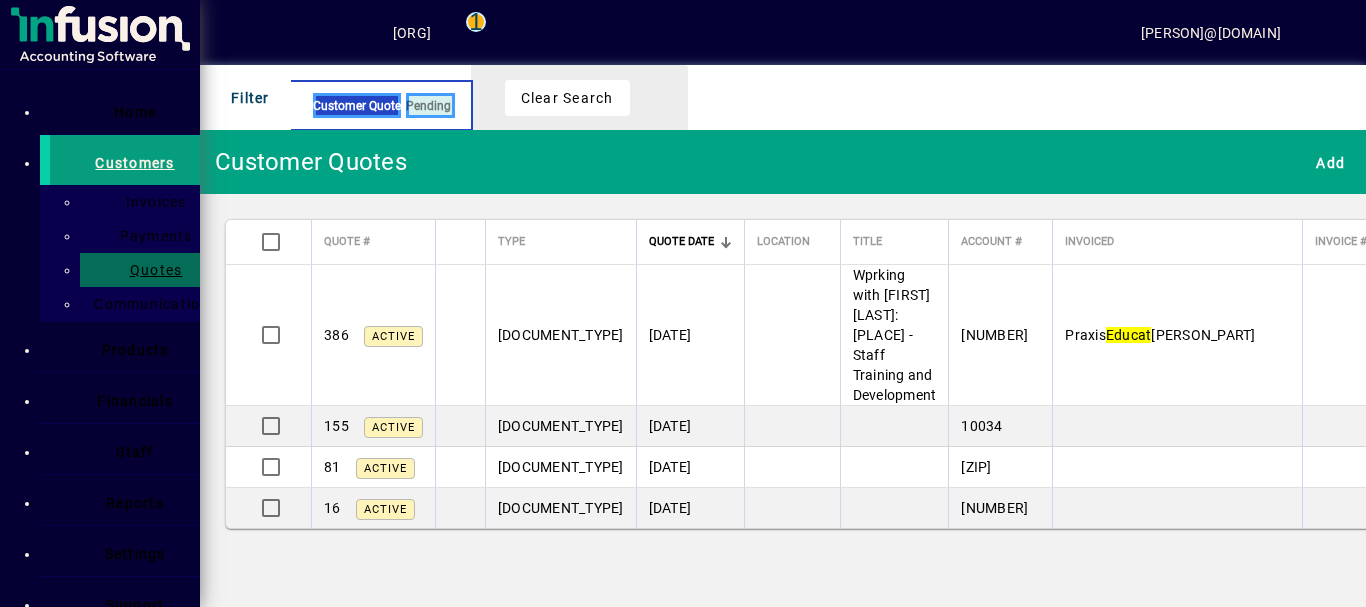 click on "[TEXT]" at bounding box center [460, 105] 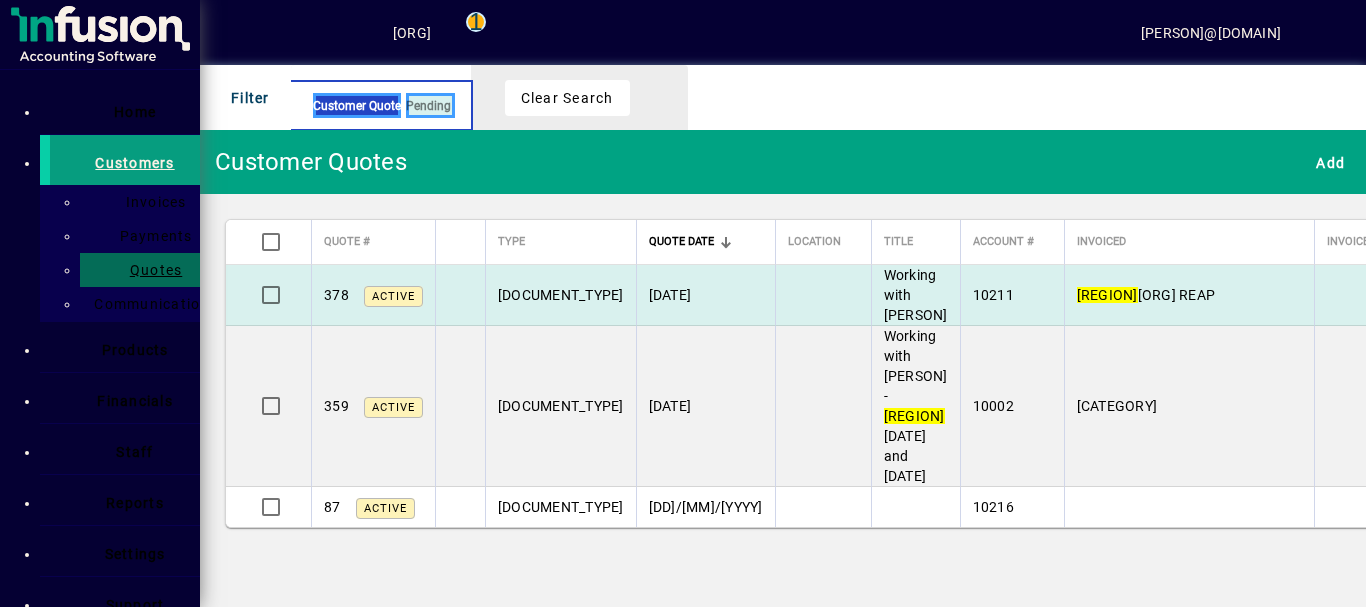 type on "****" 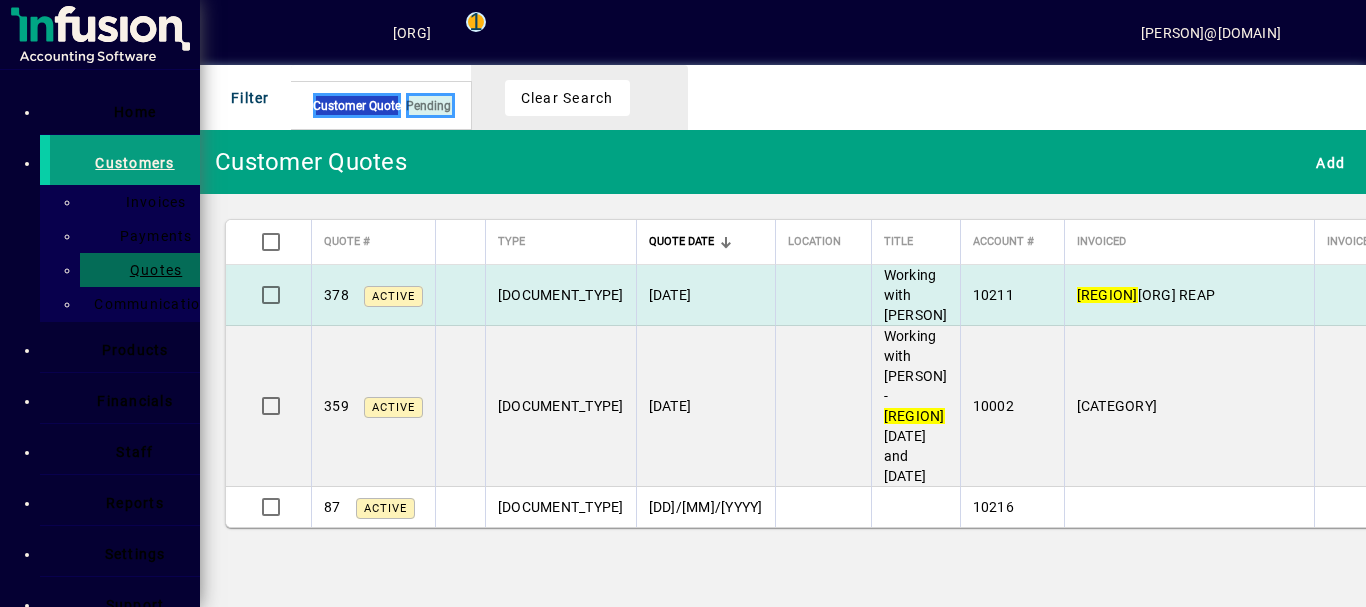 click on "[DATE]" at bounding box center [705, 295] 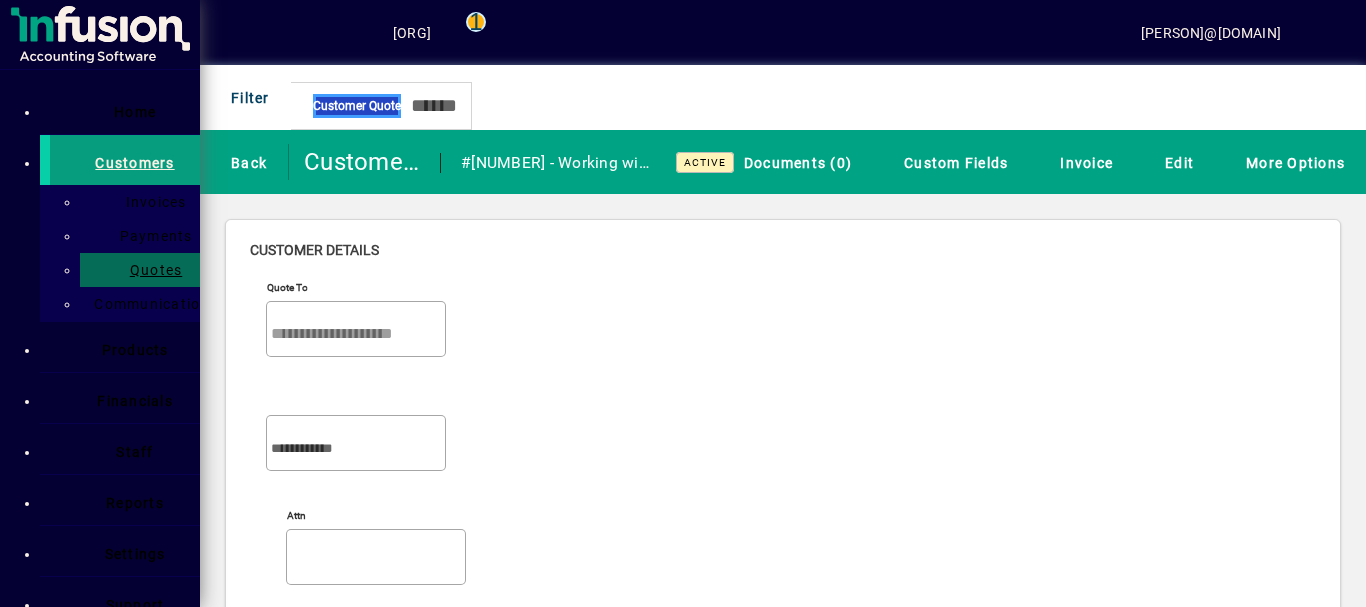 scroll, scrollTop: 1000, scrollLeft: 0, axis: vertical 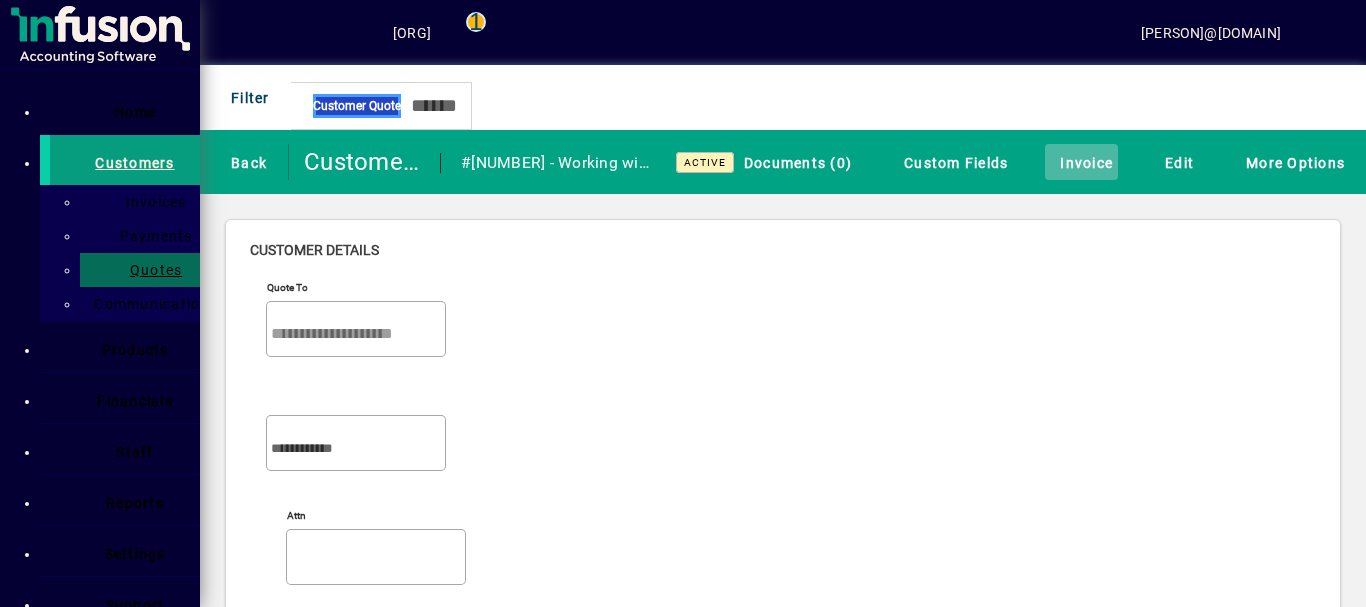 click on "Invoice" at bounding box center (1081, 162) 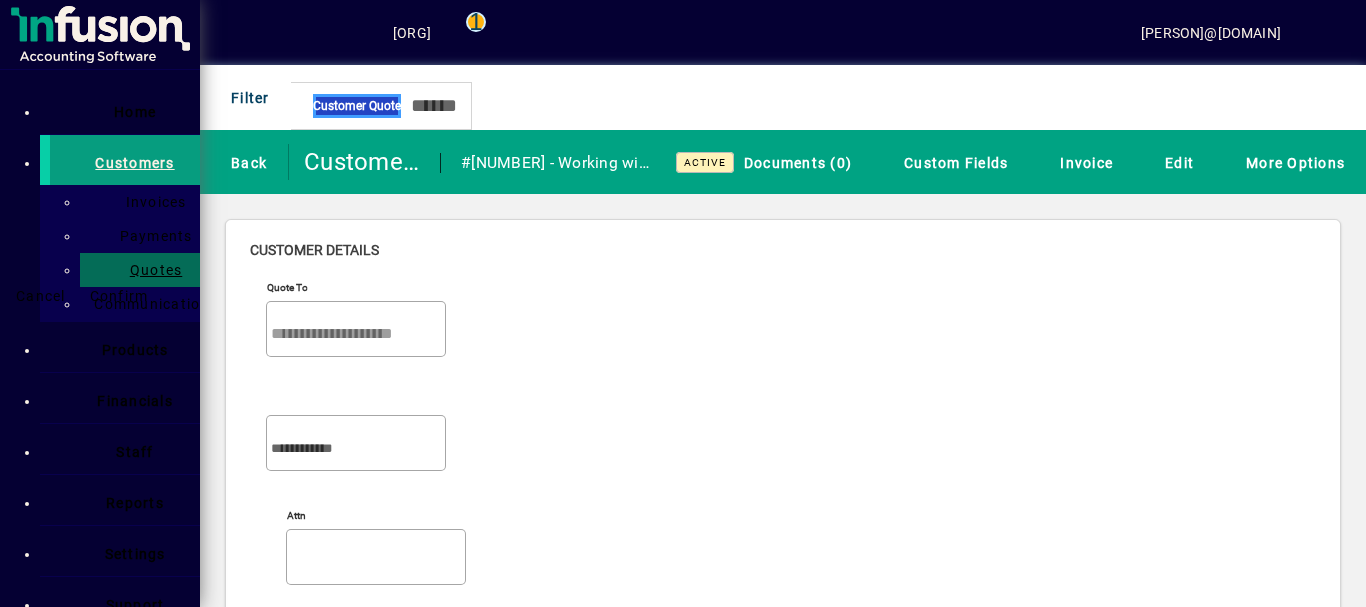 click on "Confirm" at bounding box center (119, 296) 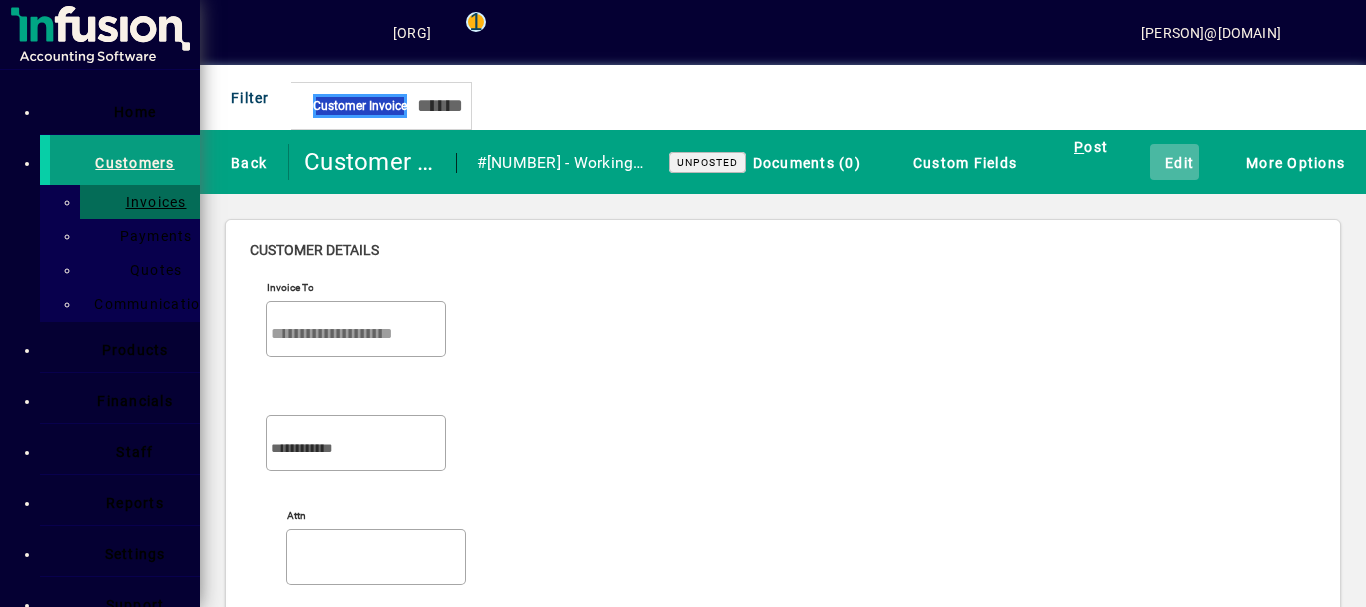 click on "Edit" at bounding box center (1174, 162) 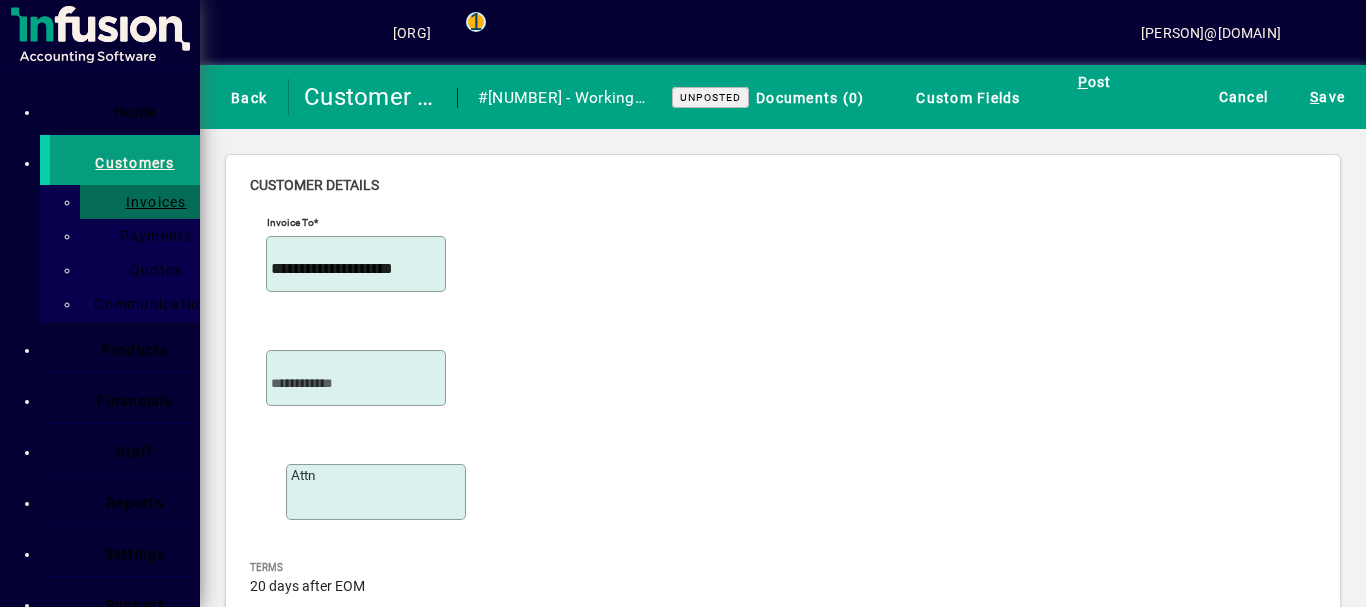scroll, scrollTop: 667, scrollLeft: 0, axis: vertical 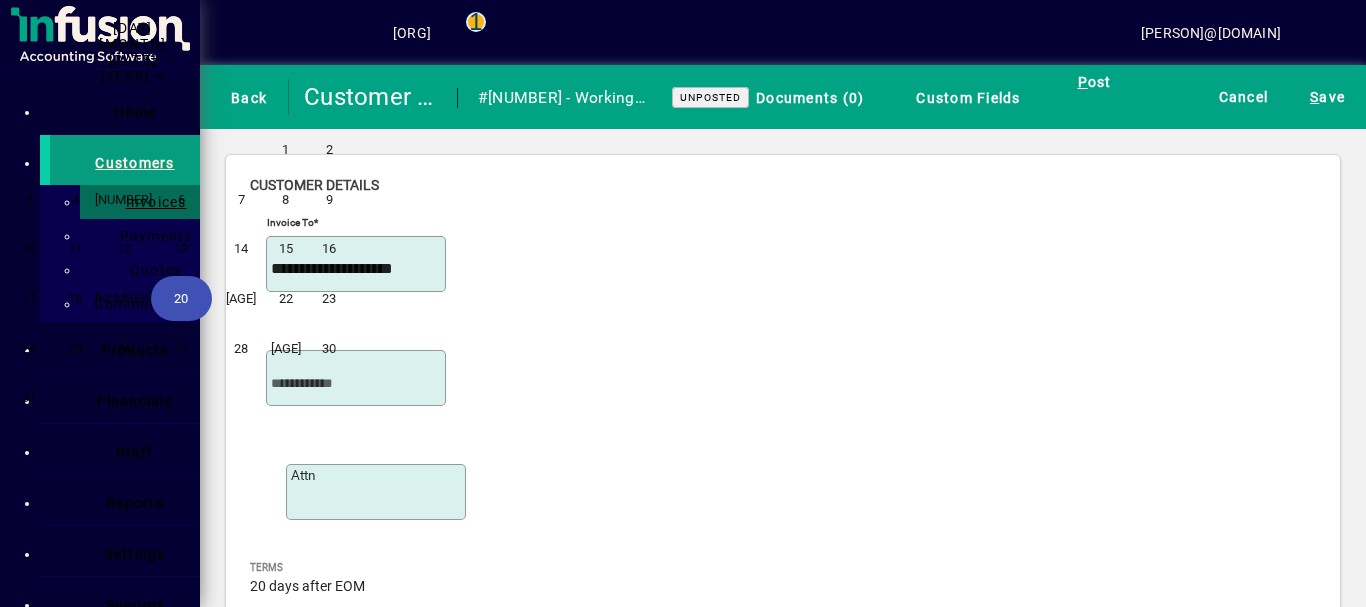 click at bounding box center [219, 52] 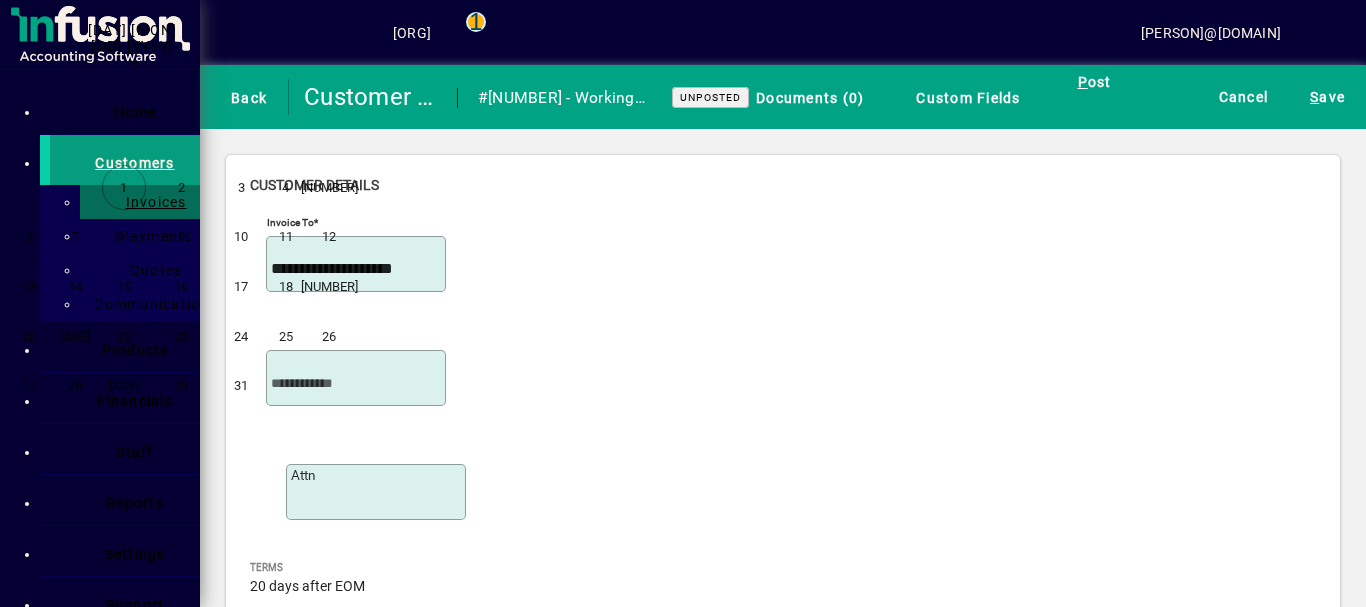 click on "8" at bounding box center (123, 237) 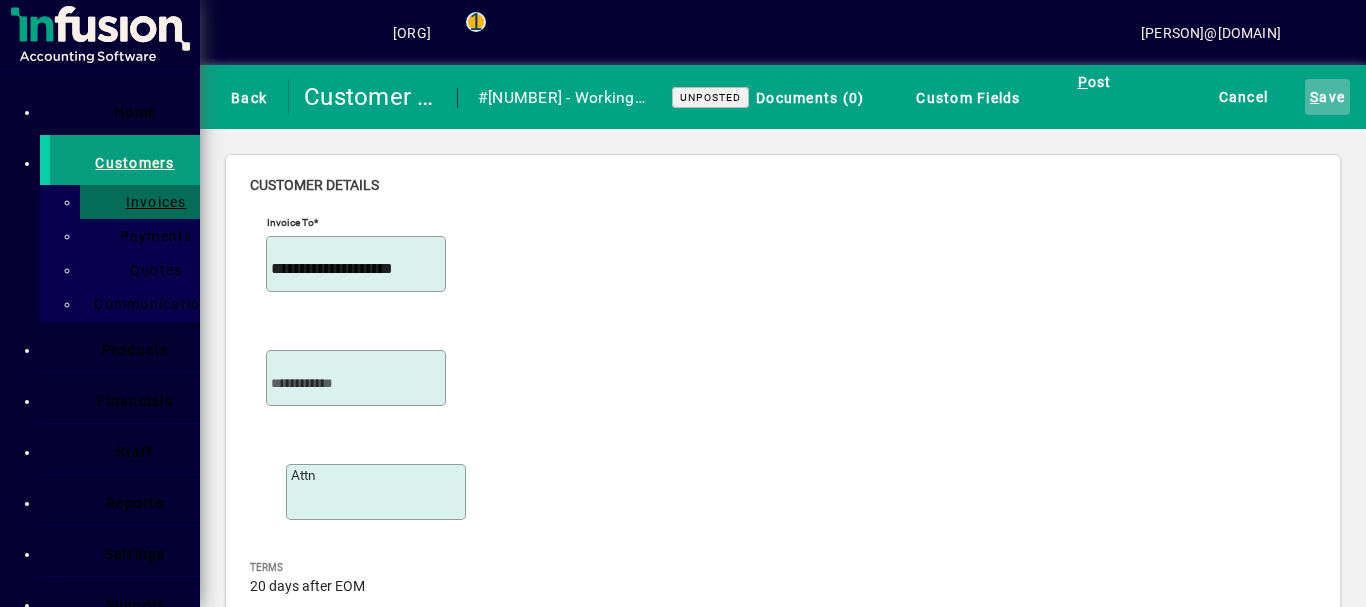 click on "[CITY] ave" at bounding box center (1327, 97) 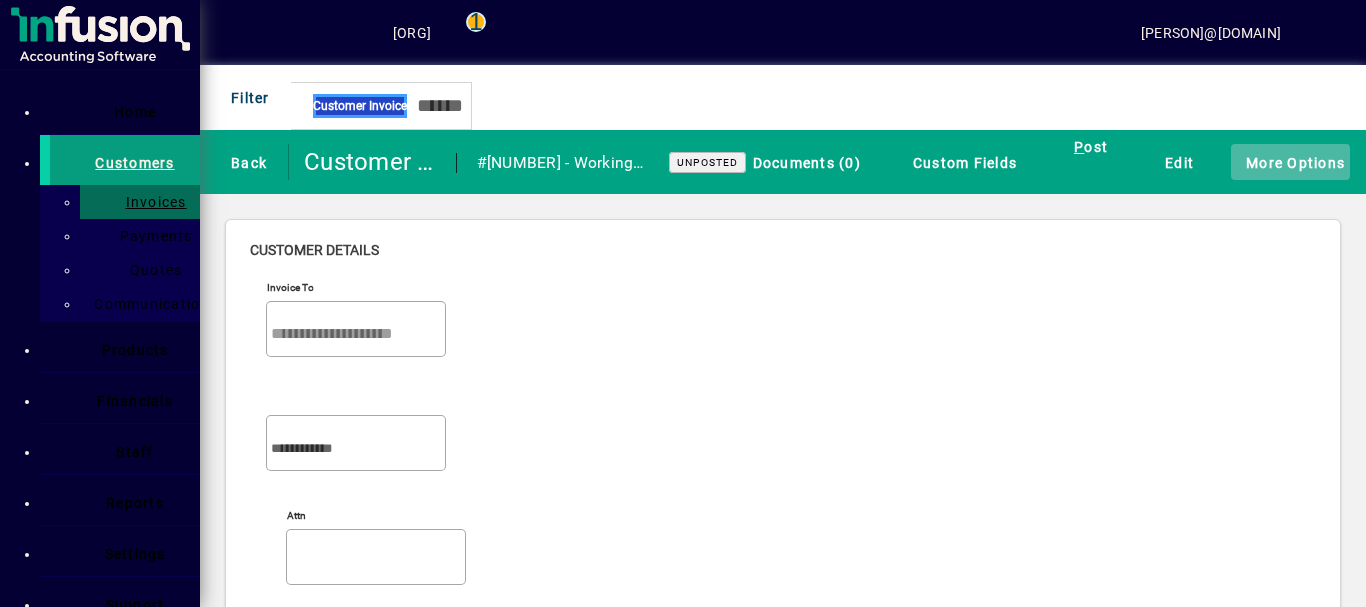 click at bounding box center (1236, 161) 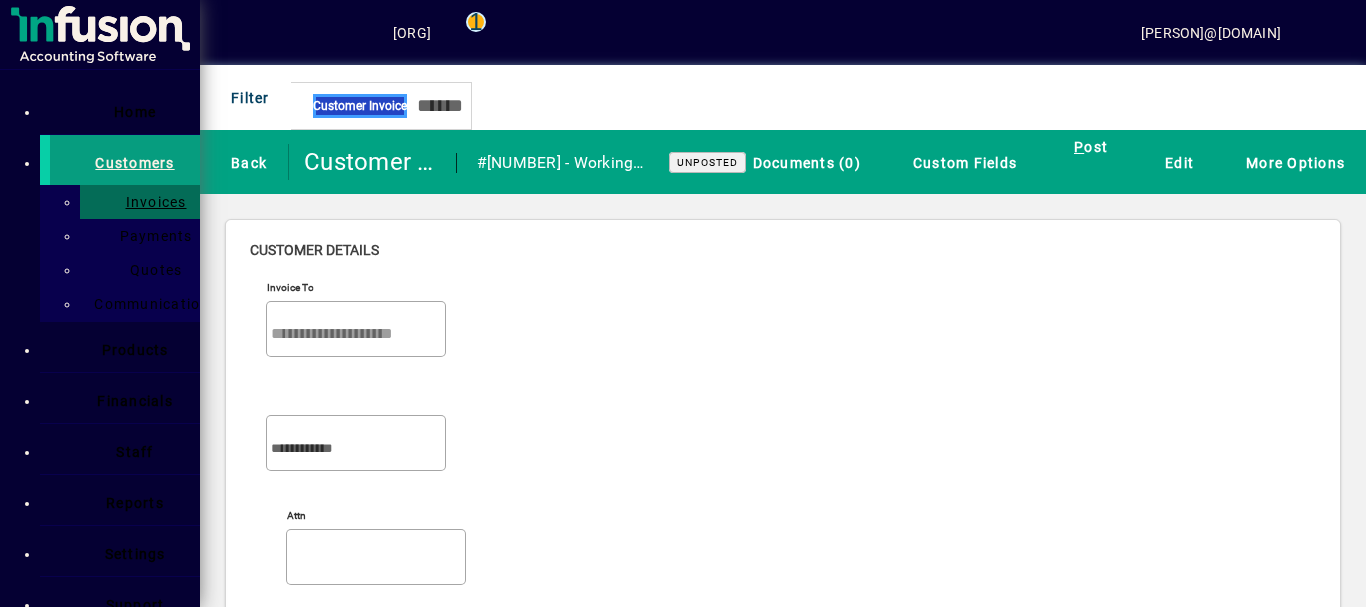 click on "Invoice" at bounding box center [48, 81] 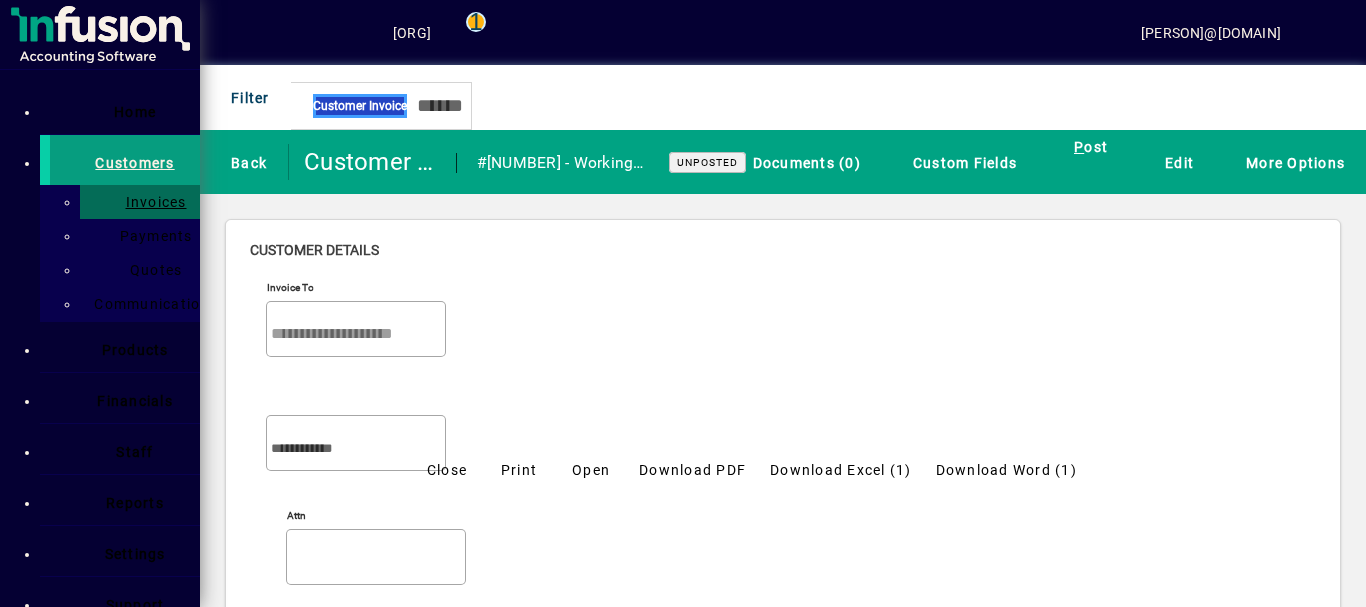 scroll, scrollTop: 0, scrollLeft: 0, axis: both 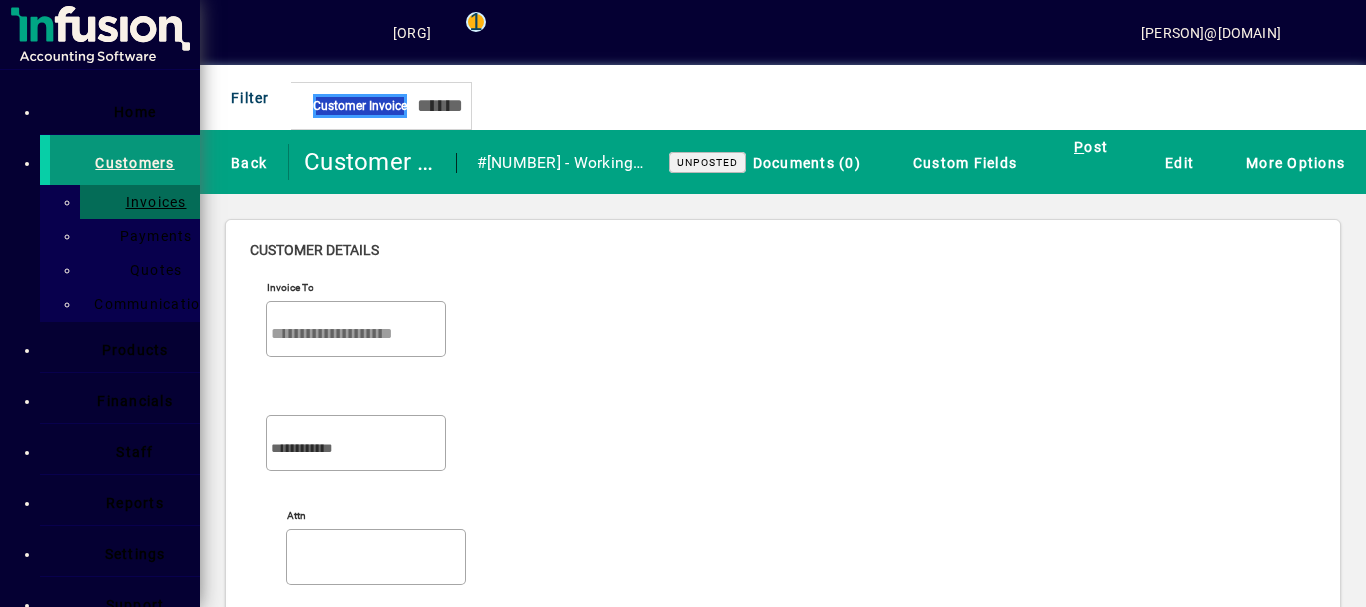 click on "Customers" at bounding box center [134, 163] 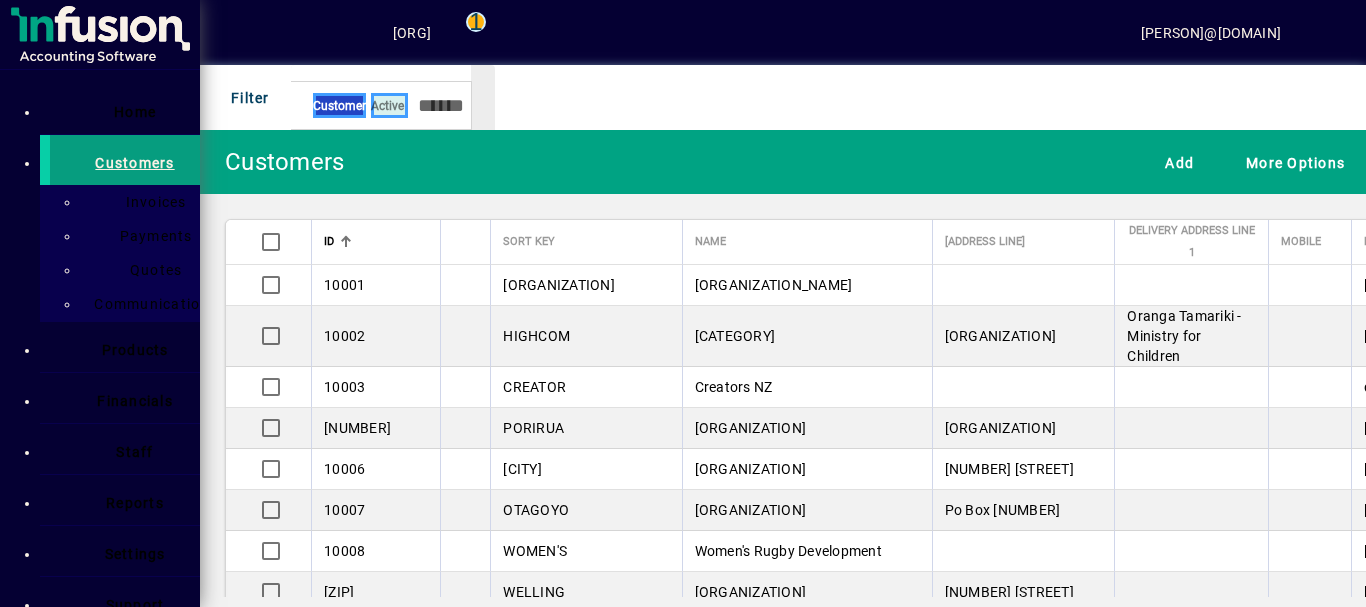click on "Invoices" at bounding box center (150, 202) 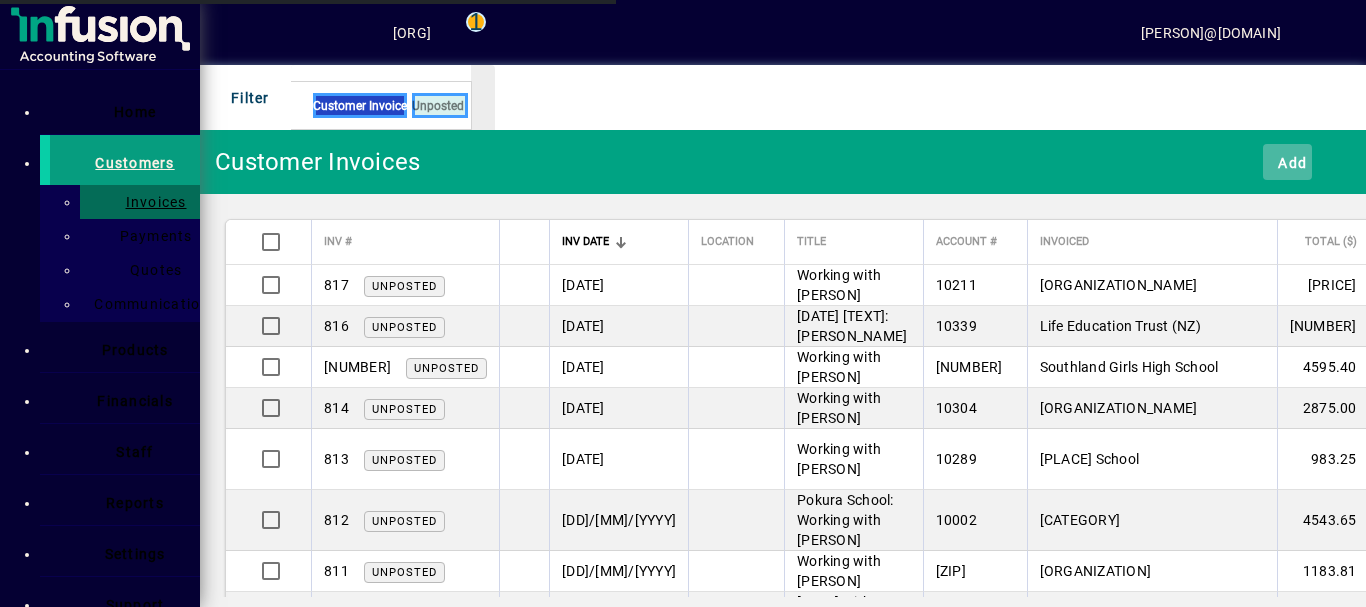 click at bounding box center [1268, 161] 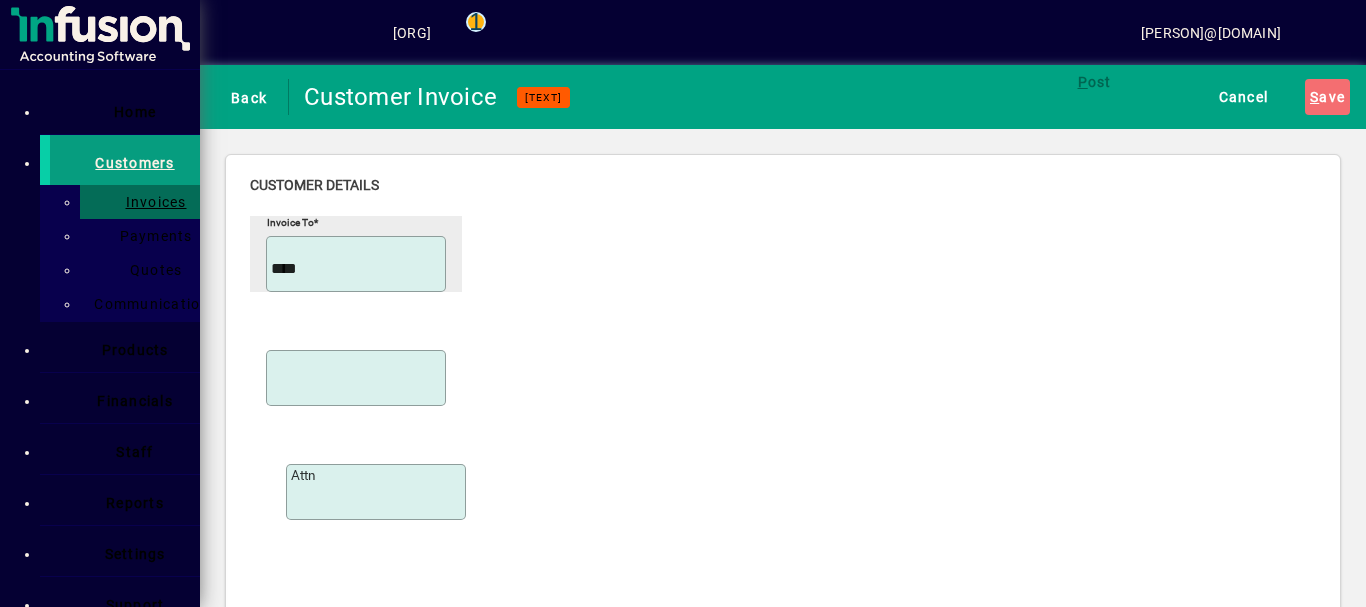 type on "****" 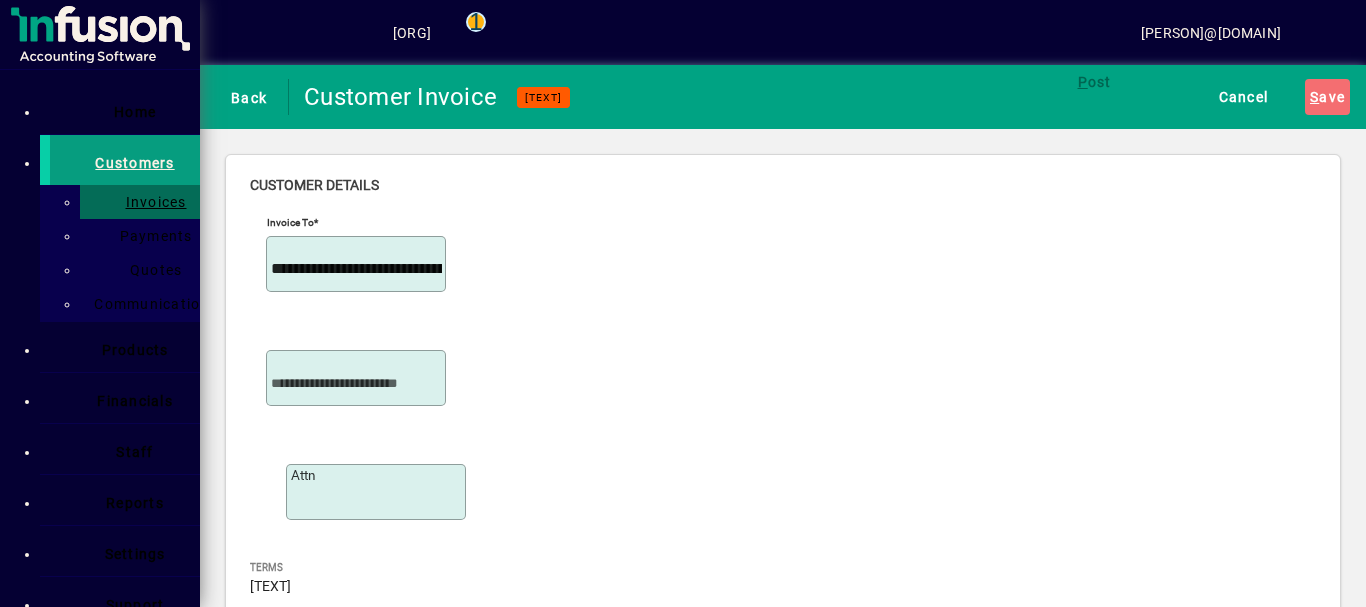 scroll, scrollTop: 167, scrollLeft: 0, axis: vertical 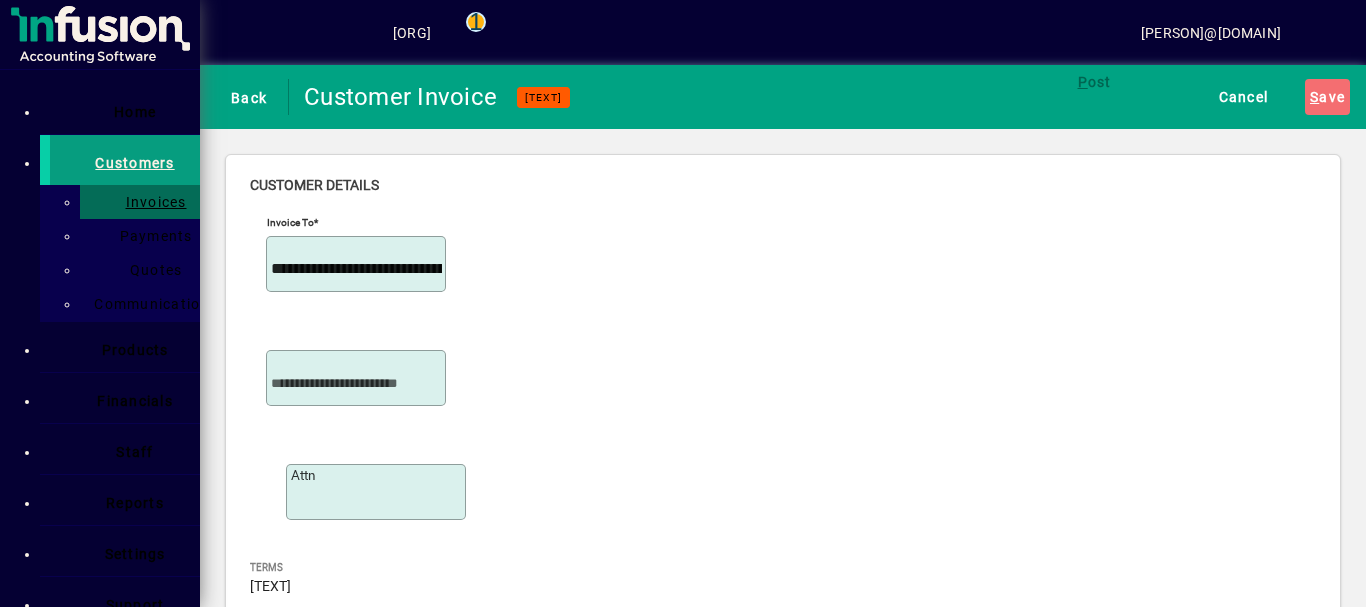 click at bounding box center (373, 1889) 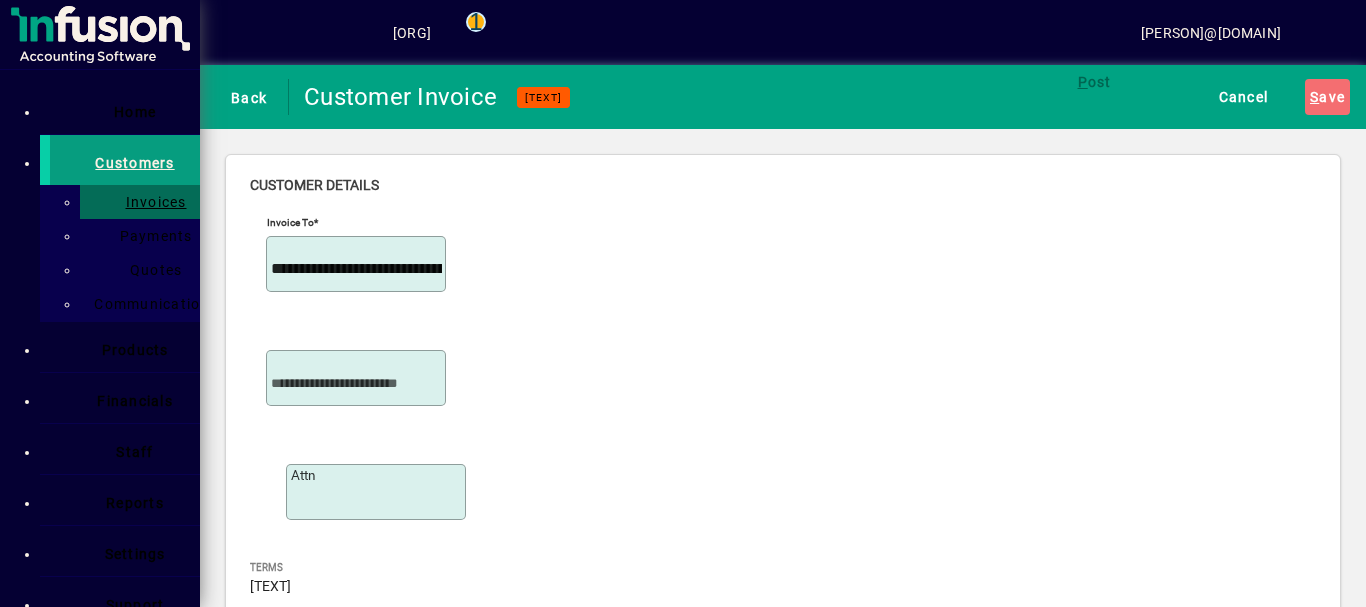 scroll, scrollTop: 667, scrollLeft: 0, axis: vertical 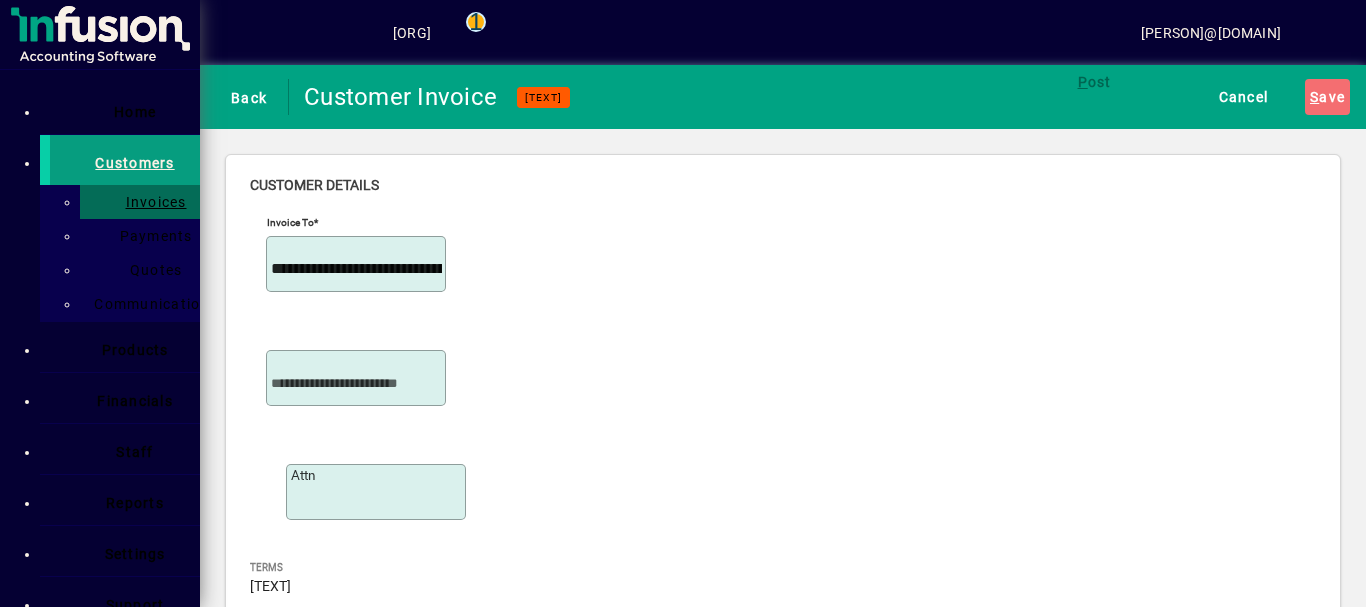 type on "**********" 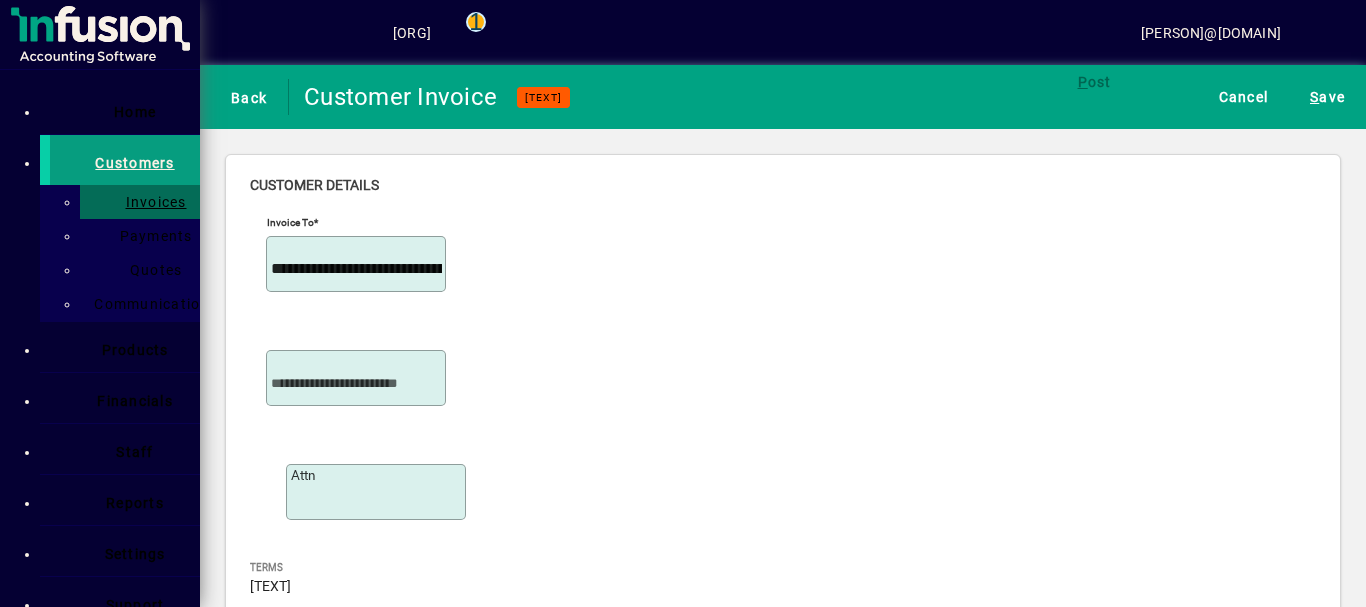 click on "Reference" at bounding box center (301, 3158) 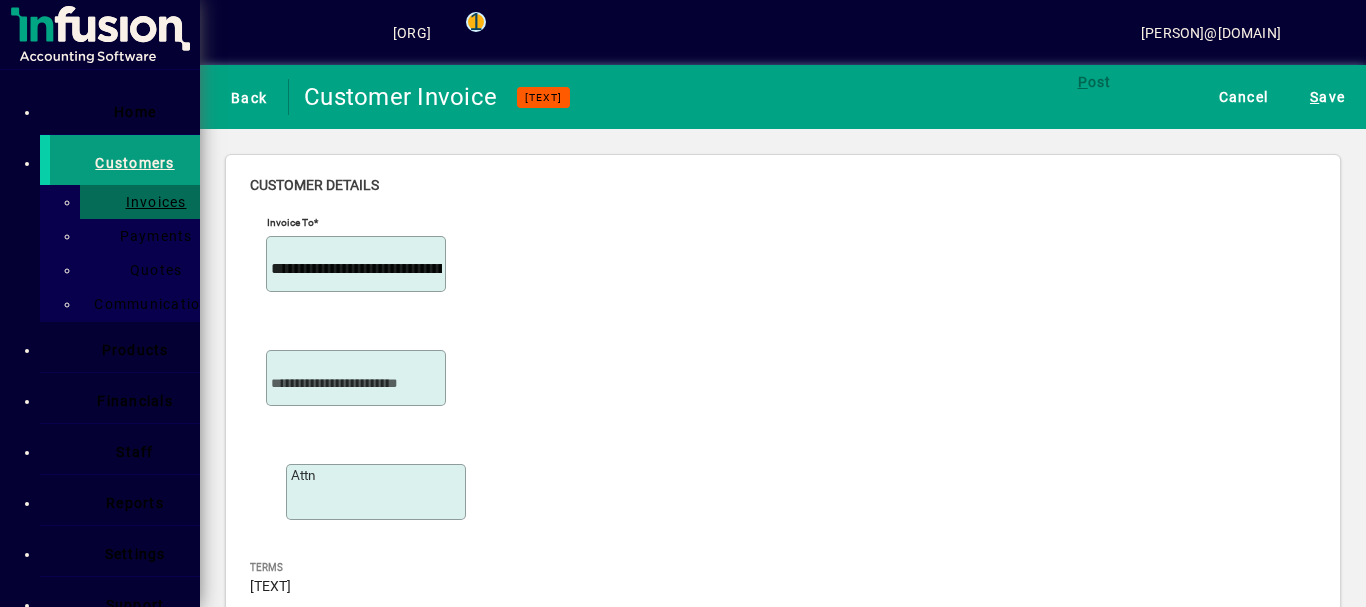 scroll, scrollTop: 1000, scrollLeft: 0, axis: vertical 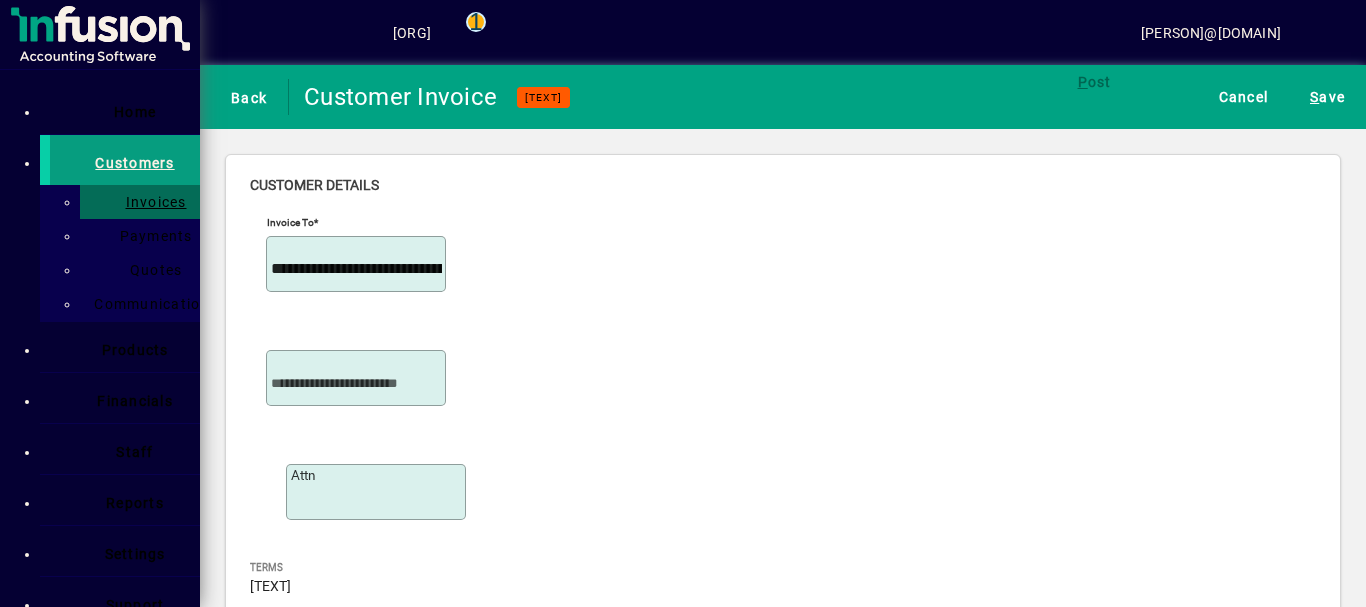 type on "**********" 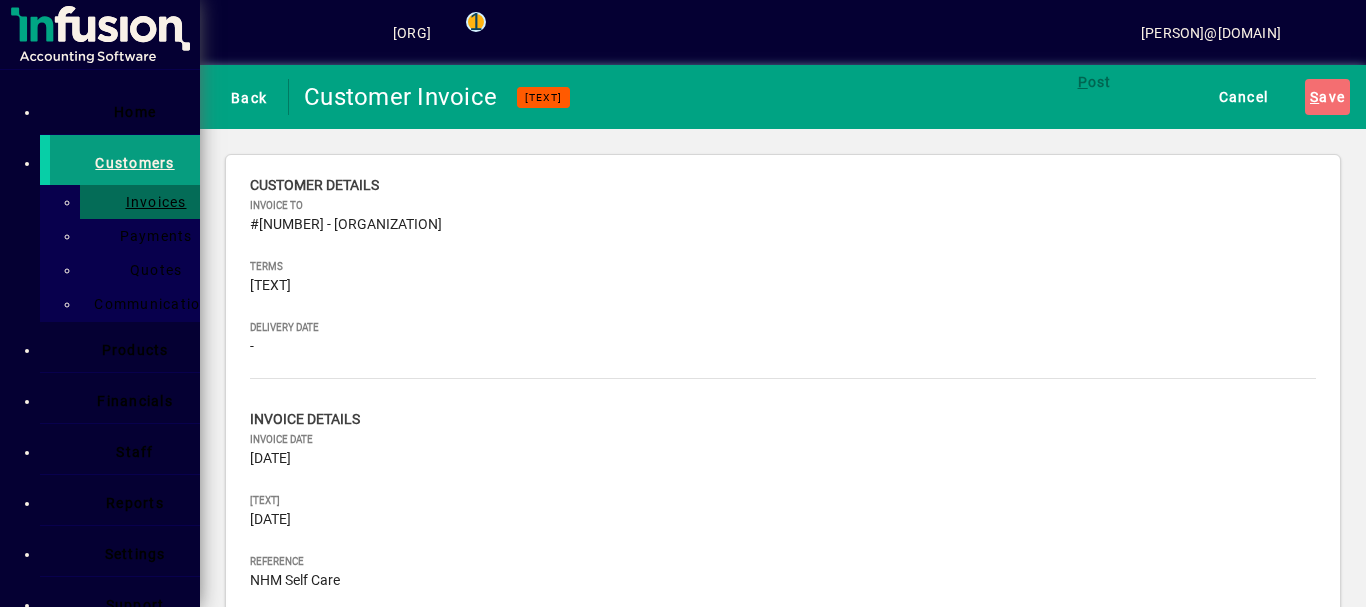 scroll, scrollTop: 222, scrollLeft: 0, axis: vertical 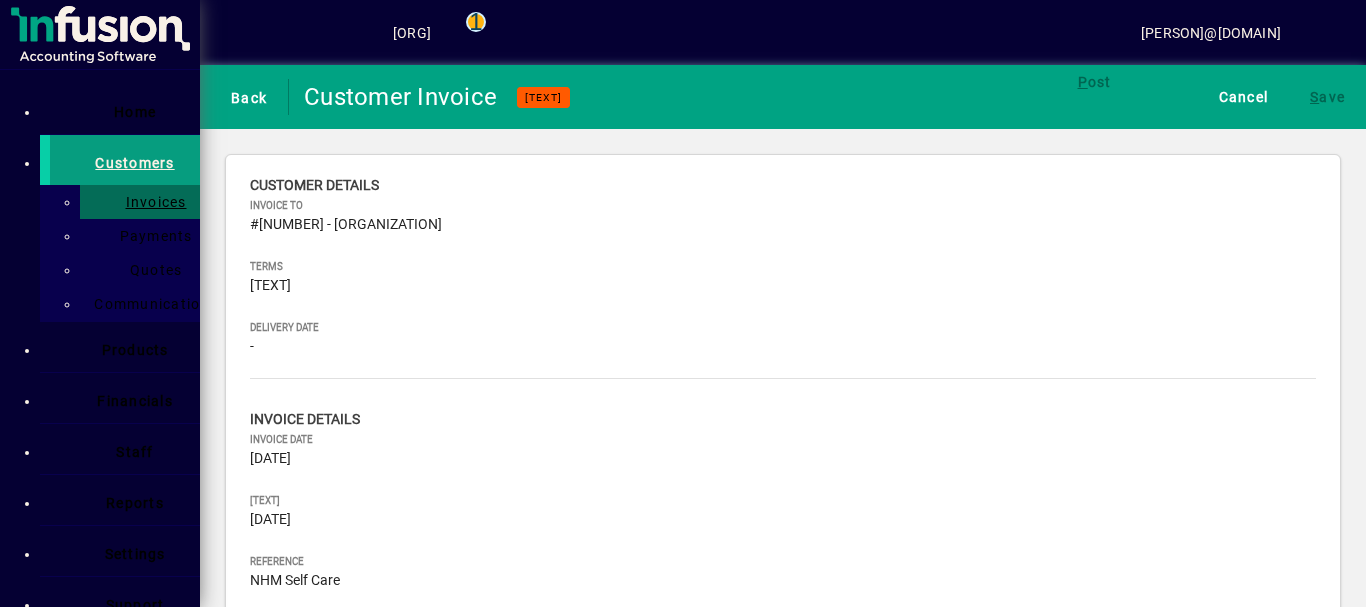 click on "**********" at bounding box center (359, 1262) 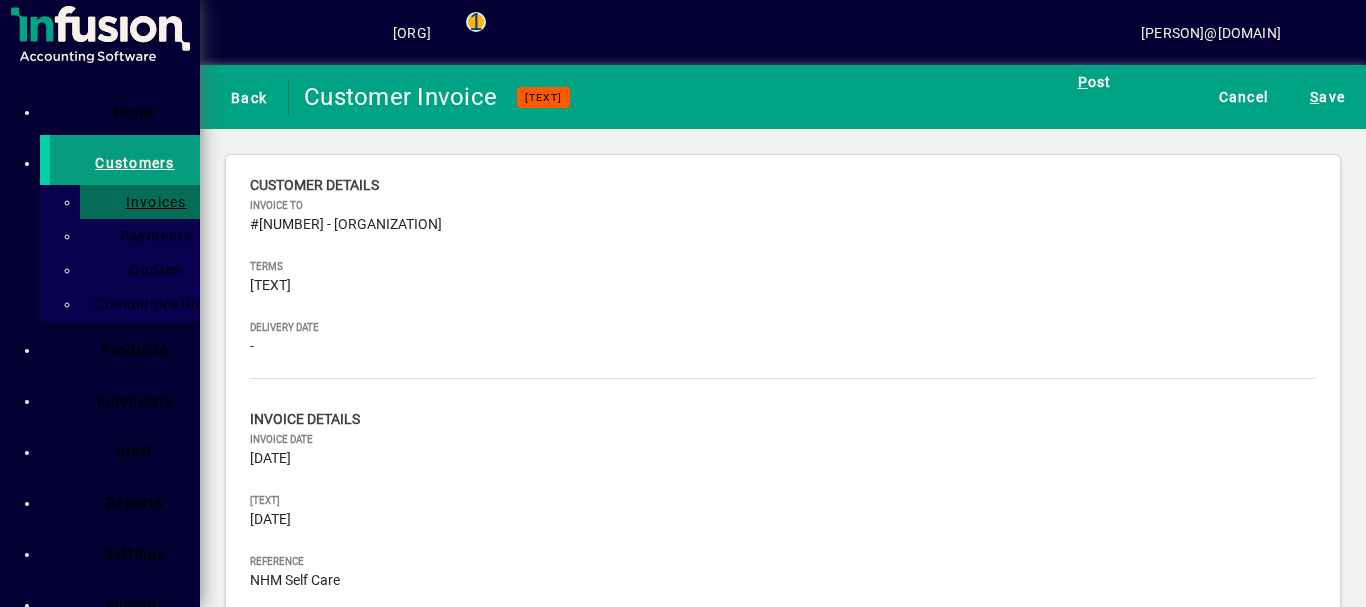 type on "[TEXT]" 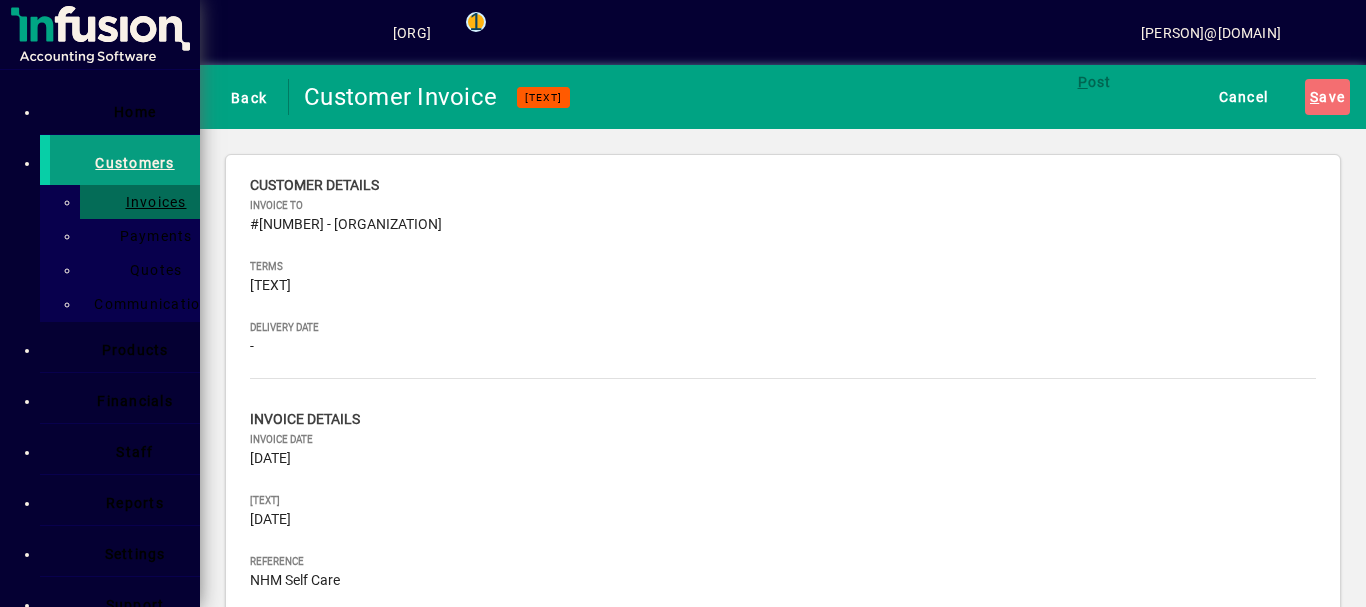 click at bounding box center [443, 1148] 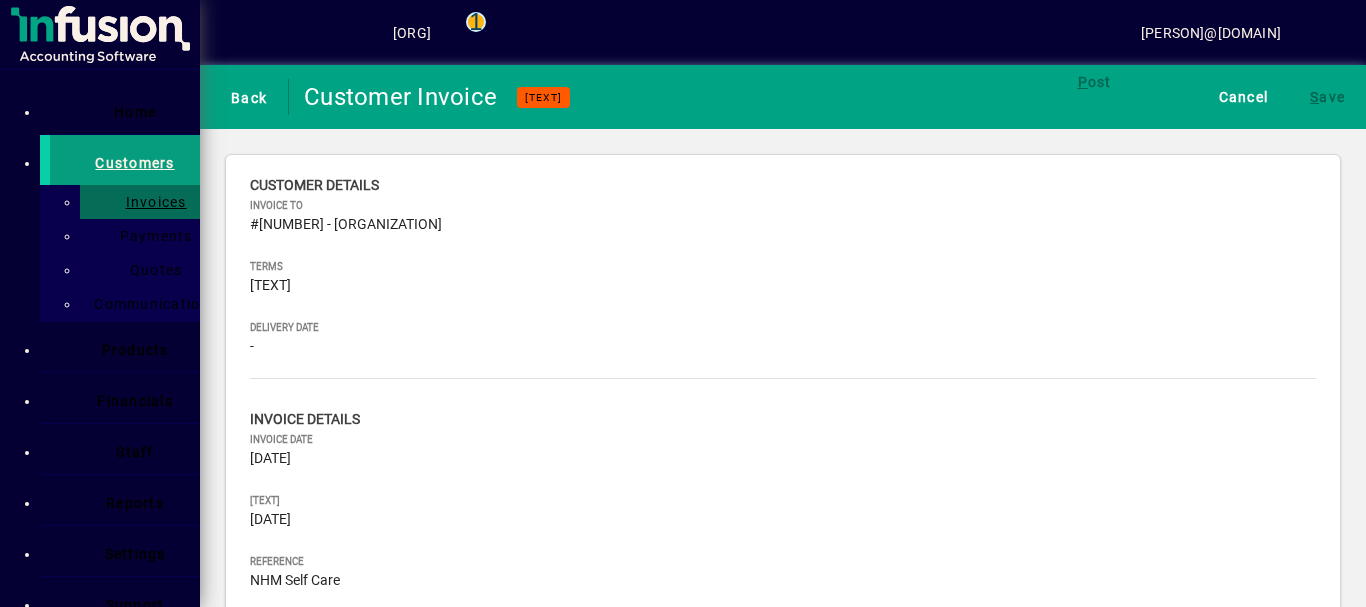click on "**********" at bounding box center (369, 1262) 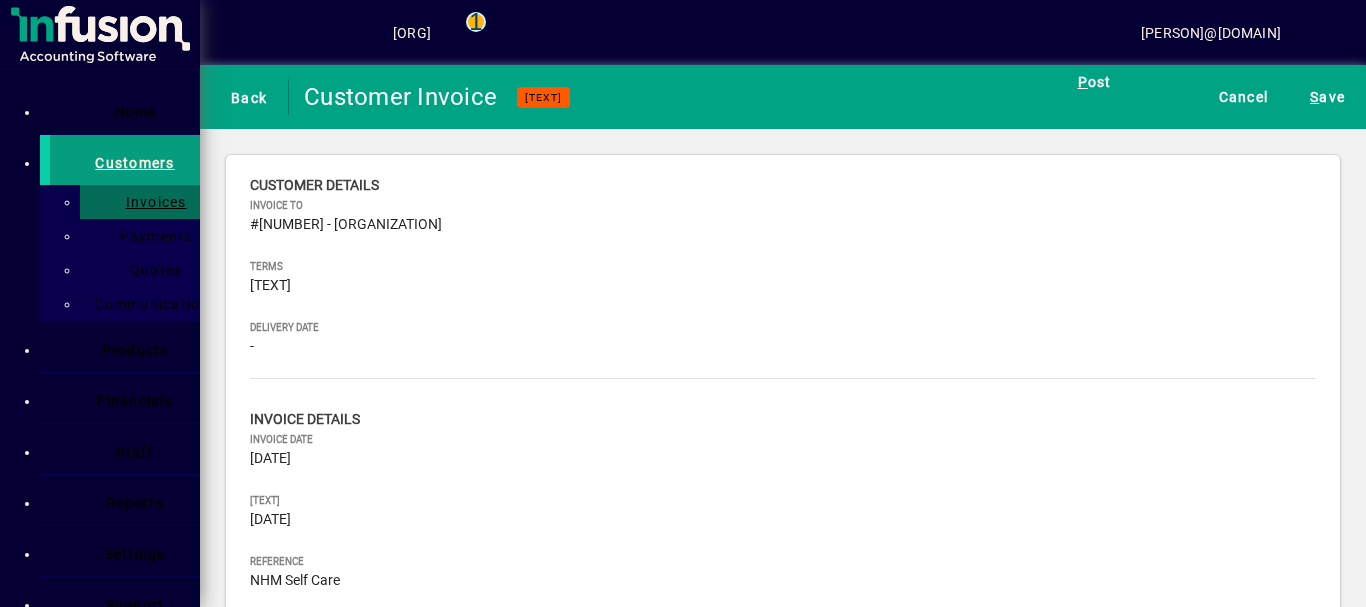 type on "[TEXT]" 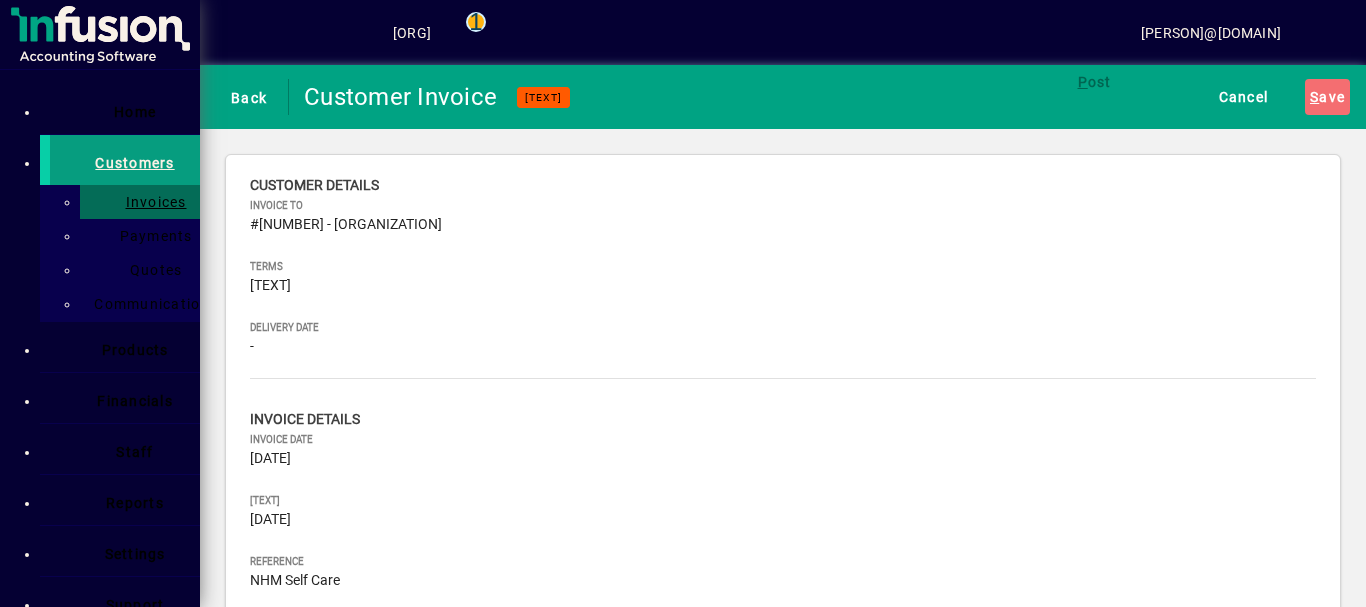 click at bounding box center [443, 1148] 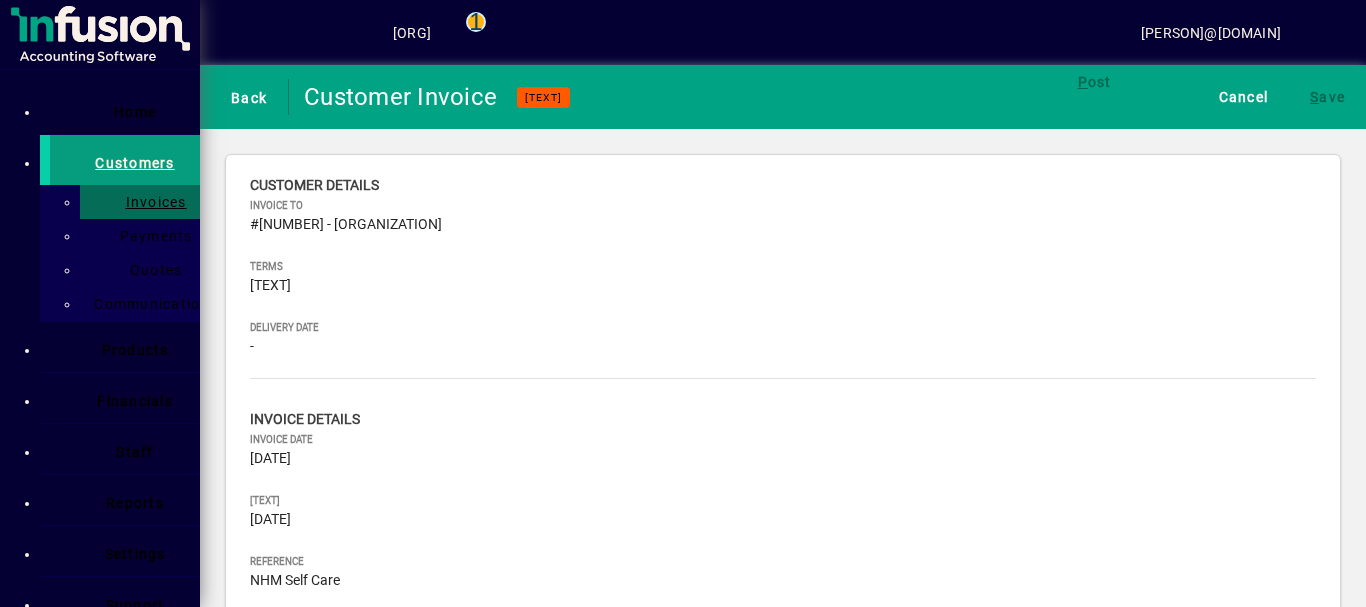 drag, startPoint x: 543, startPoint y: 317, endPoint x: 566, endPoint y: 332, distance: 27.45906 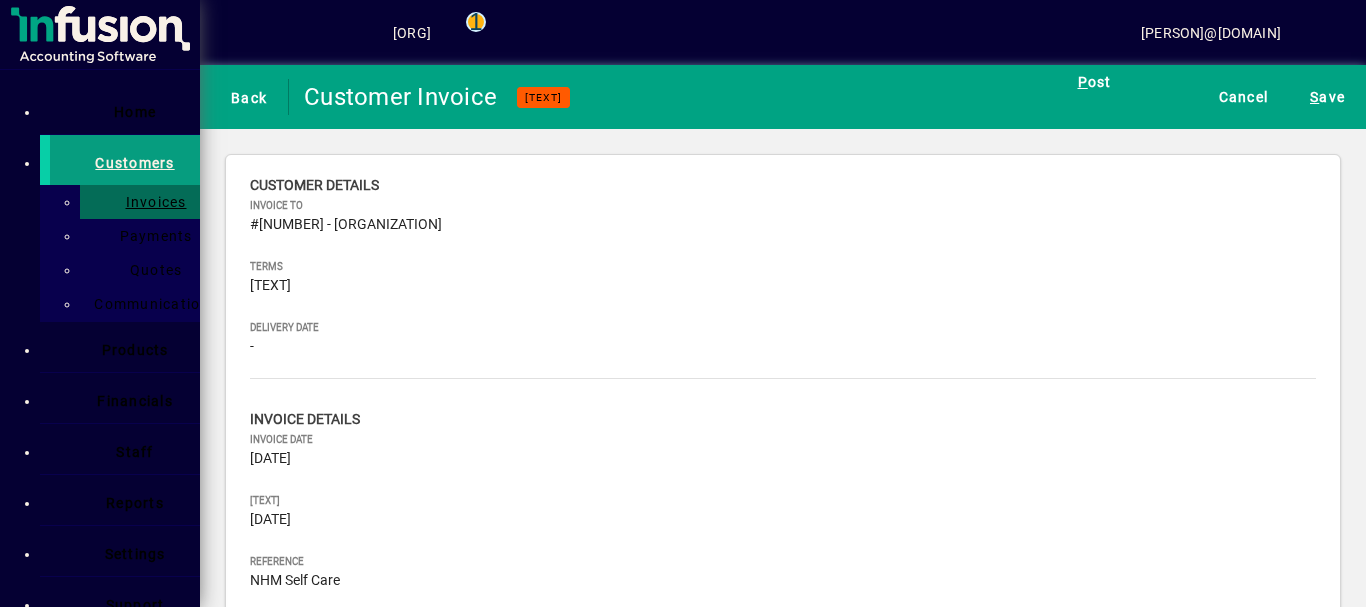type on "[TEXT]" 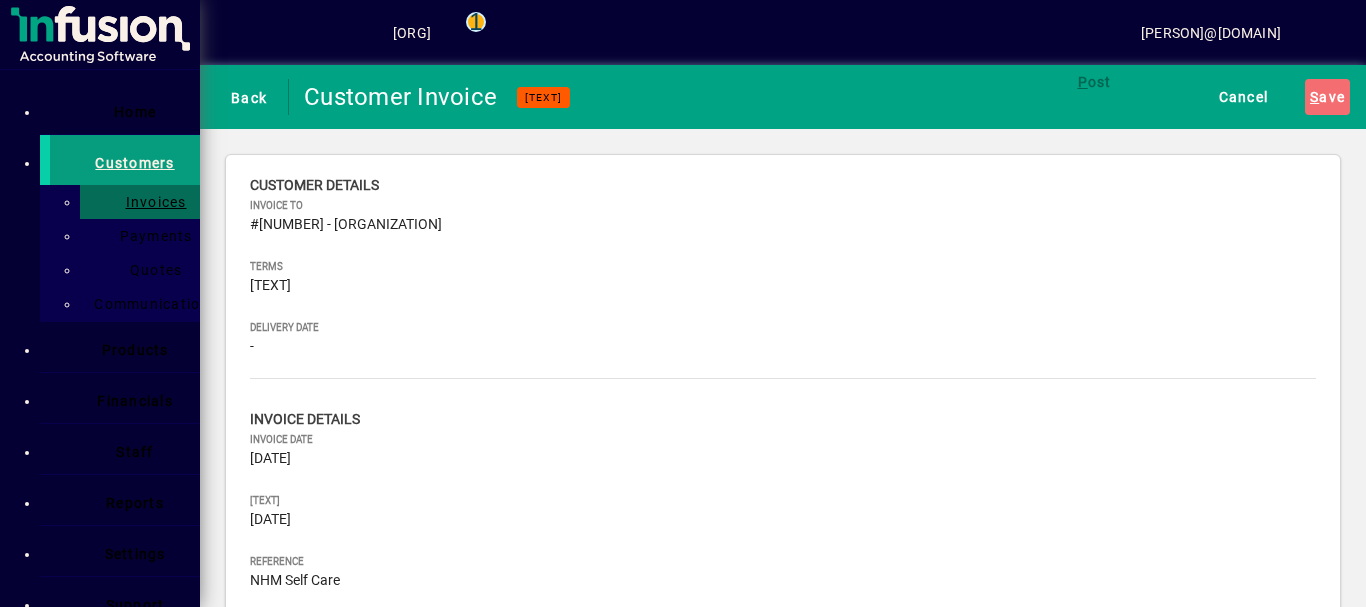 click at bounding box center [443, 1148] 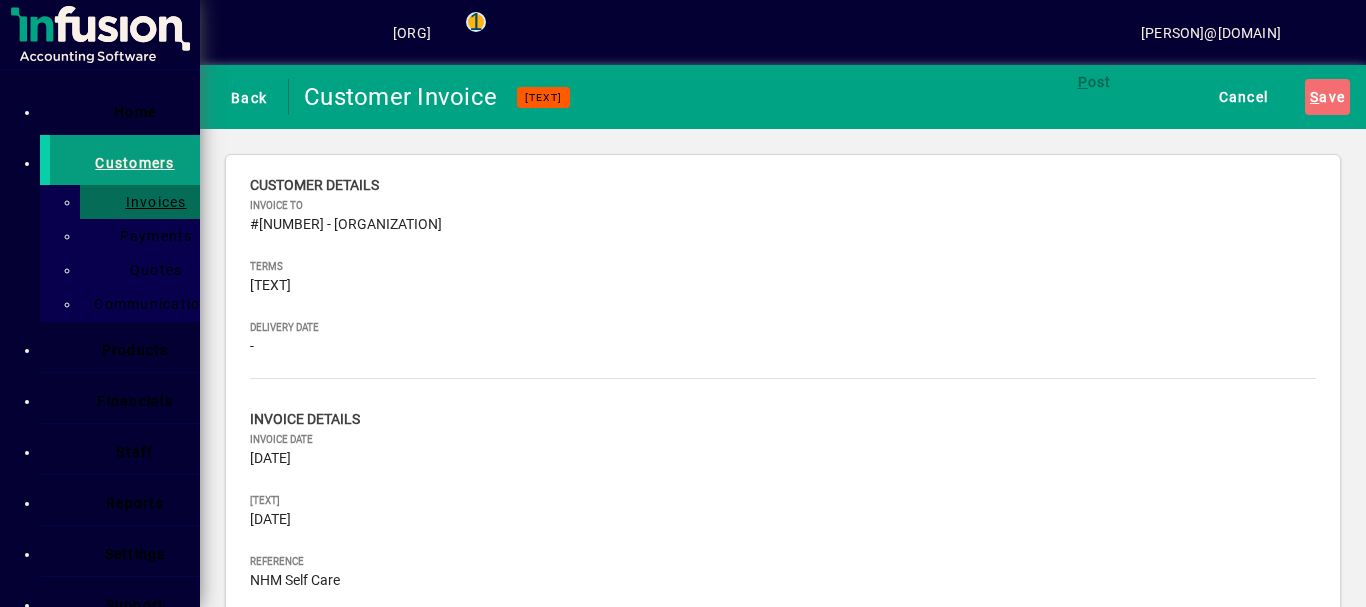 scroll, scrollTop: 638, scrollLeft: 0, axis: vertical 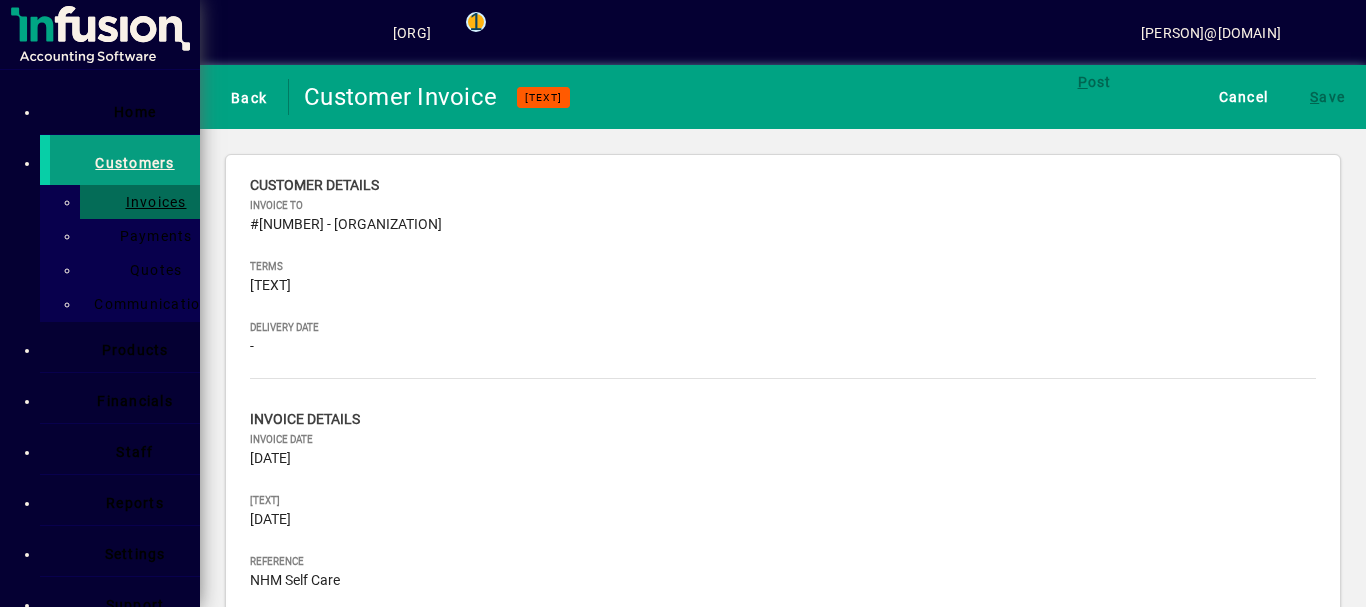 click on "**********" at bounding box center (369, 1262) 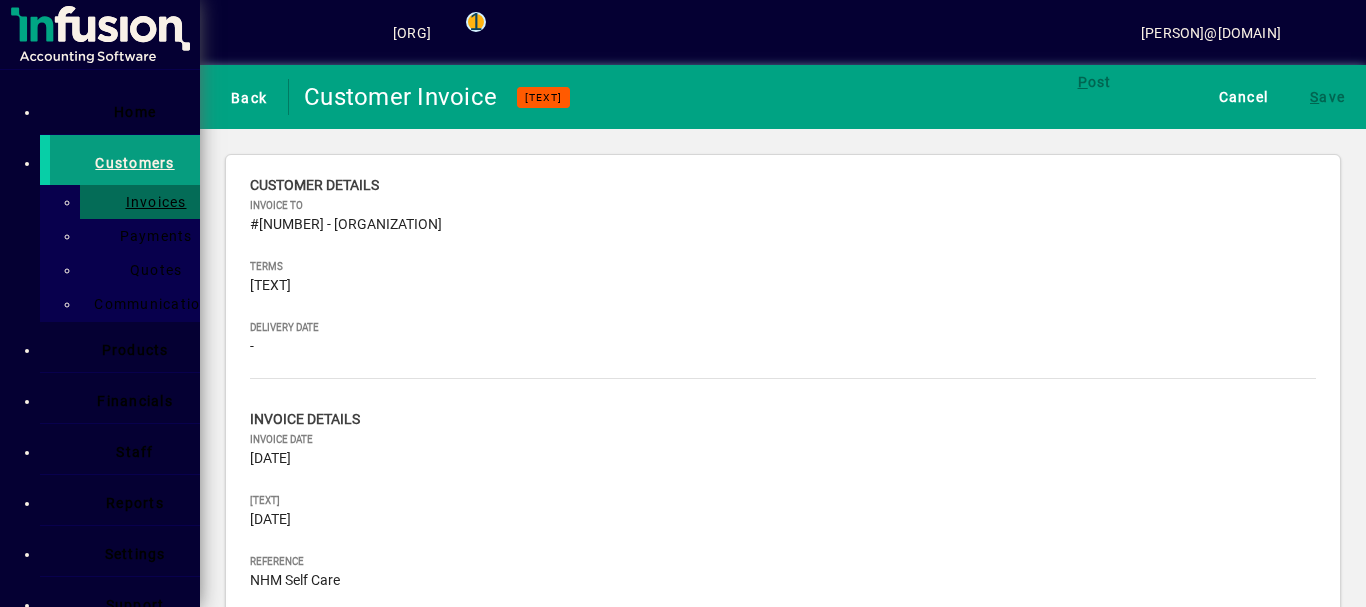 scroll, scrollTop: 0, scrollLeft: 0, axis: both 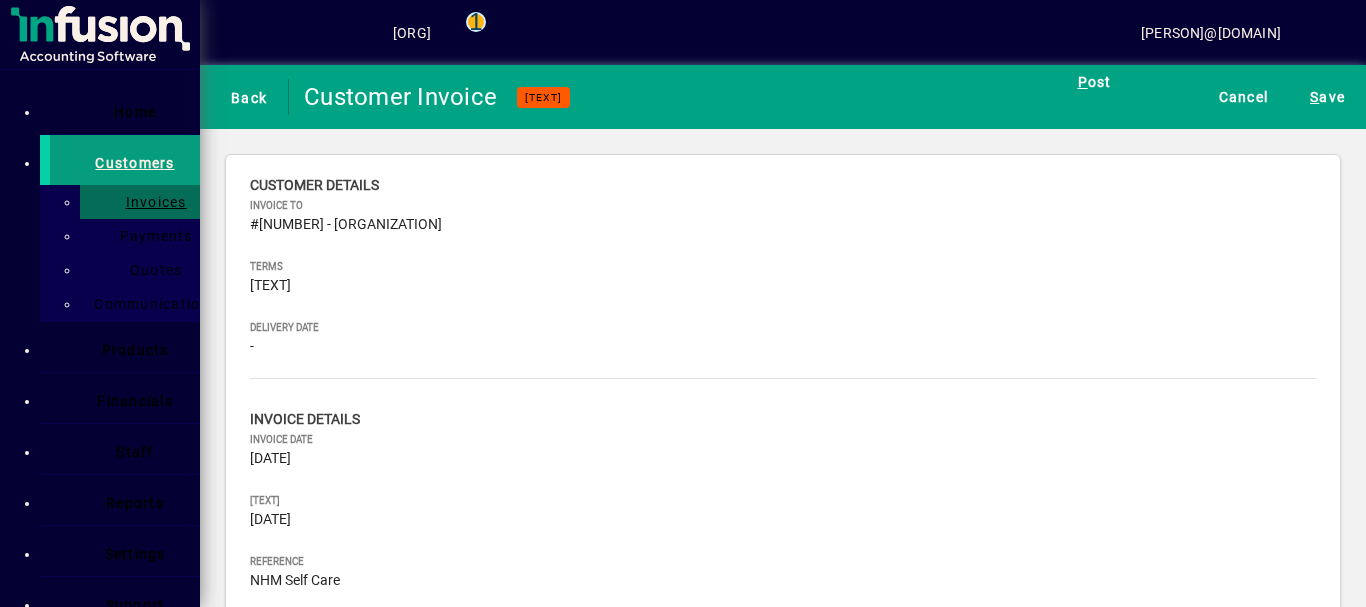 type on "[TEXT]" 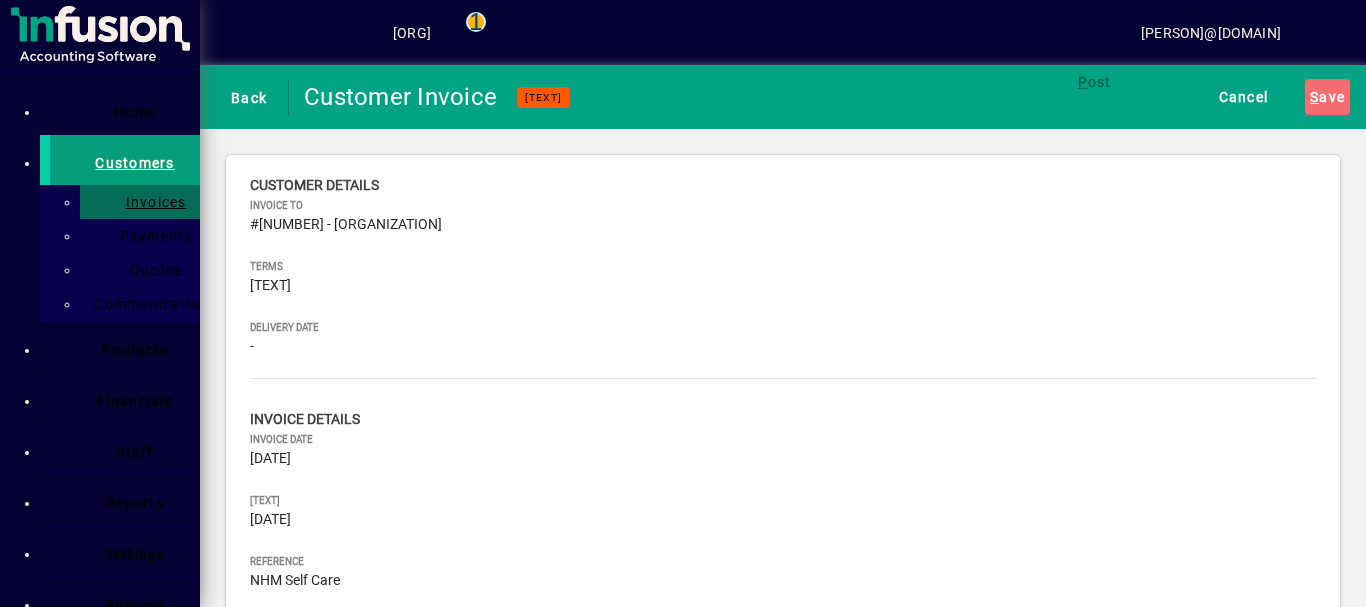 click at bounding box center [443, 1148] 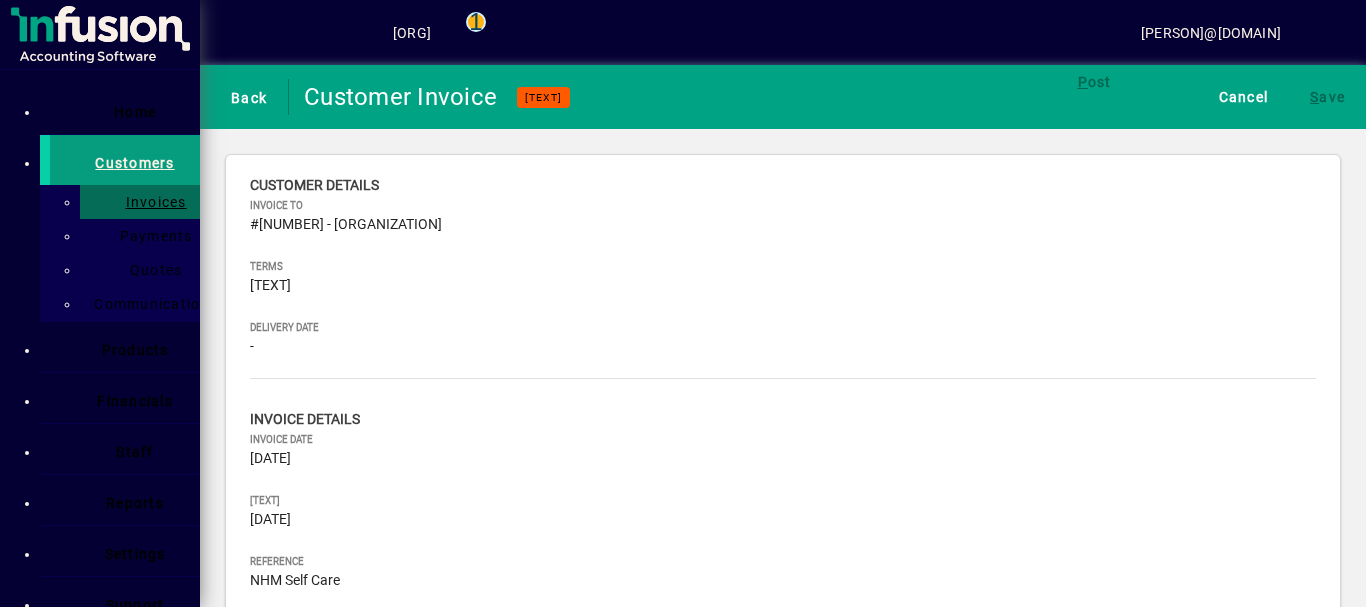 drag, startPoint x: 551, startPoint y: 321, endPoint x: 602, endPoint y: 330, distance: 51.78803 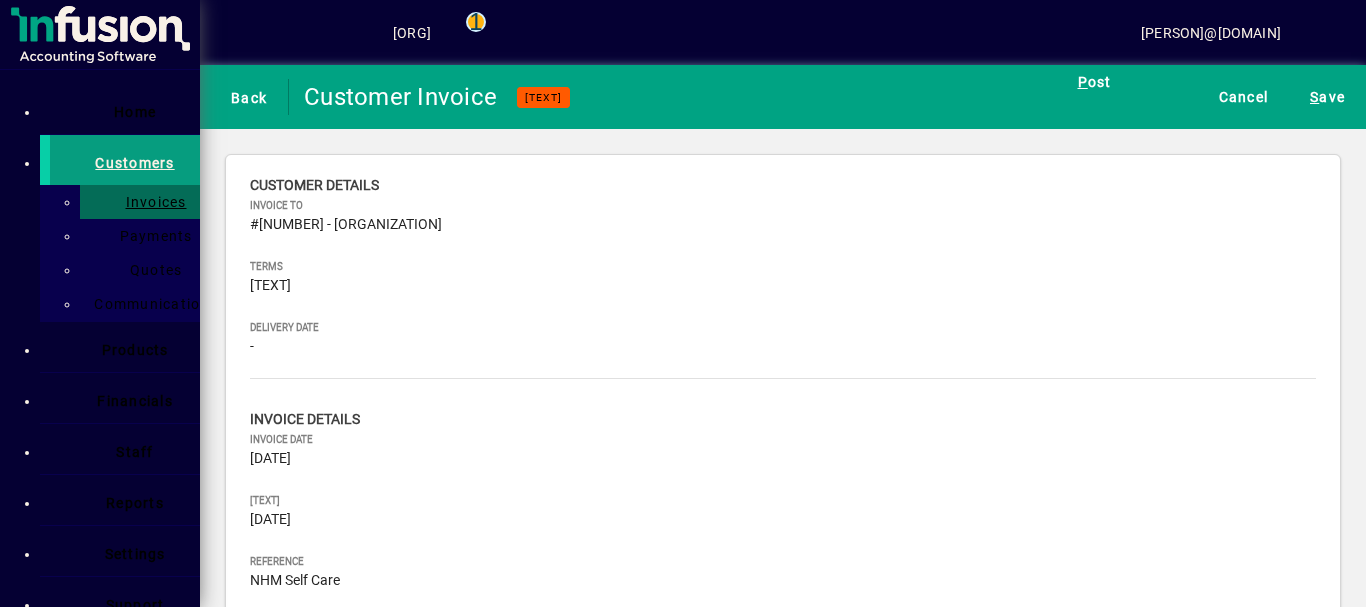 type on "[TEXT]" 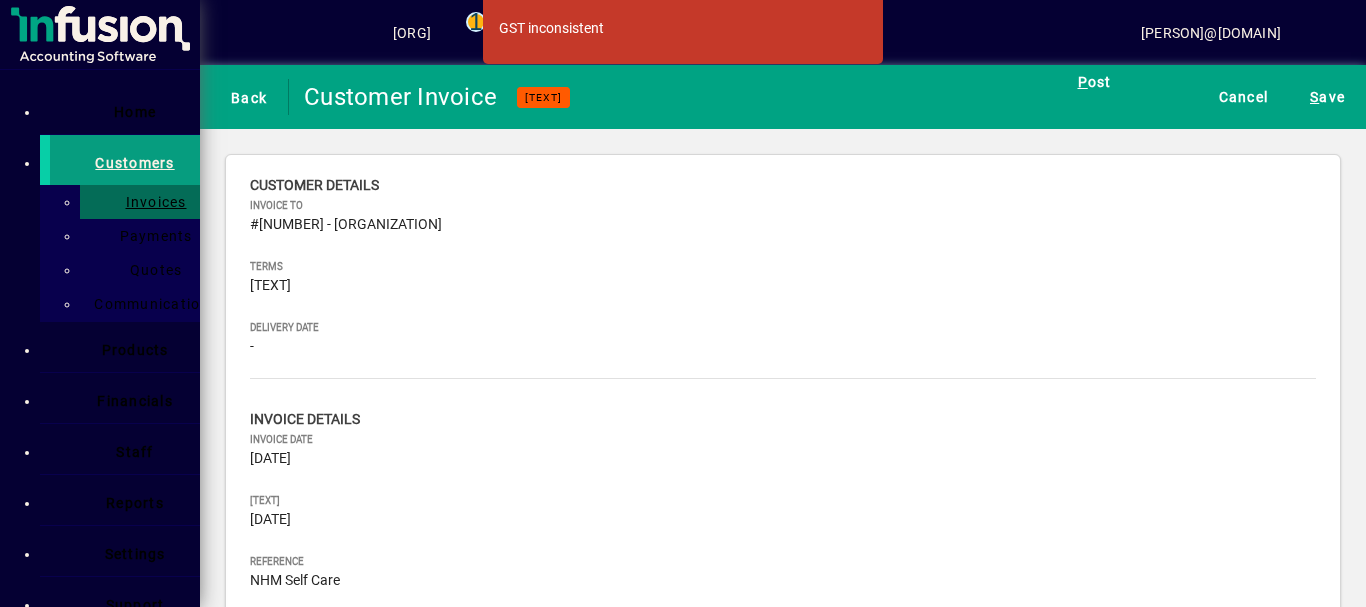 scroll, scrollTop: 49, scrollLeft: 0, axis: vertical 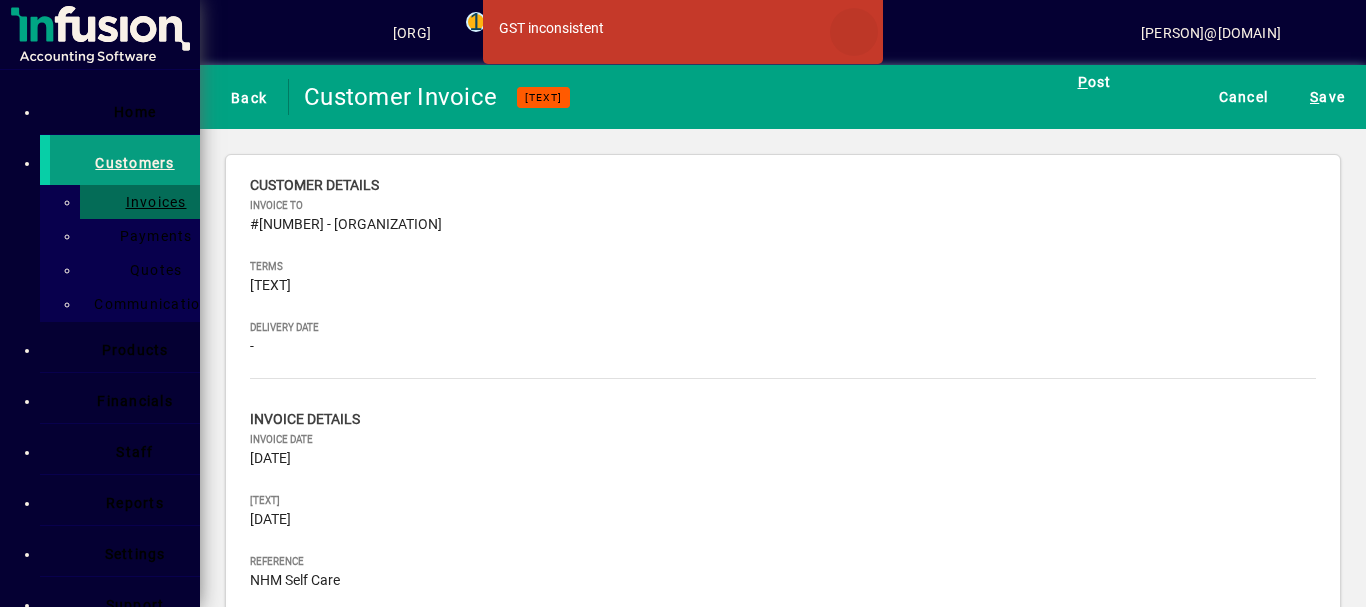 click at bounding box center (854, 32) 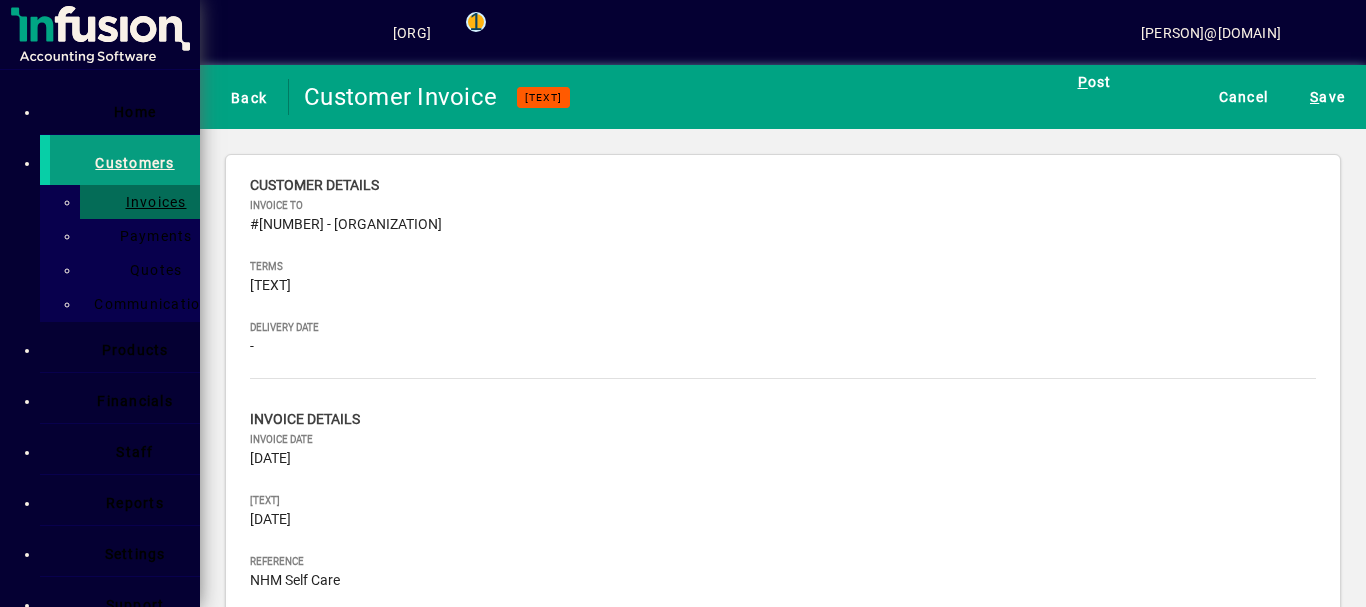scroll, scrollTop: 382, scrollLeft: 0, axis: vertical 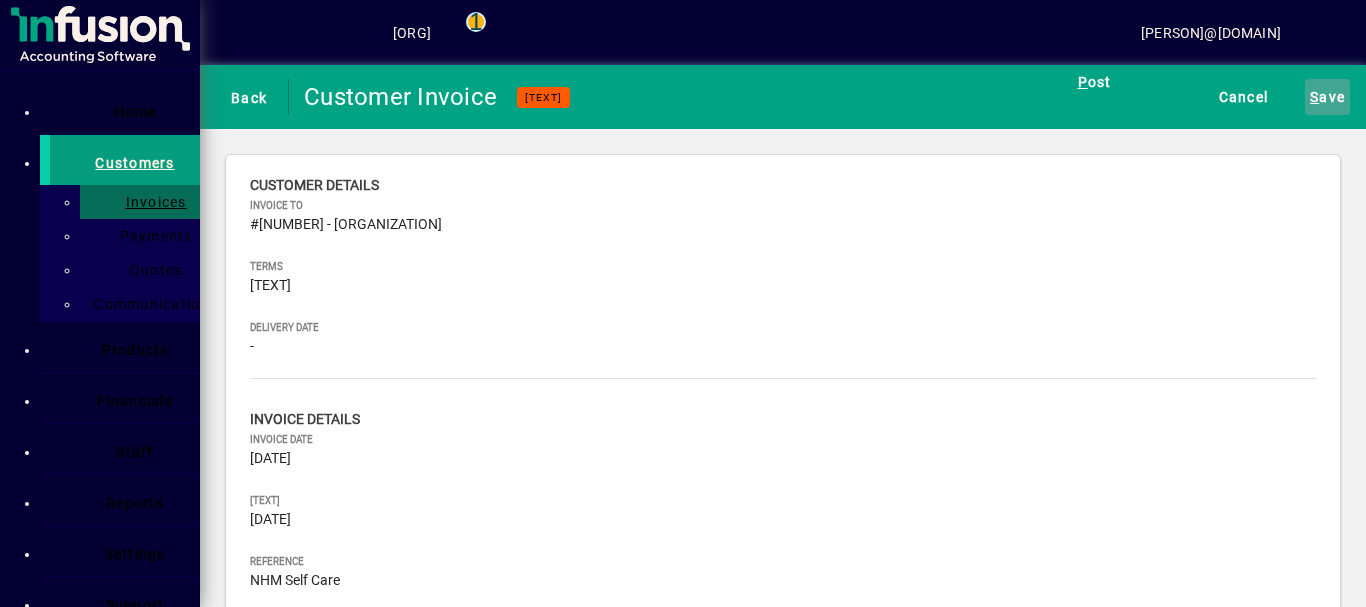 click on "[CITY] ave" at bounding box center (1327, 97) 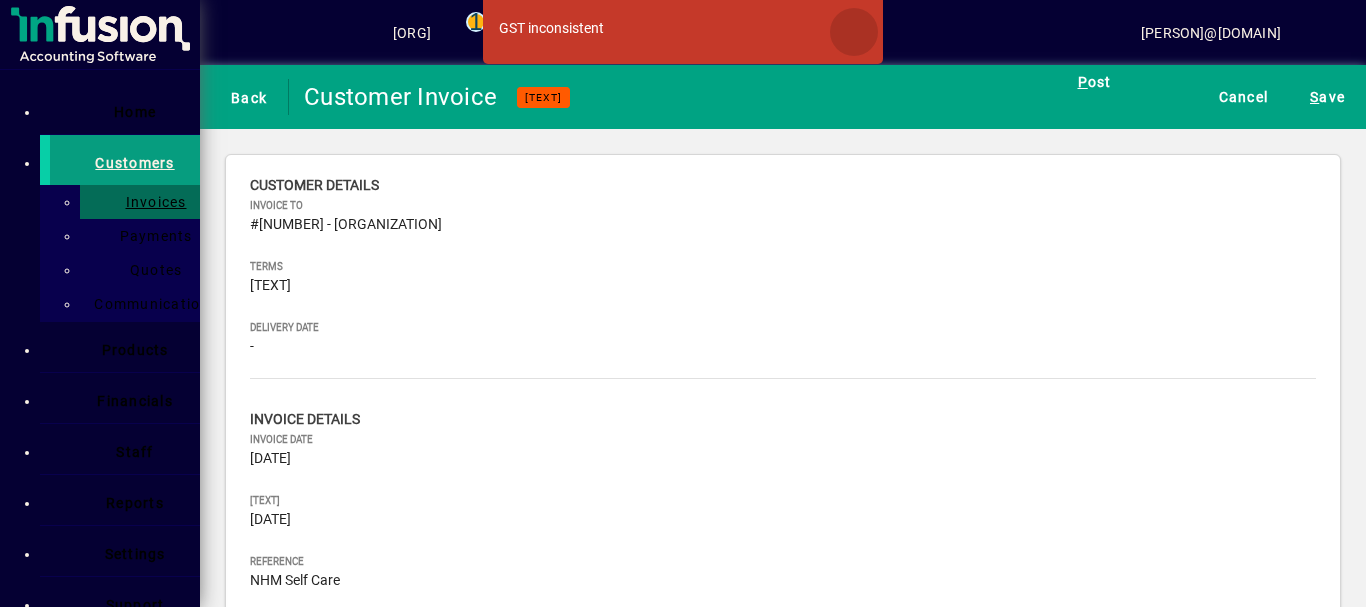 click at bounding box center [854, 32] 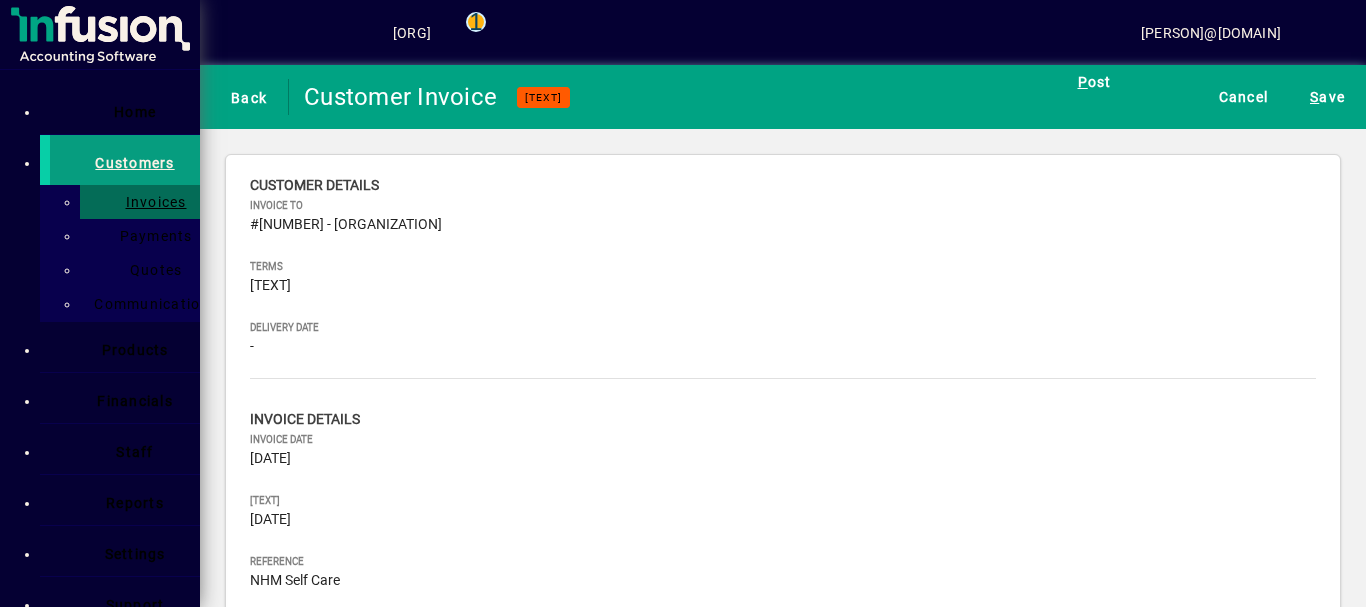 click on "27.00" at bounding box center [1159, 1872] 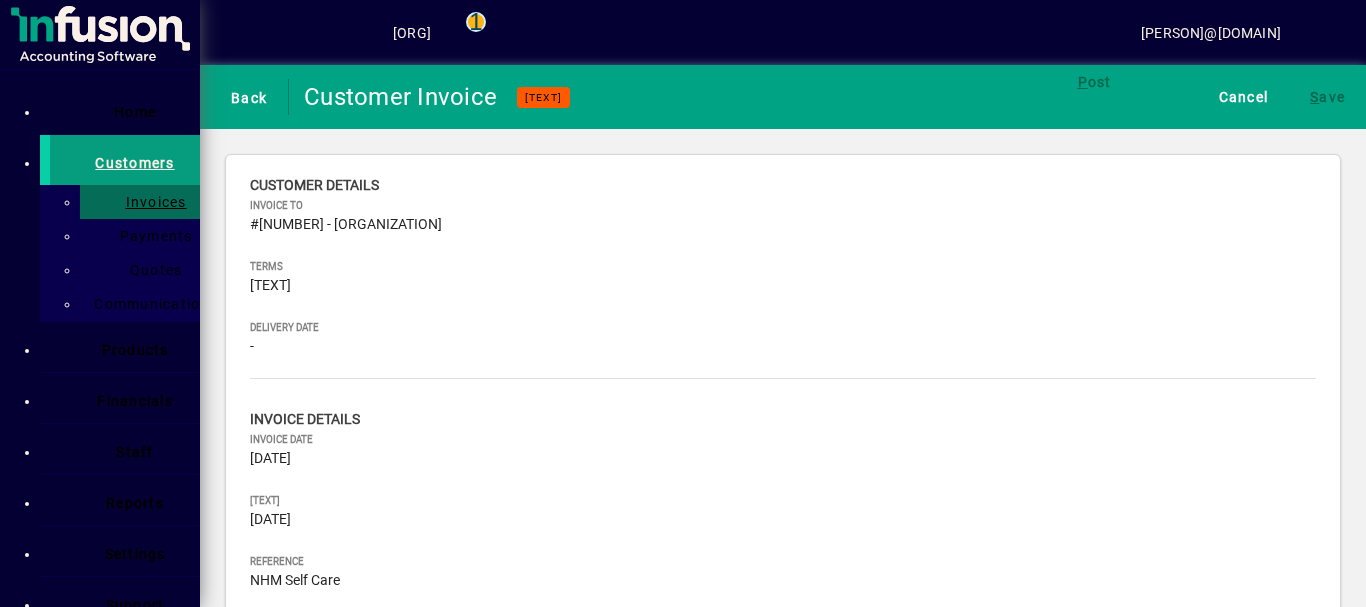 scroll, scrollTop: 215, scrollLeft: 0, axis: vertical 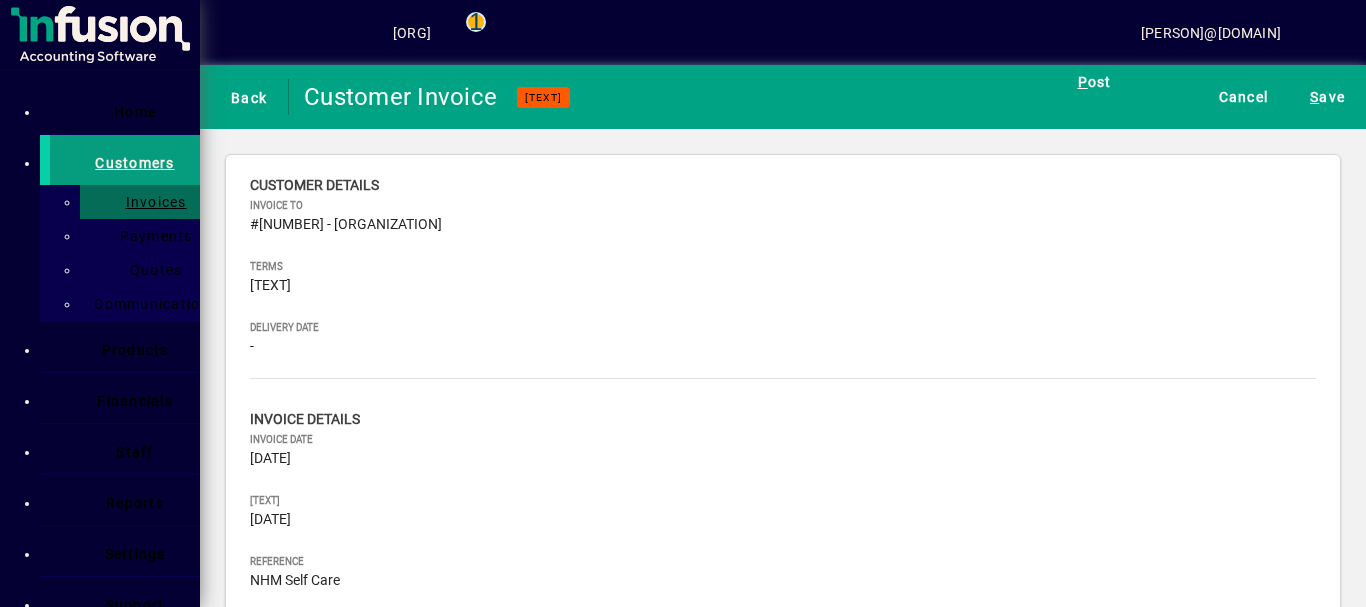 type on "[TEXT]" 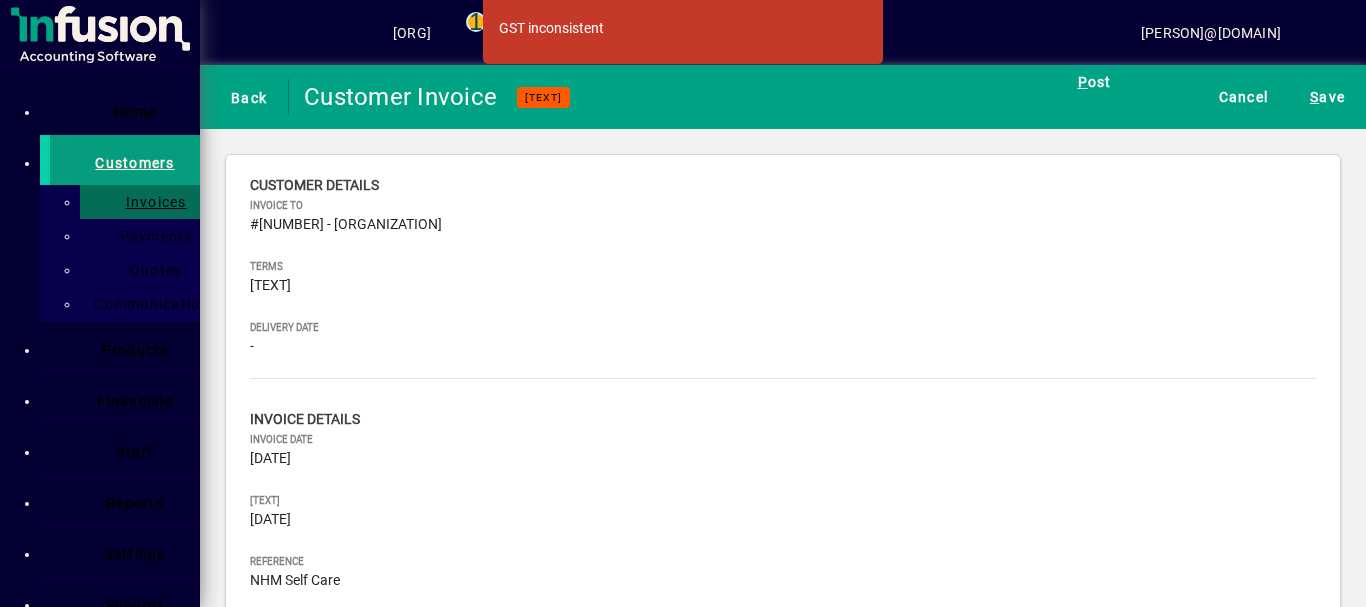 click on "27.00" at bounding box center (1159, 1872) 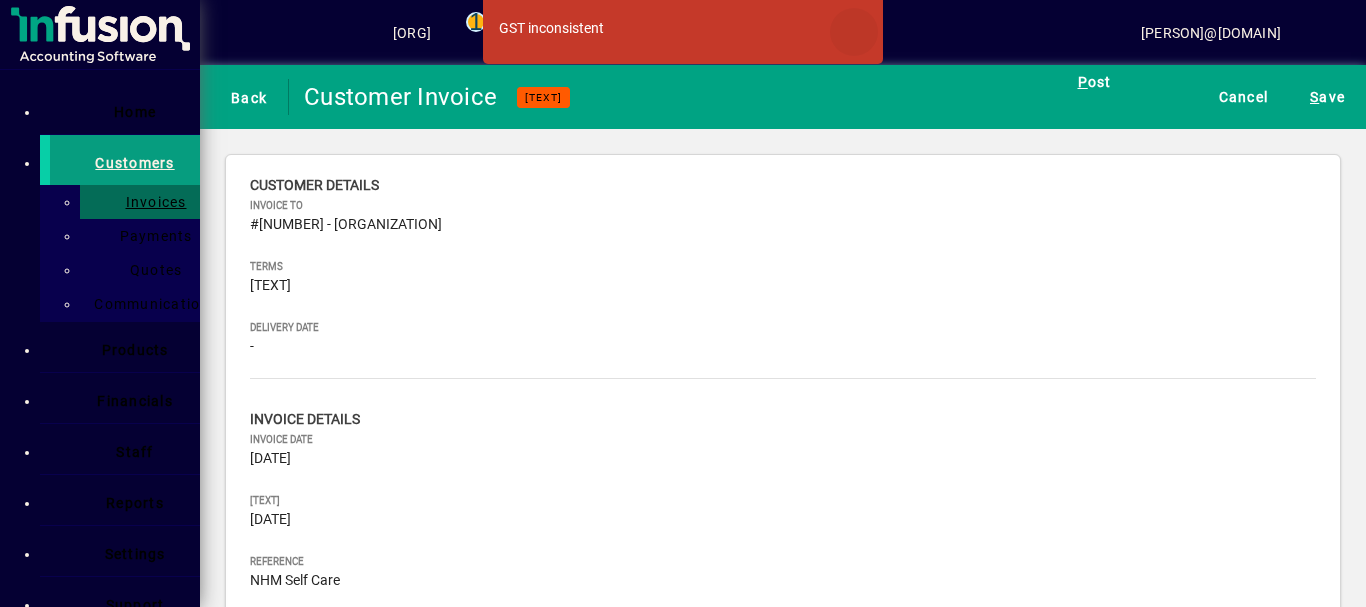 click at bounding box center [854, 32] 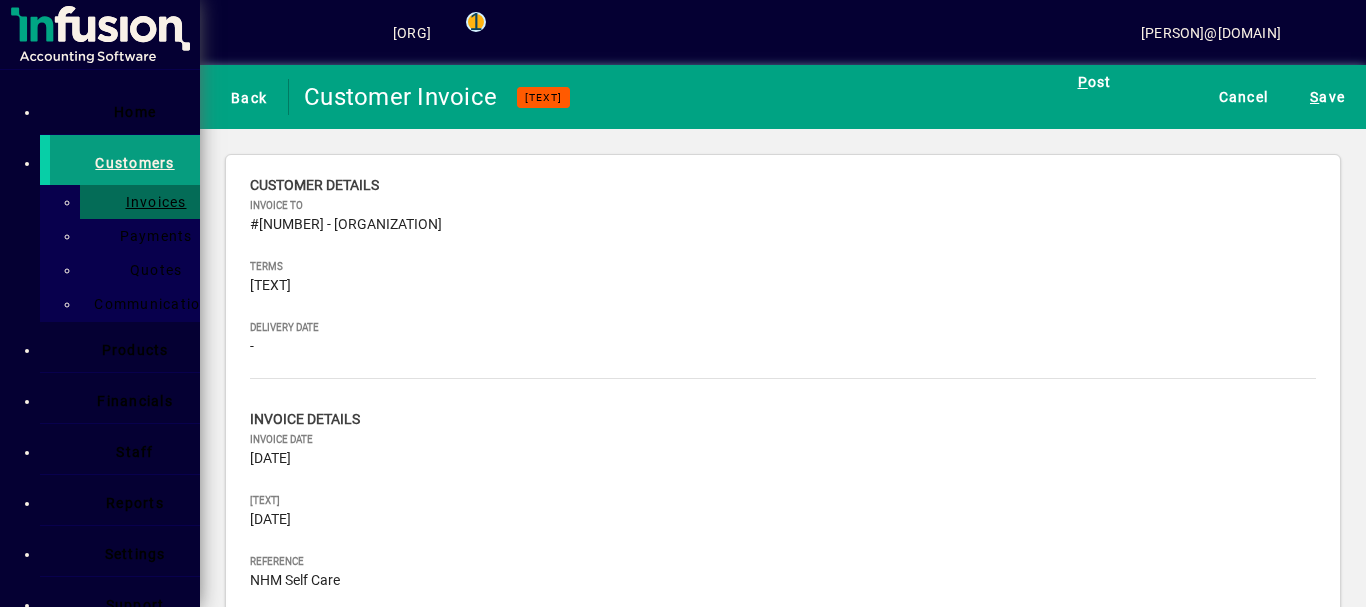 click on "1.5000" at bounding box center (825, 1872) 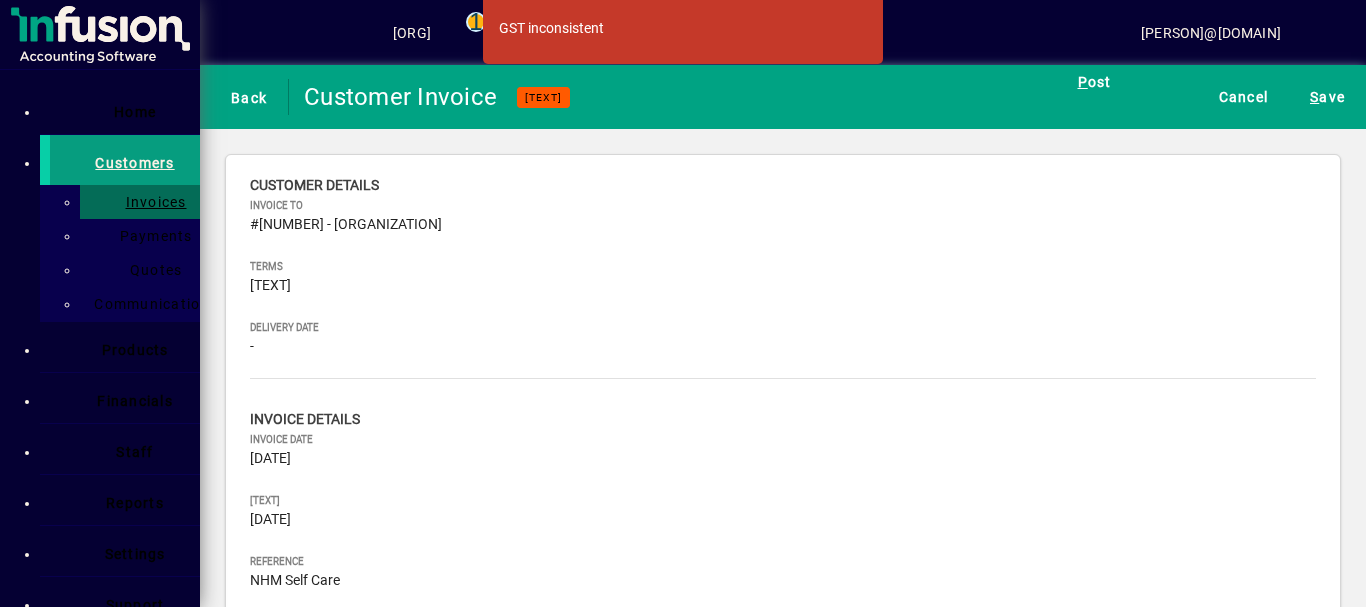 click on "Reset pricing" at bounding box center (292, 1046) 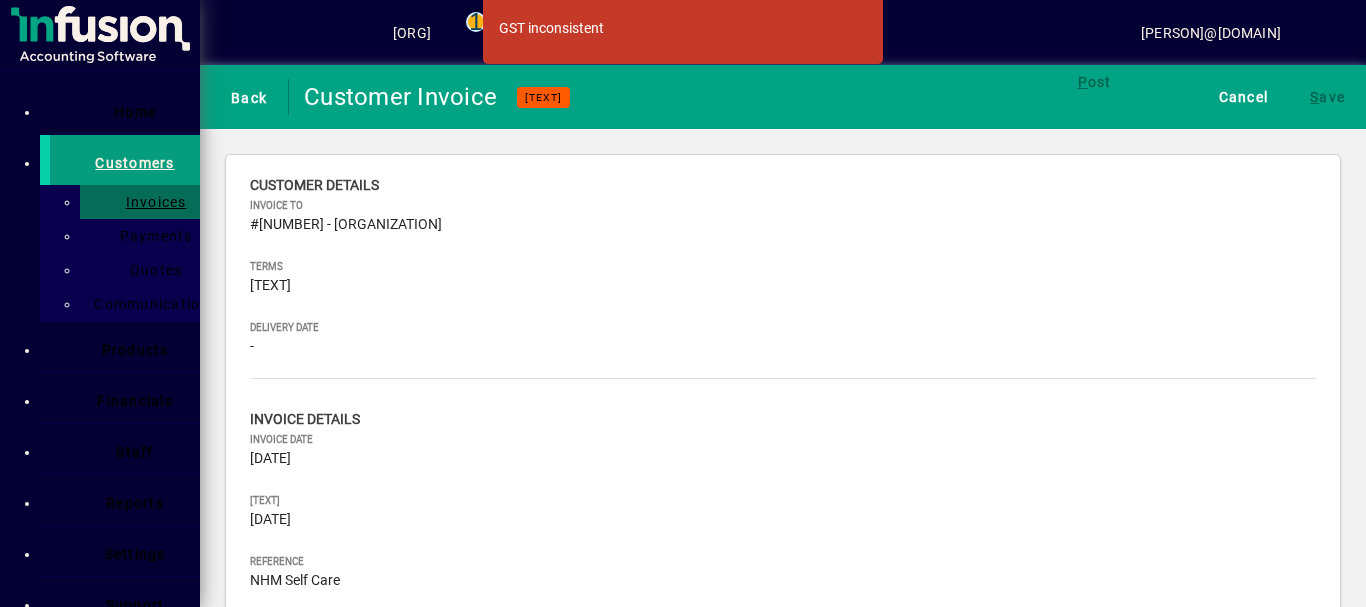 click on "Rate excl GST ($)" at bounding box center [323, 1468] 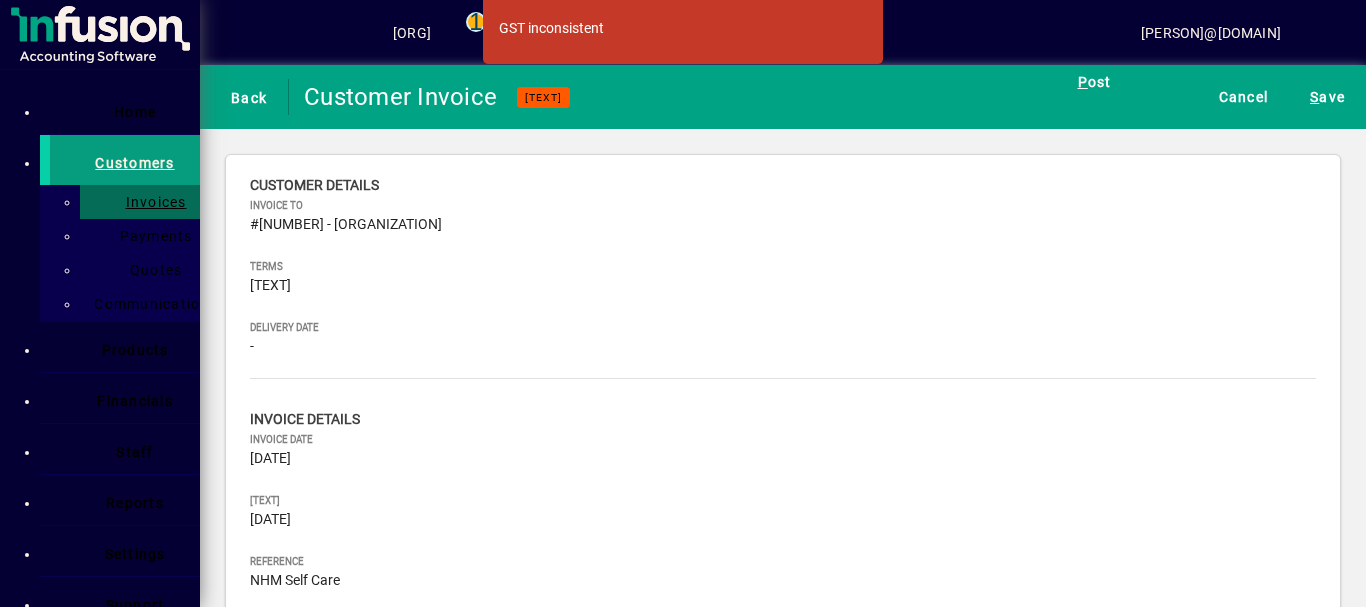 type on "[TEXT]" 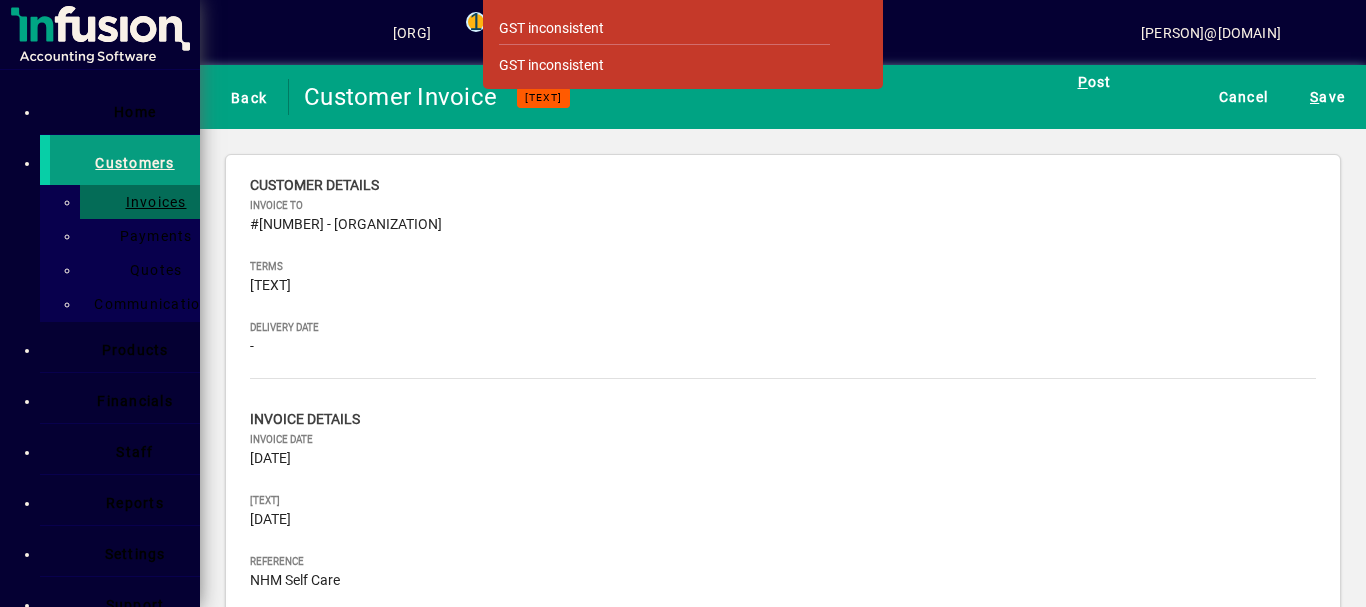 click at bounding box center [854, 32] 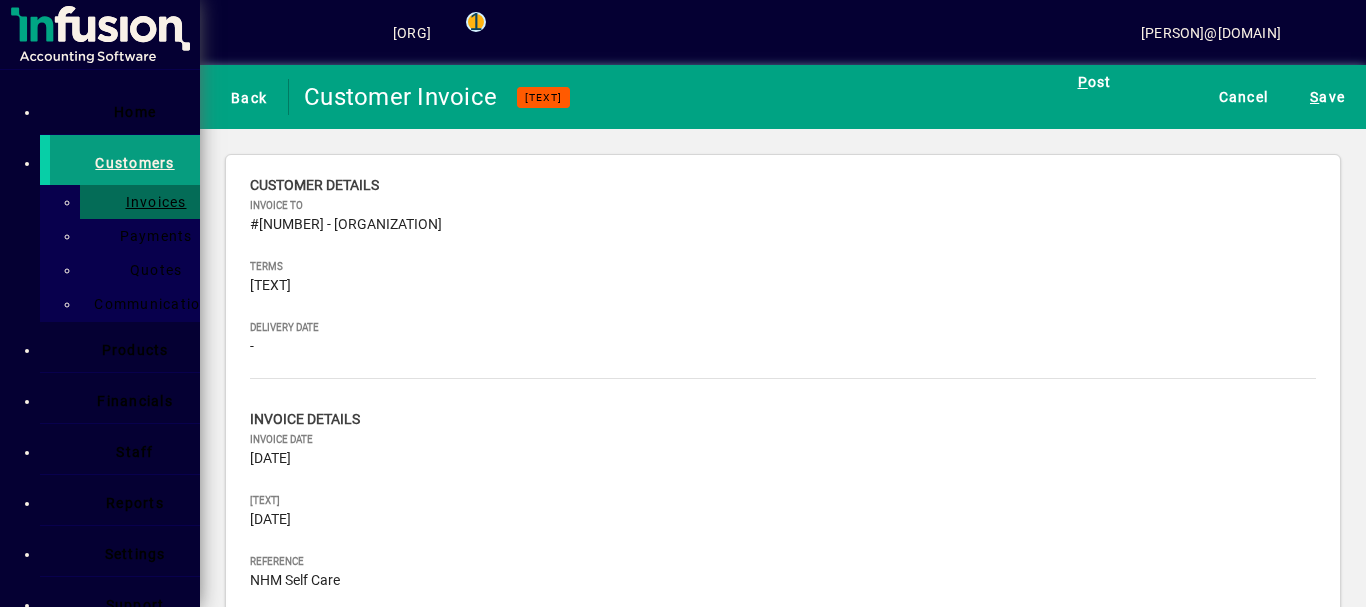 scroll, scrollTop: 382, scrollLeft: 0, axis: vertical 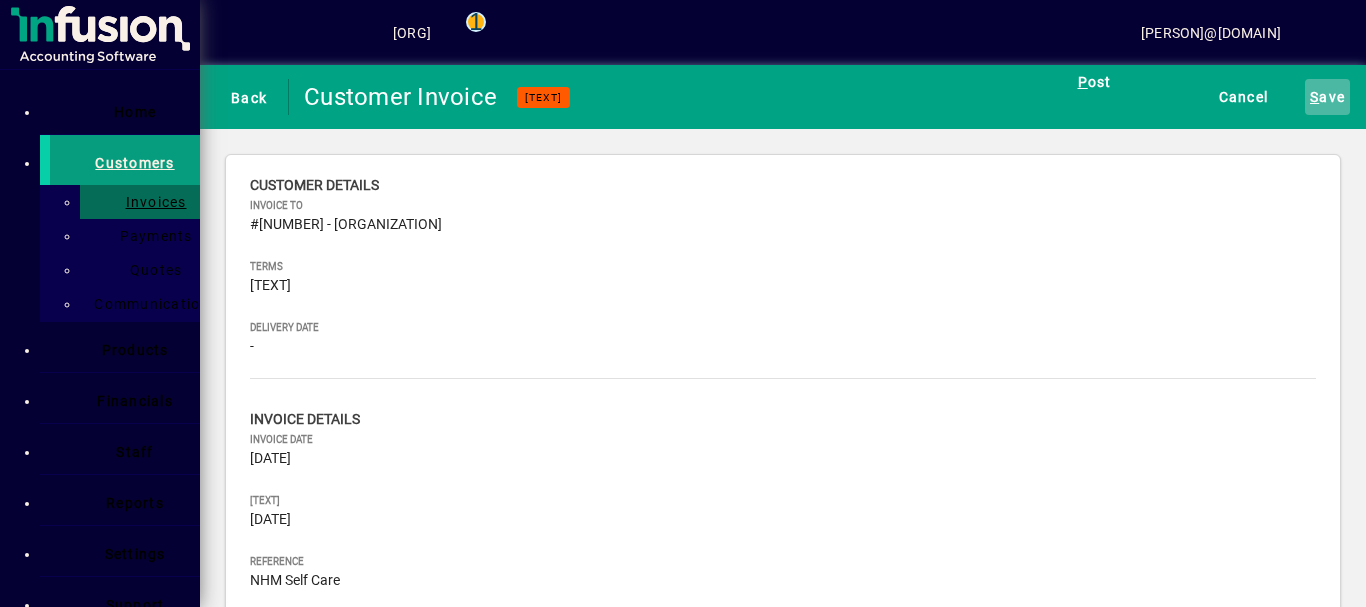 click on "[CITY] ave" at bounding box center [1327, 97] 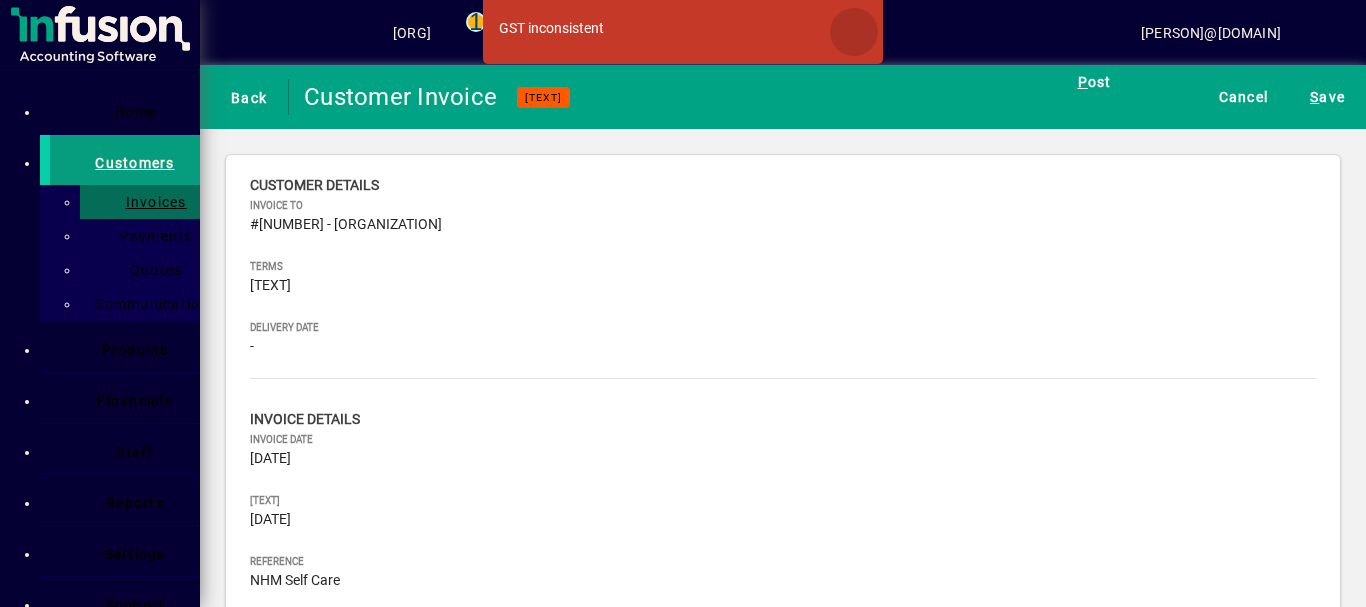 click at bounding box center (854, 32) 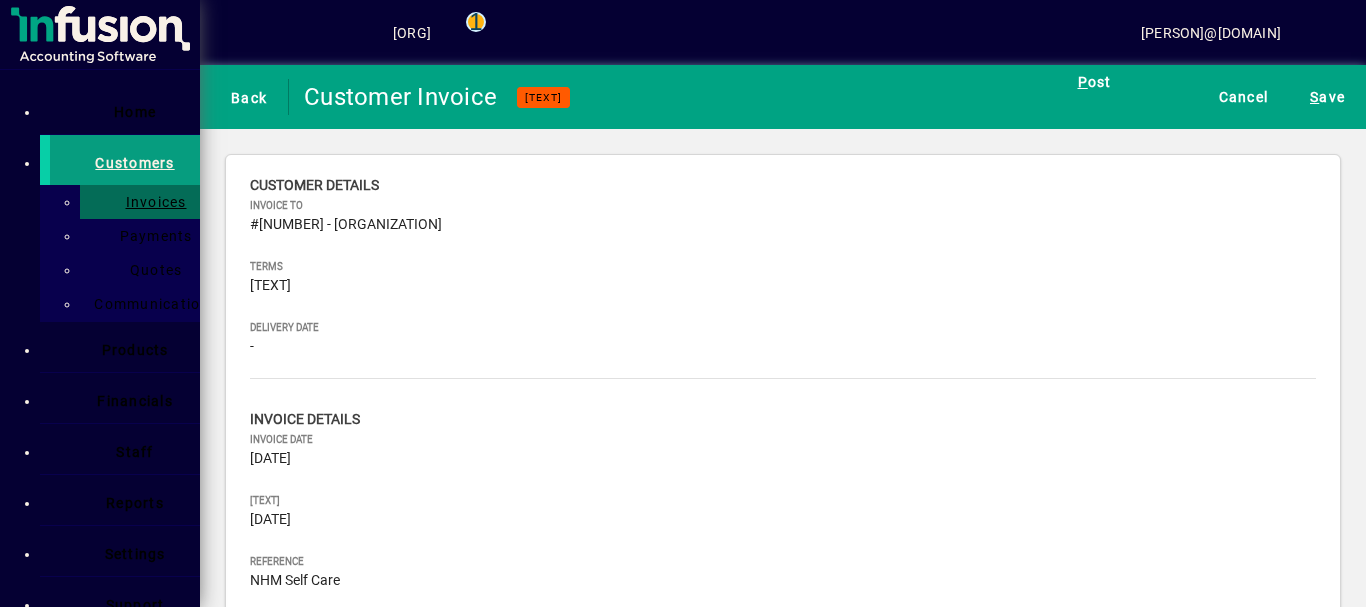 scroll, scrollTop: 49, scrollLeft: 0, axis: vertical 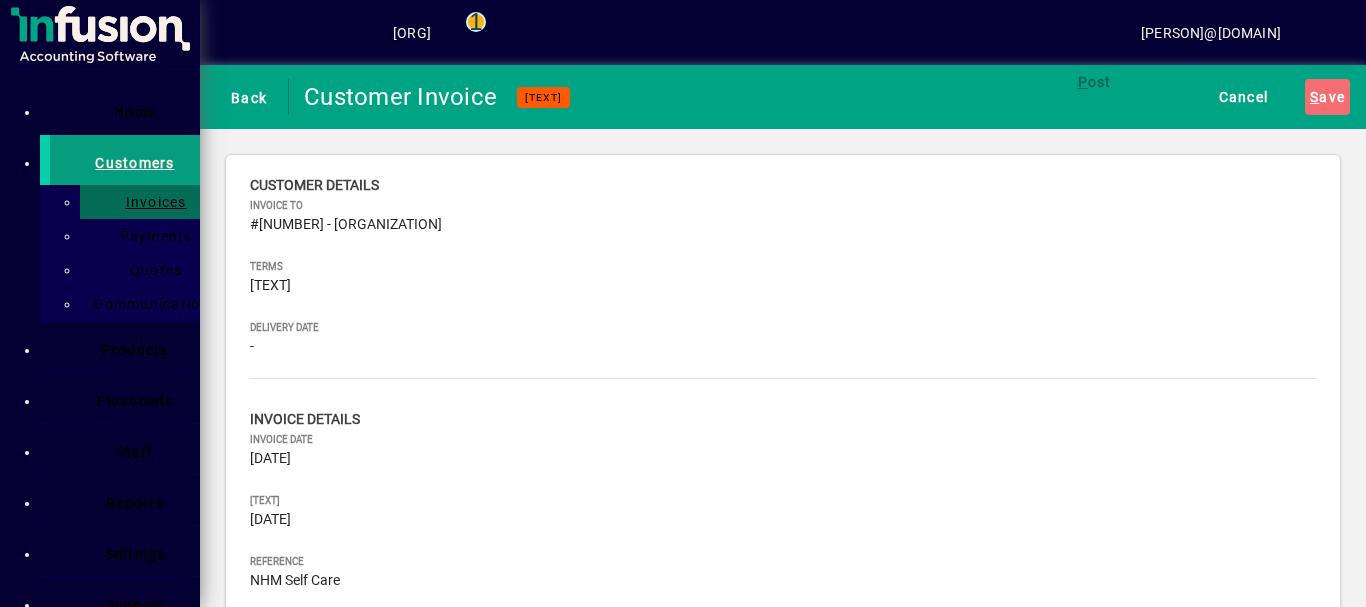 click at bounding box center (443, 1148) 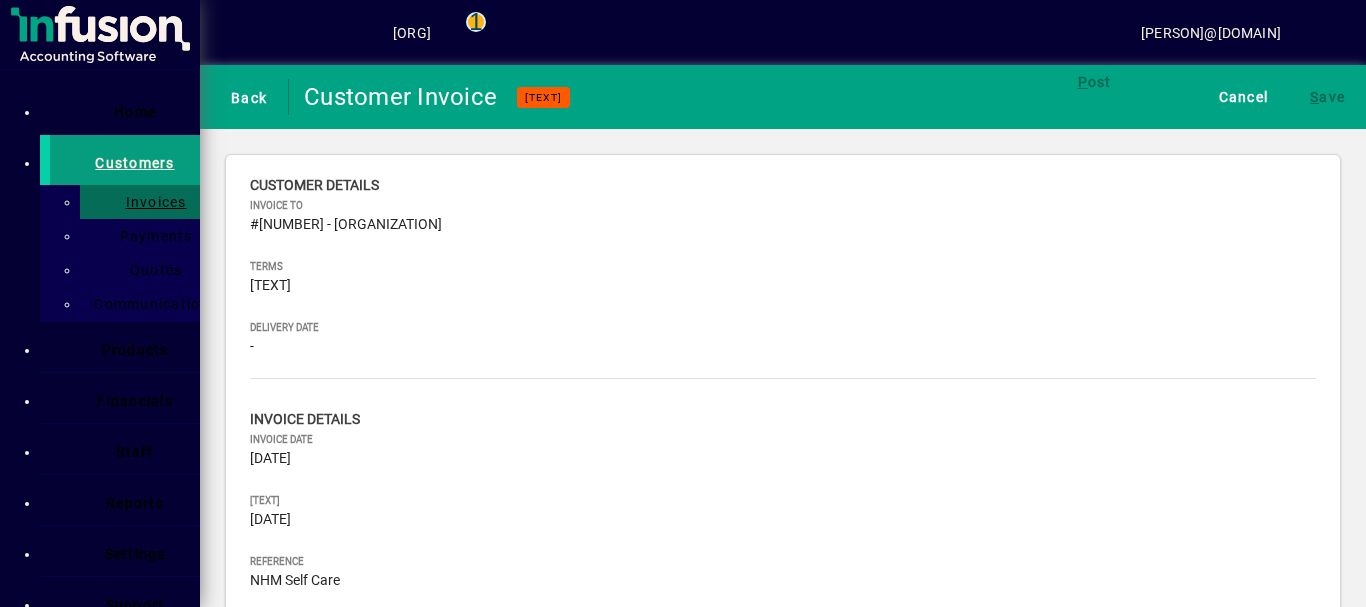 click on "**********" at bounding box center [359, 1262] 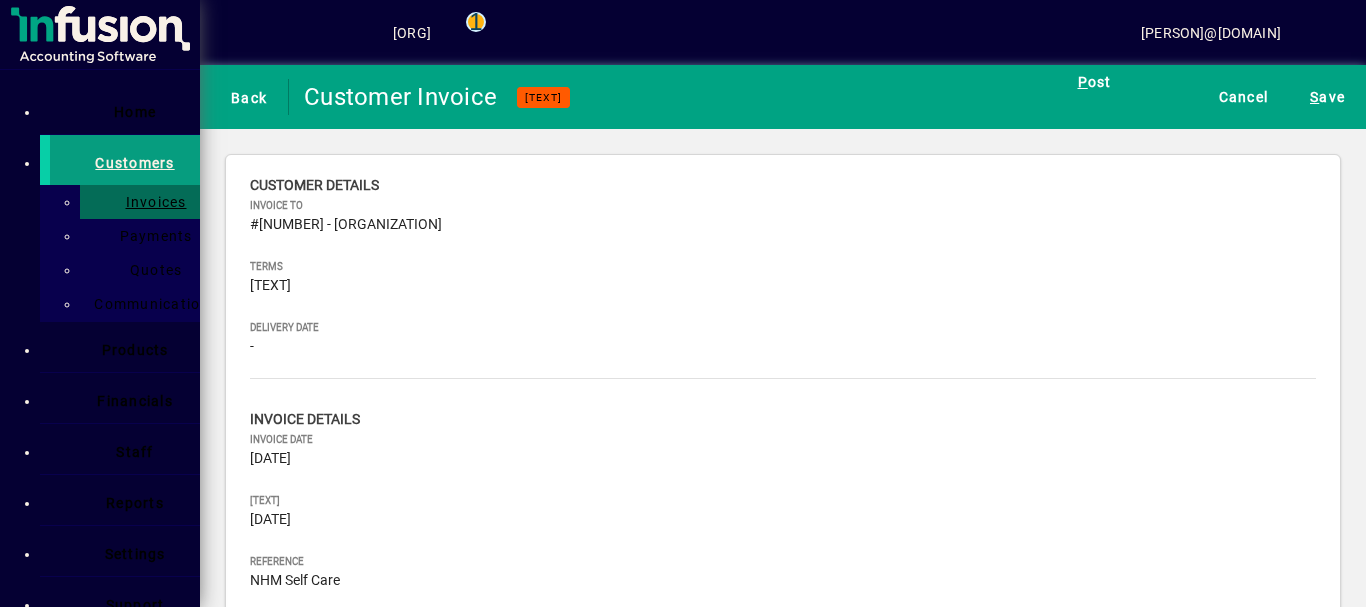 type on "[TEXT]" 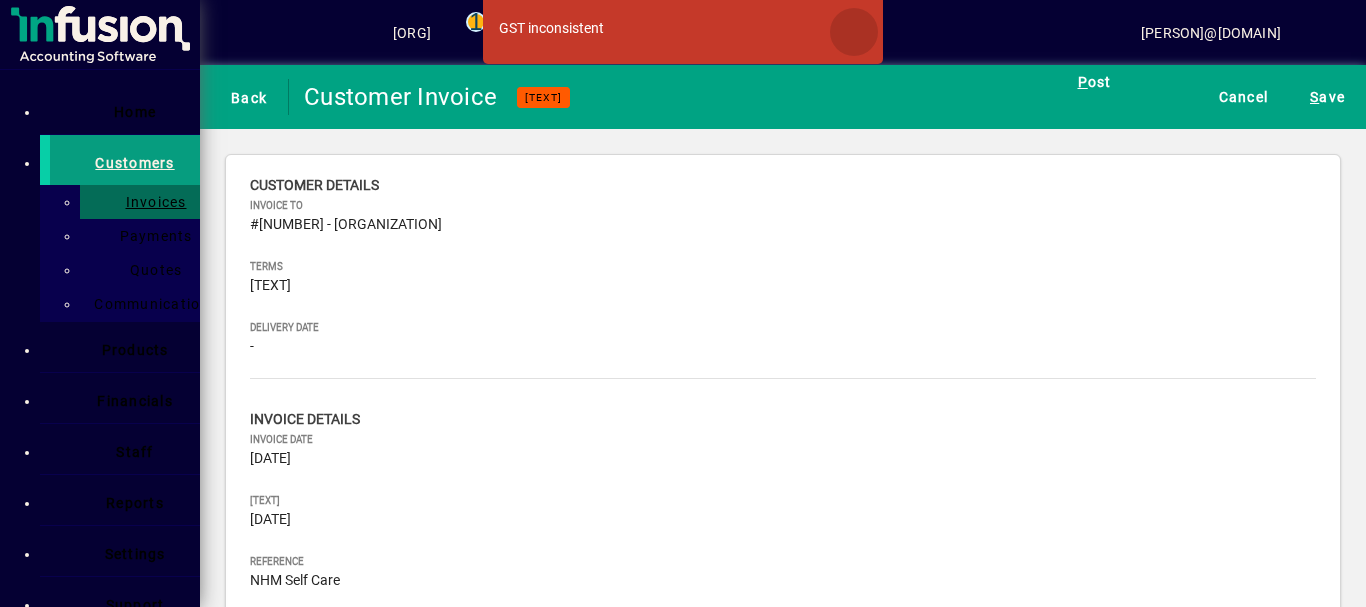 click at bounding box center [854, 32] 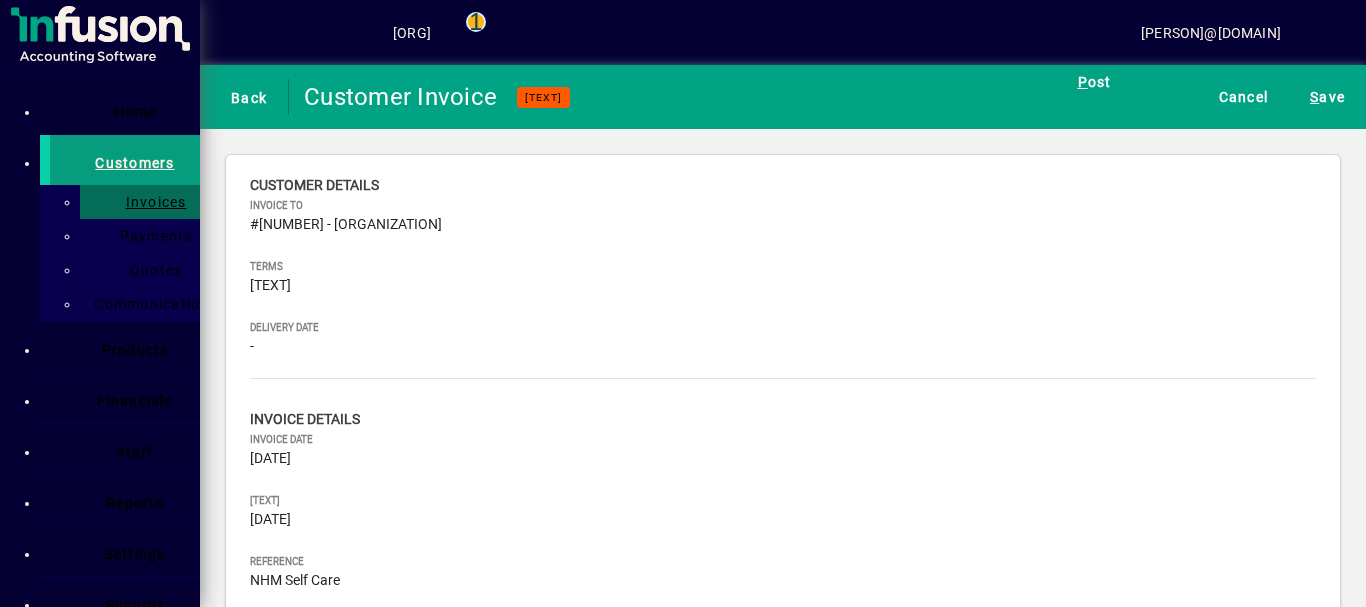 scroll, scrollTop: 383, scrollLeft: 0, axis: vertical 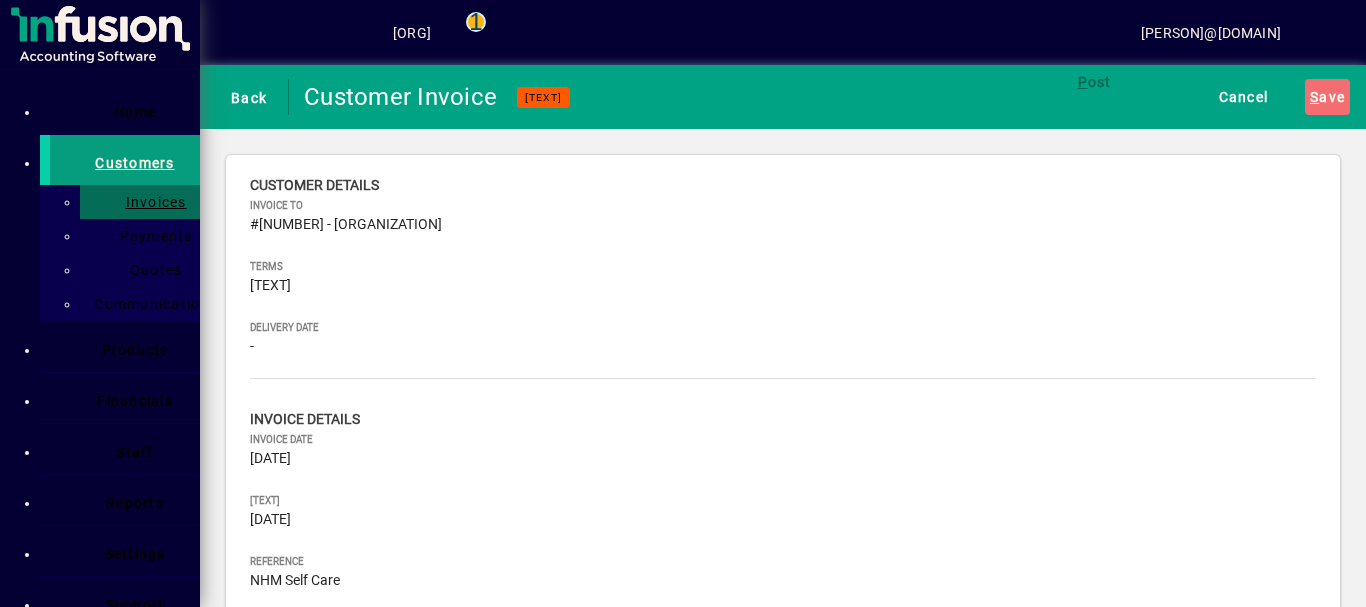 click at bounding box center [443, 1148] 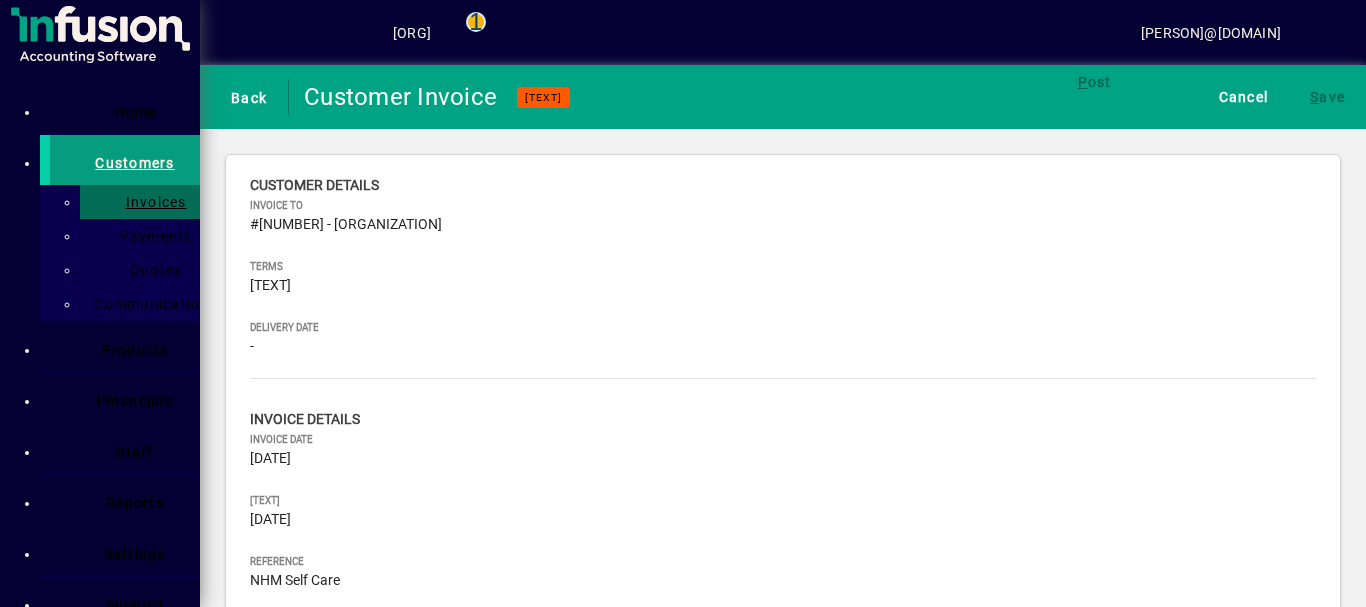 click on "**********" at bounding box center [359, 1262] 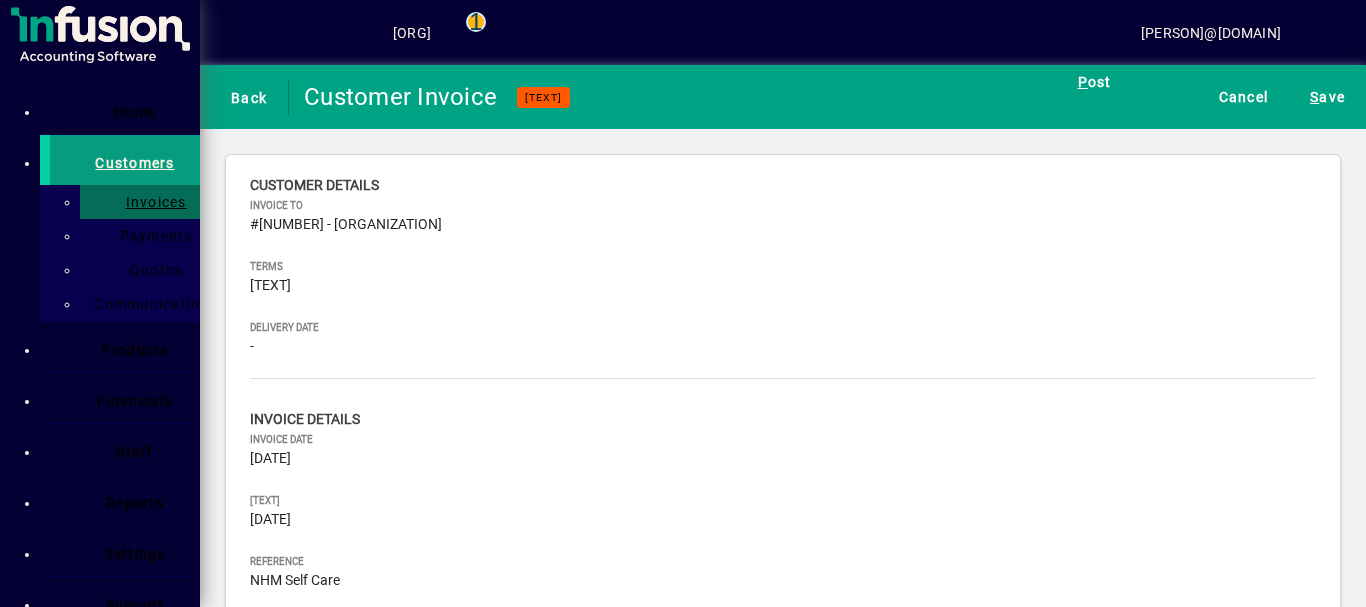 type on "[TEXT]" 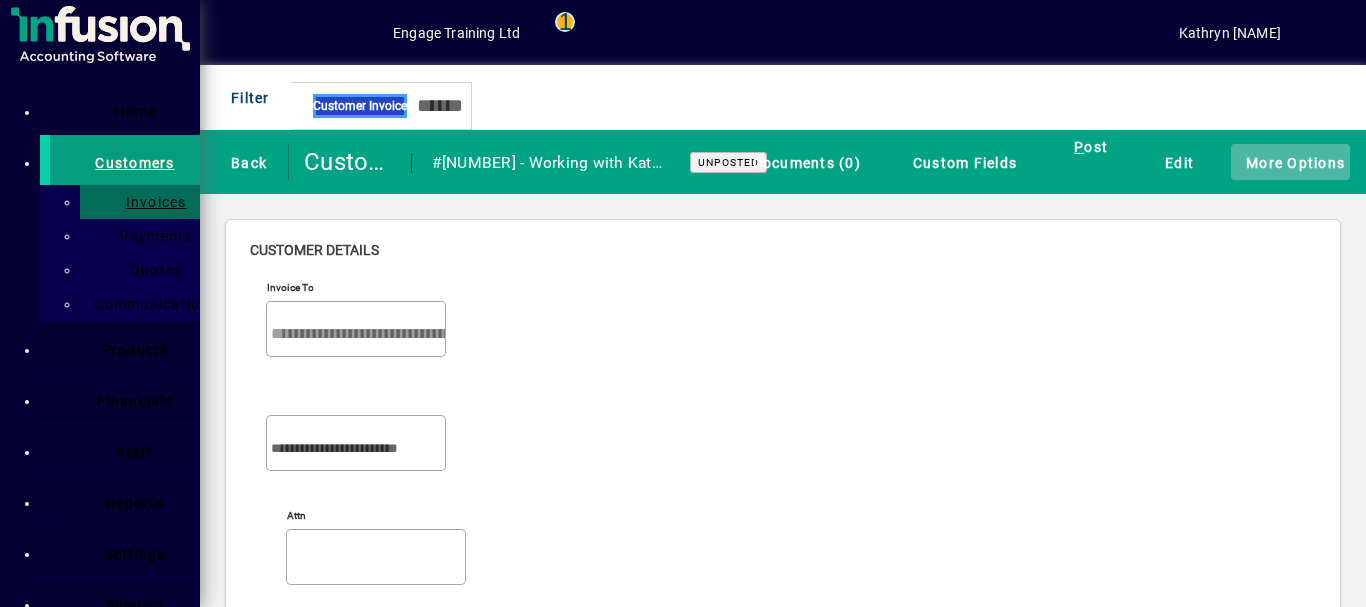 scroll, scrollTop: 0, scrollLeft: 0, axis: both 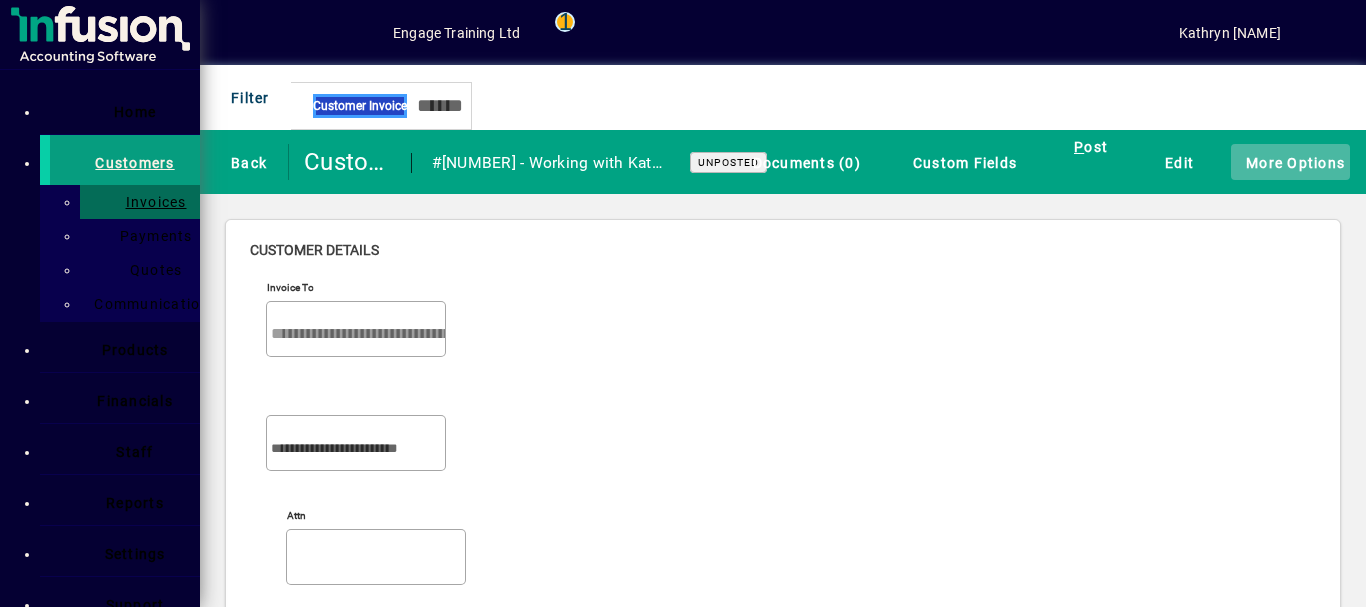 click at bounding box center (1236, 161) 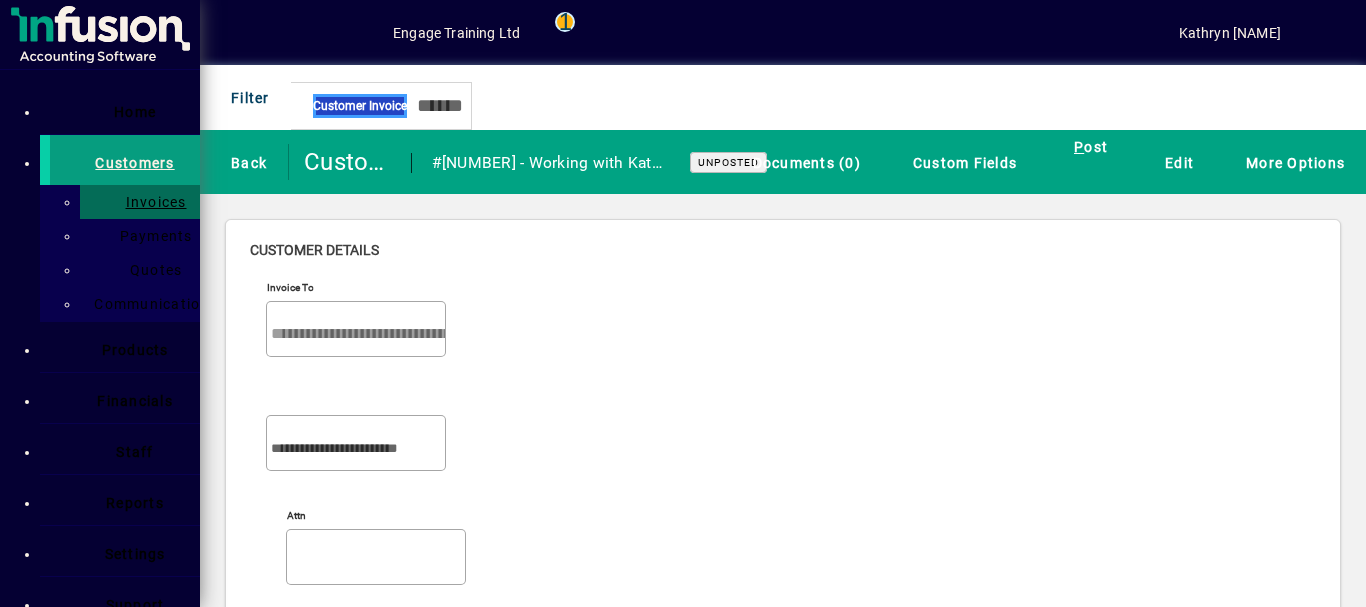 click on "Invoice" at bounding box center (48, 81) 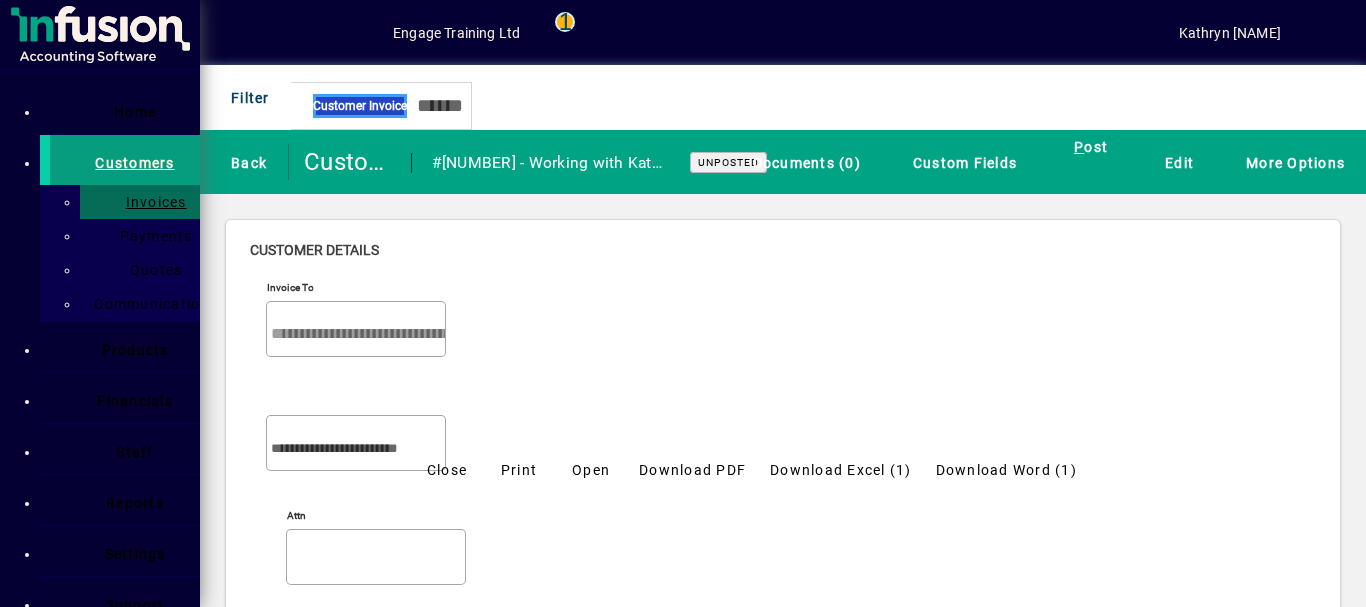 scroll, scrollTop: 0, scrollLeft: 0, axis: both 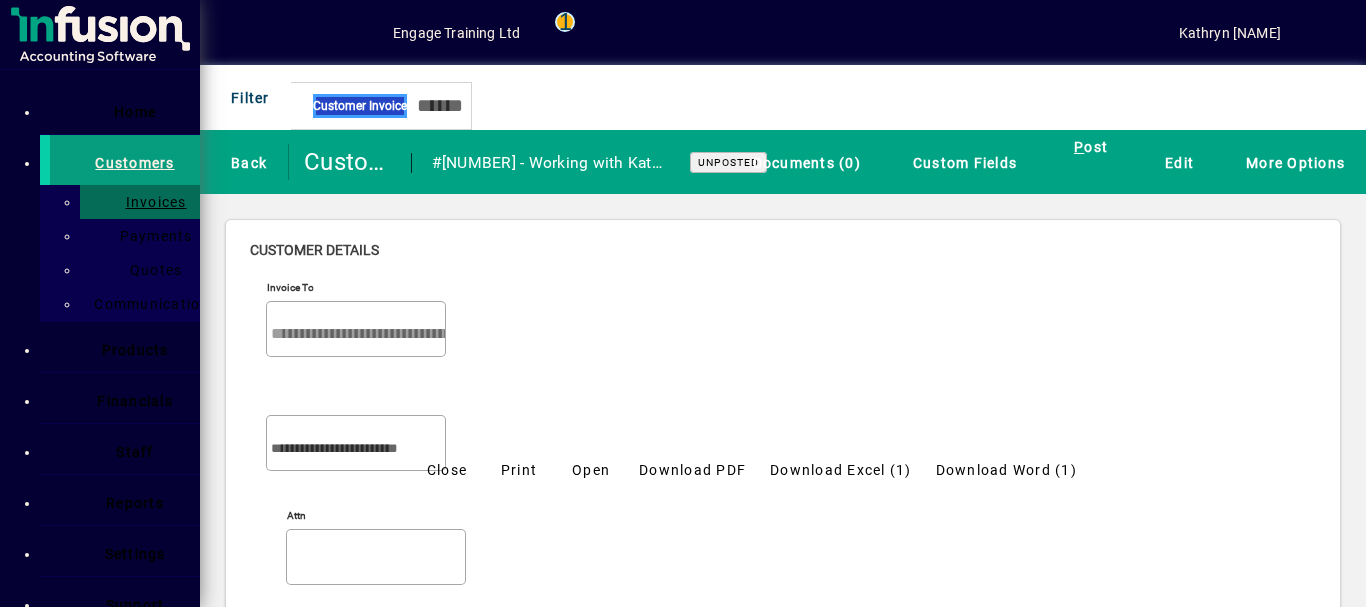 click on "Download PDF" at bounding box center [692, 470] 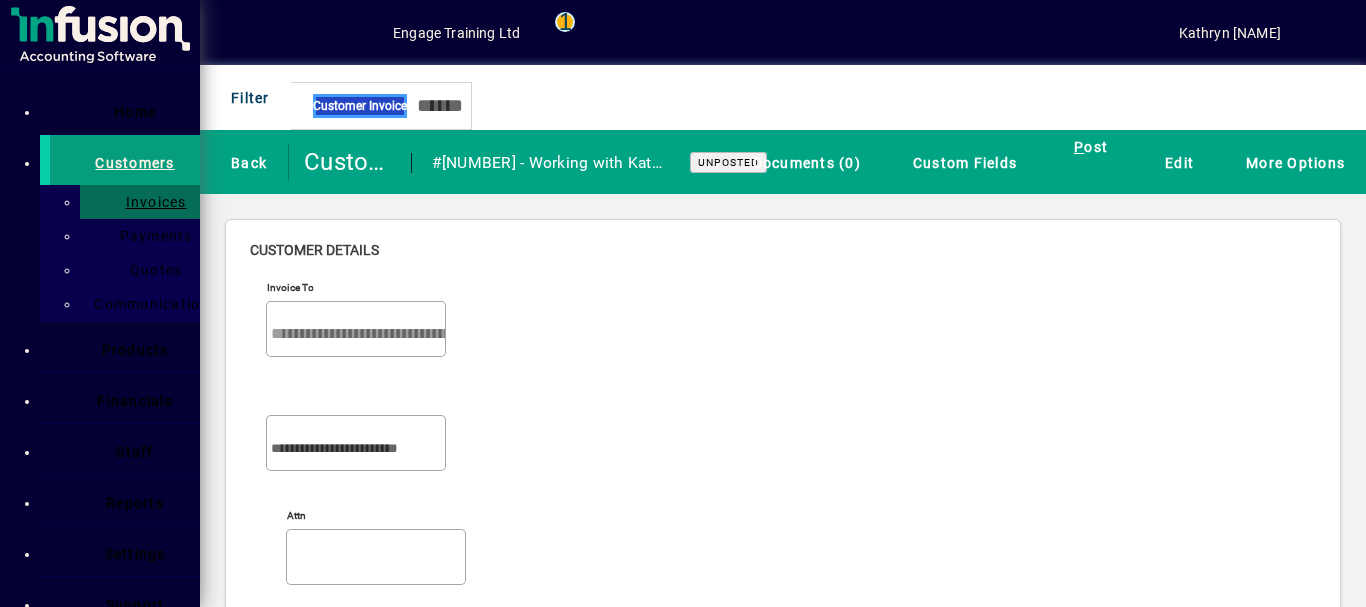 scroll, scrollTop: 692, scrollLeft: 0, axis: vertical 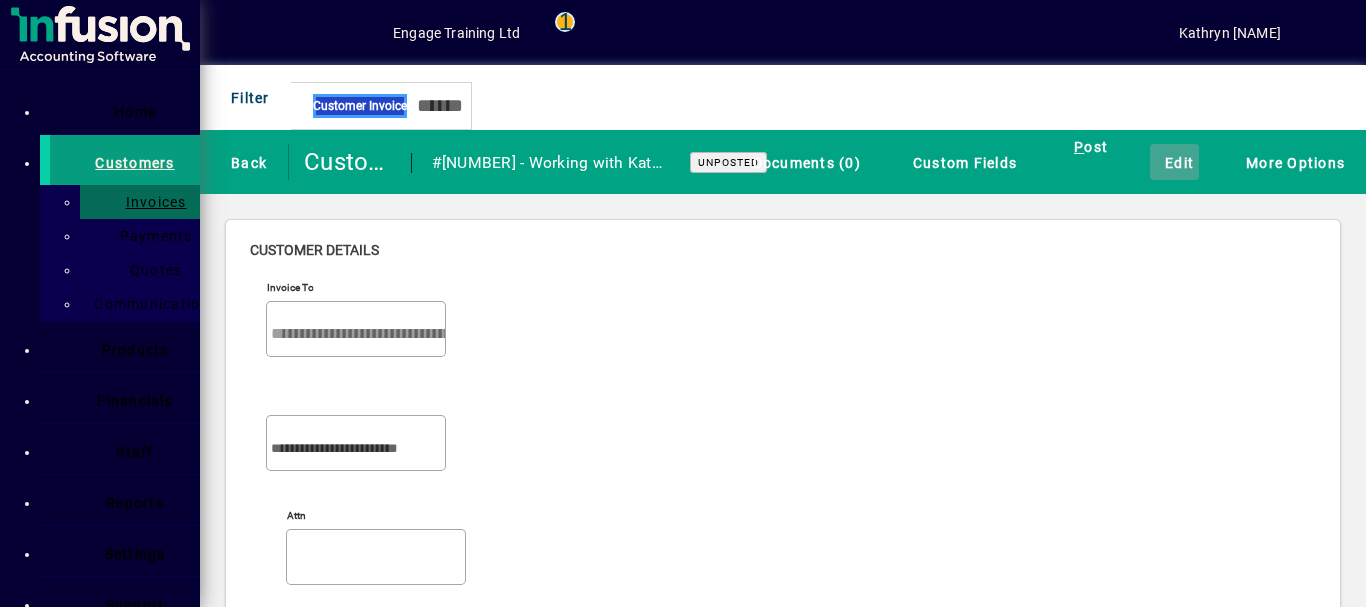 click on "Edit" at bounding box center (1174, 162) 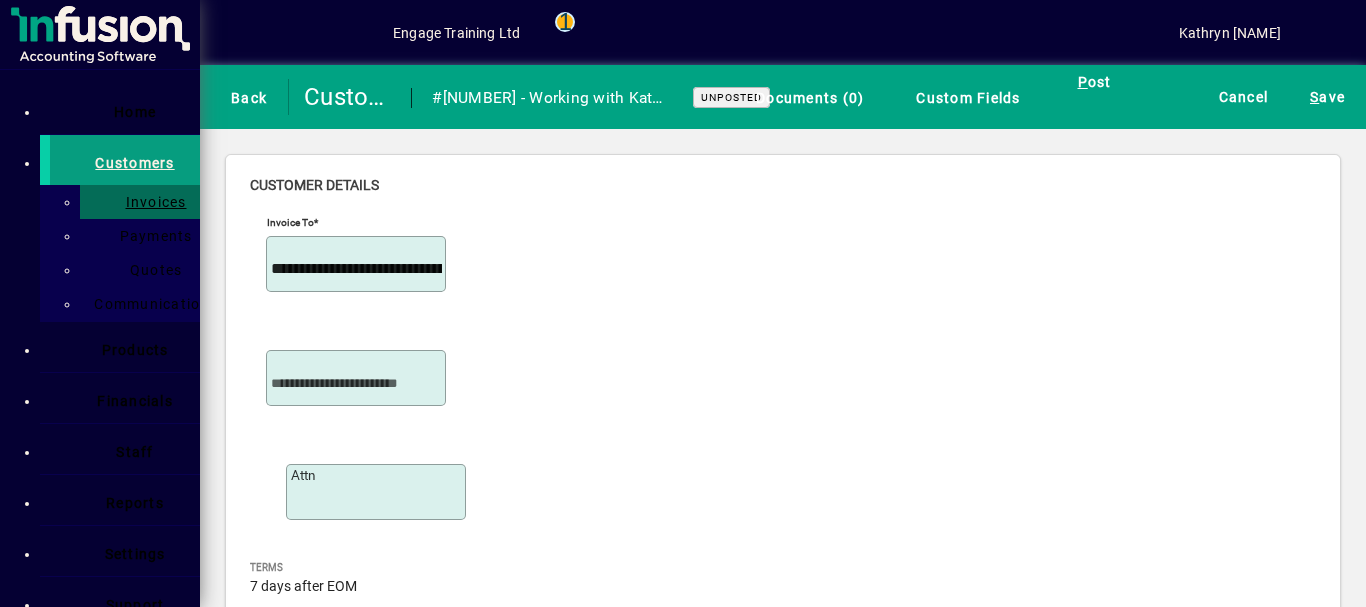 click at bounding box center [442, 3375] 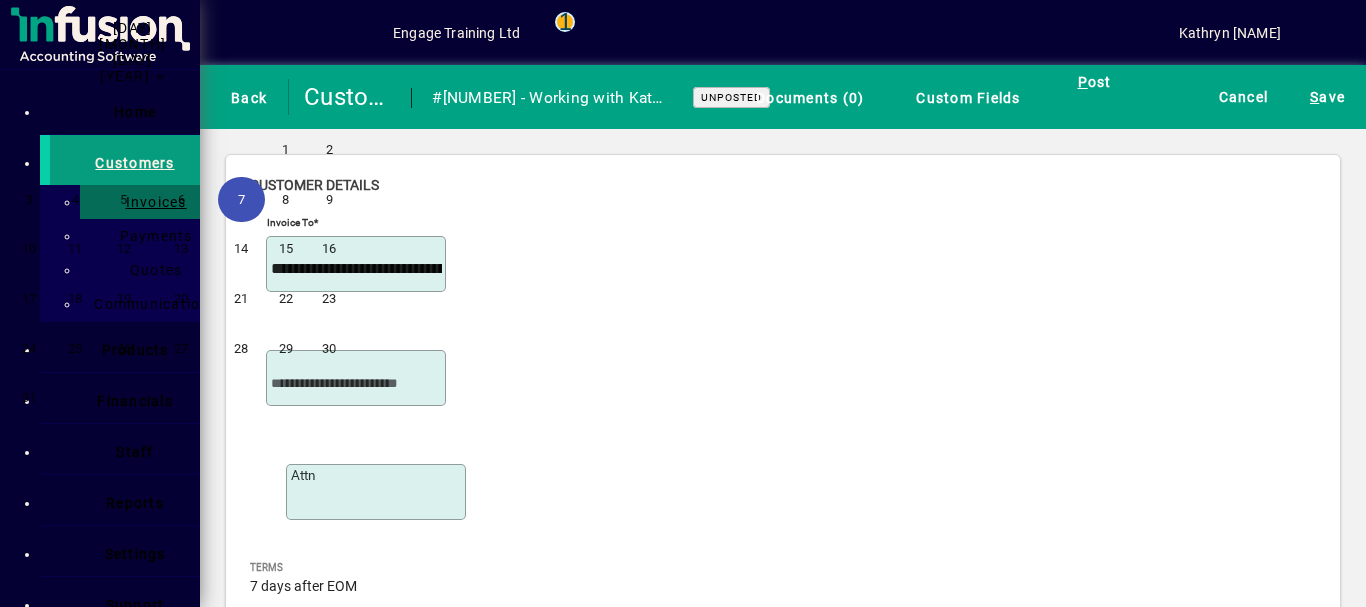 click at bounding box center [219, 52] 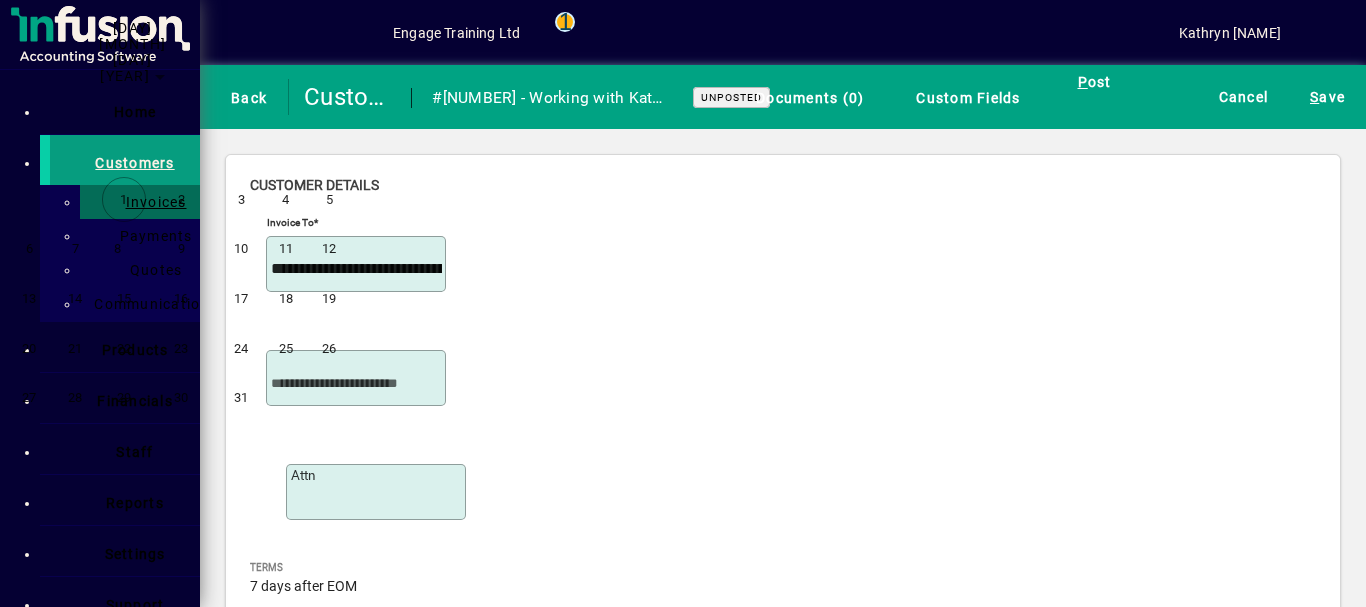 click on "8" at bounding box center (123, 249) 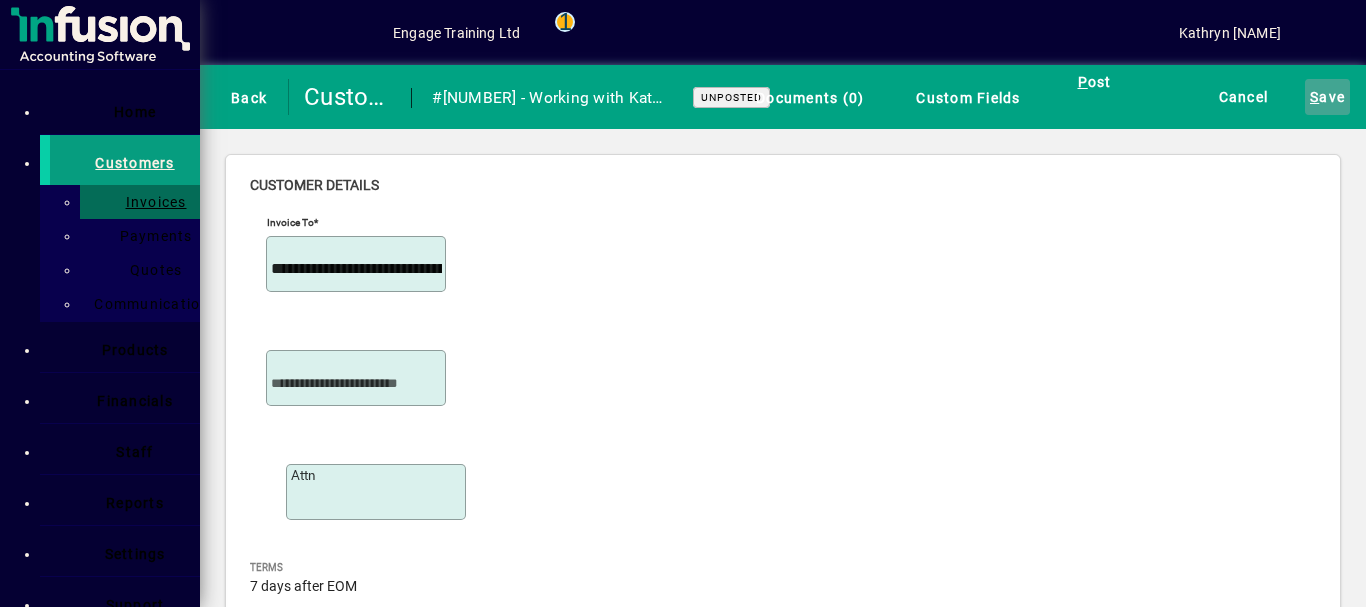 click on "S ave" at bounding box center [1327, 97] 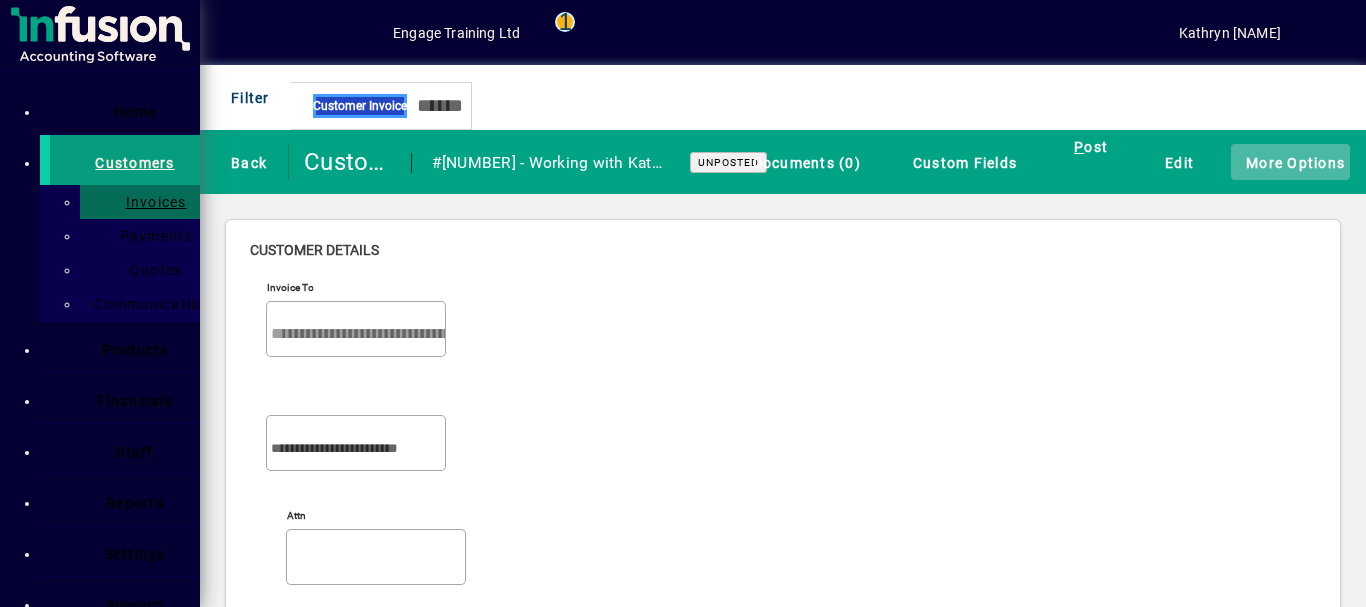 click at bounding box center [1236, 161] 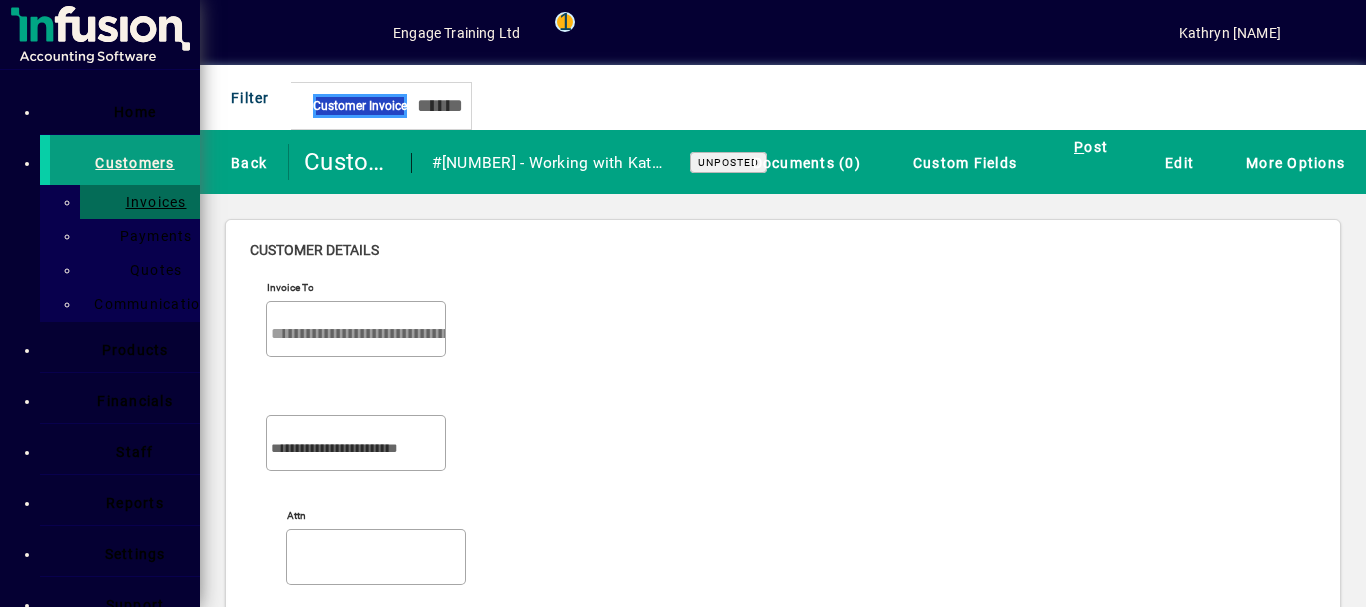 click on "Invoice" at bounding box center [48, 81] 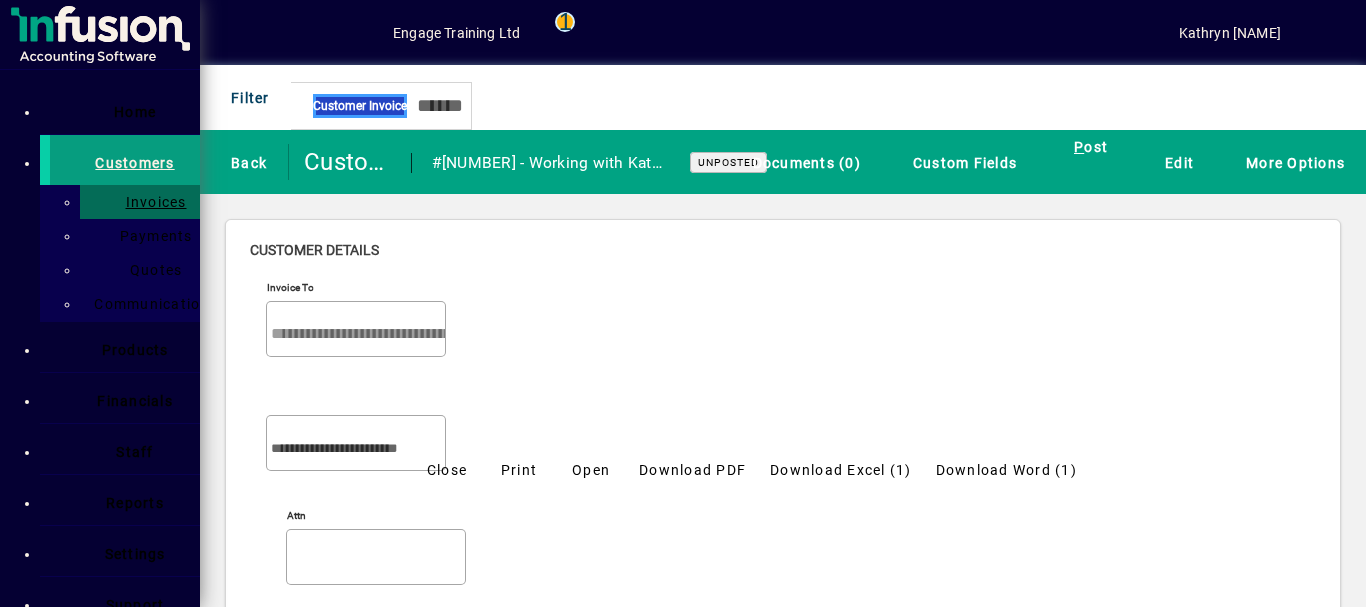 scroll, scrollTop: 0, scrollLeft: 0, axis: both 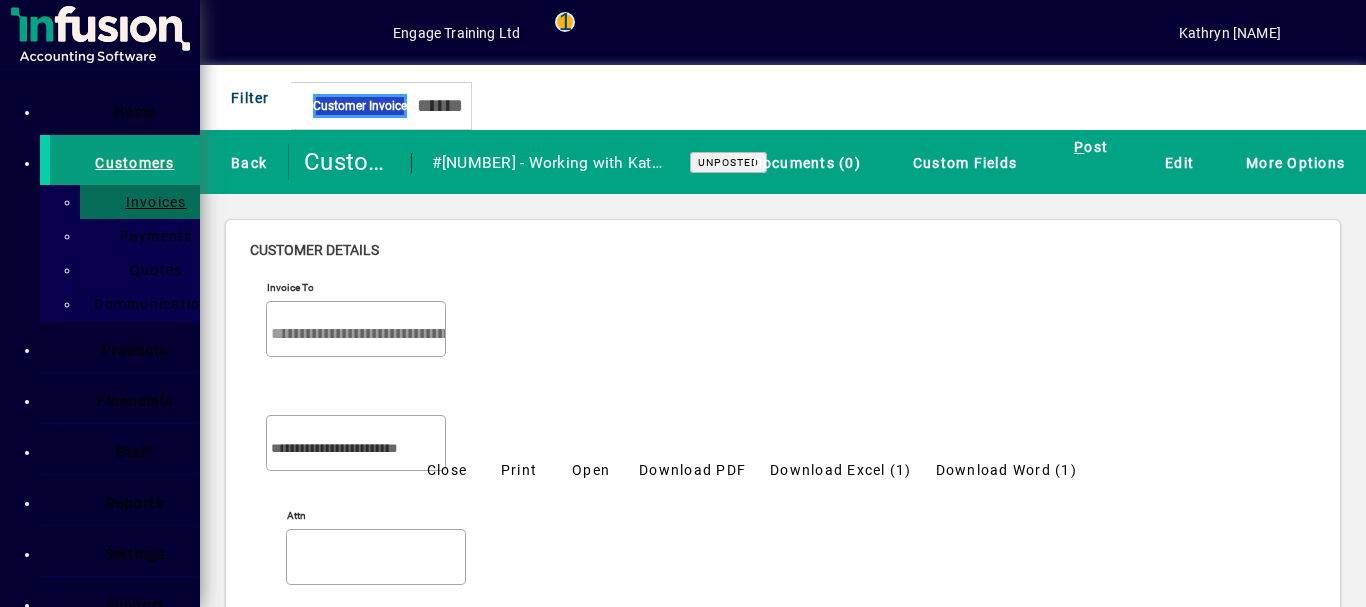 click on "Download PDF" at bounding box center [692, 470] 